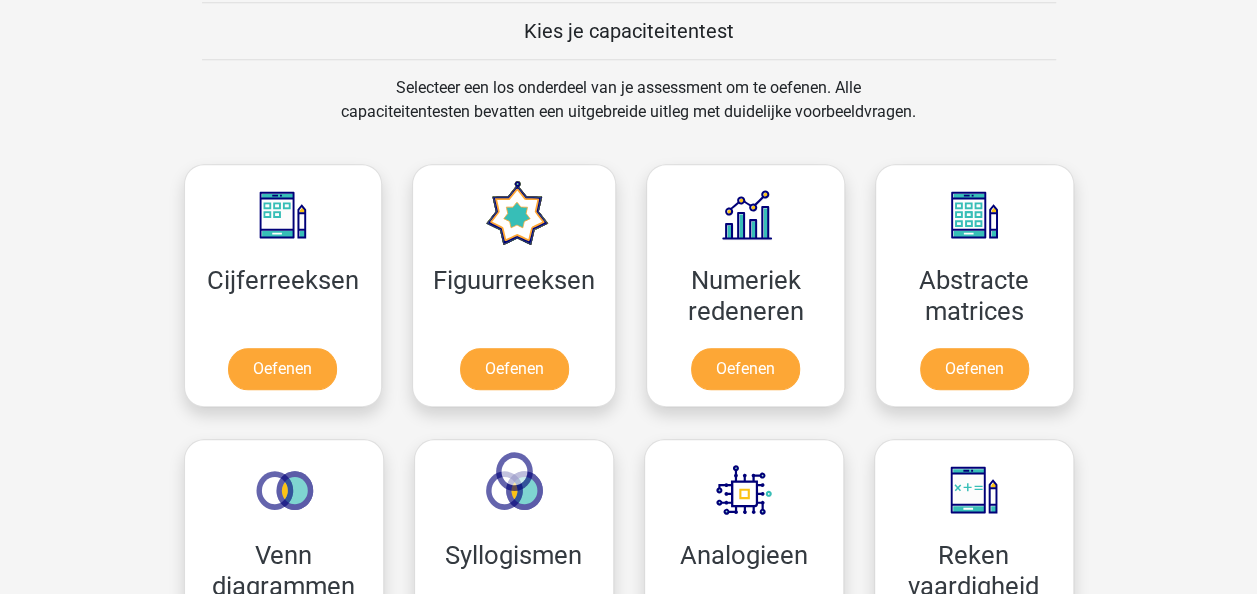 scroll, scrollTop: 773, scrollLeft: 0, axis: vertical 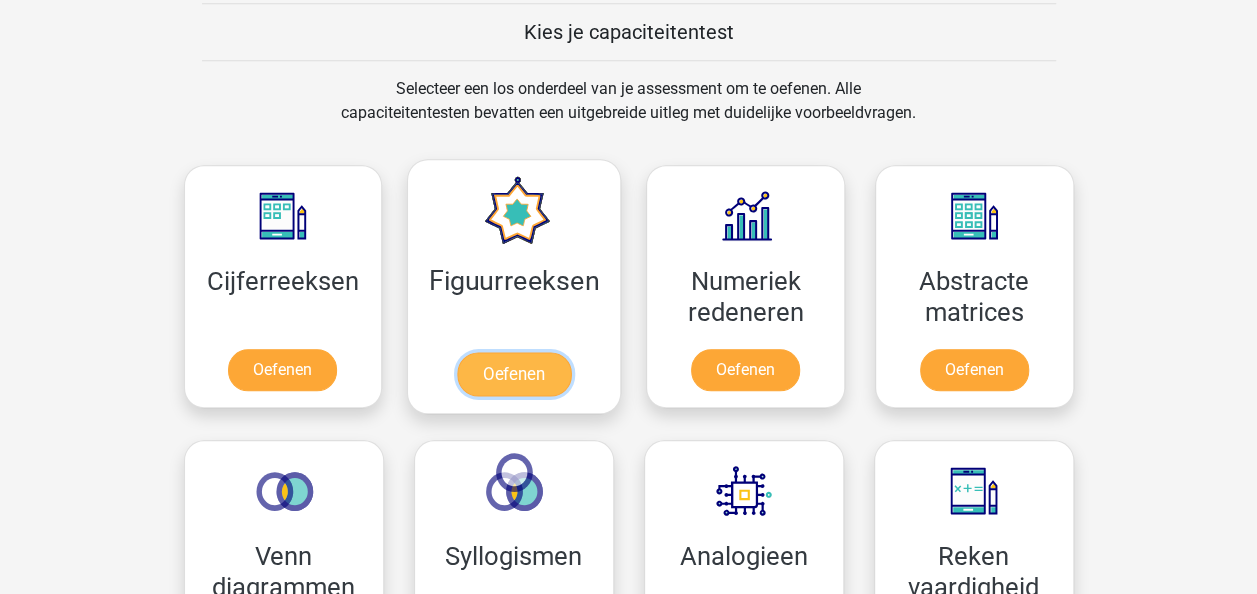 click on "Oefenen" at bounding box center (514, 374) 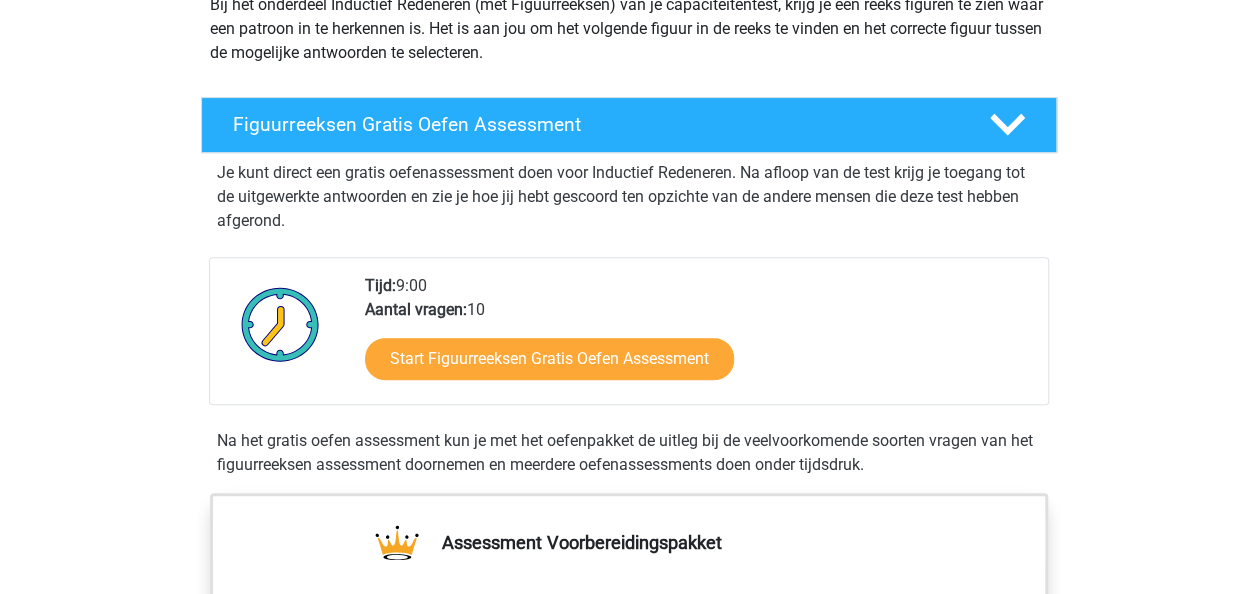 scroll, scrollTop: 414, scrollLeft: 0, axis: vertical 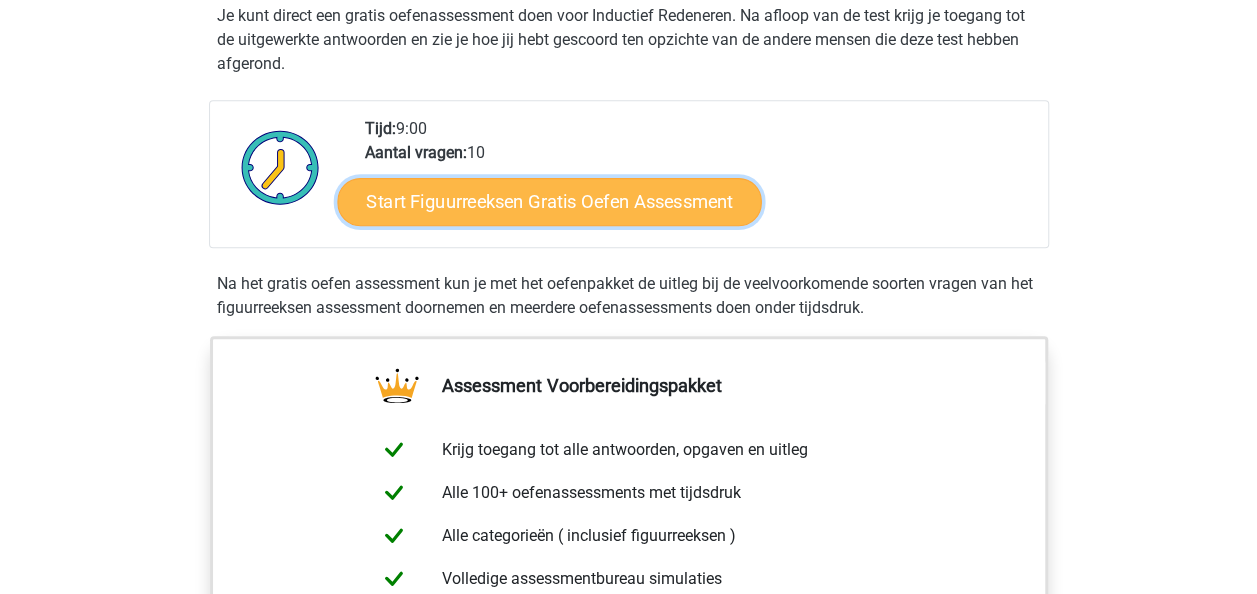 click on "Start Figuurreeksen
Gratis Oefen Assessment" at bounding box center [549, 201] 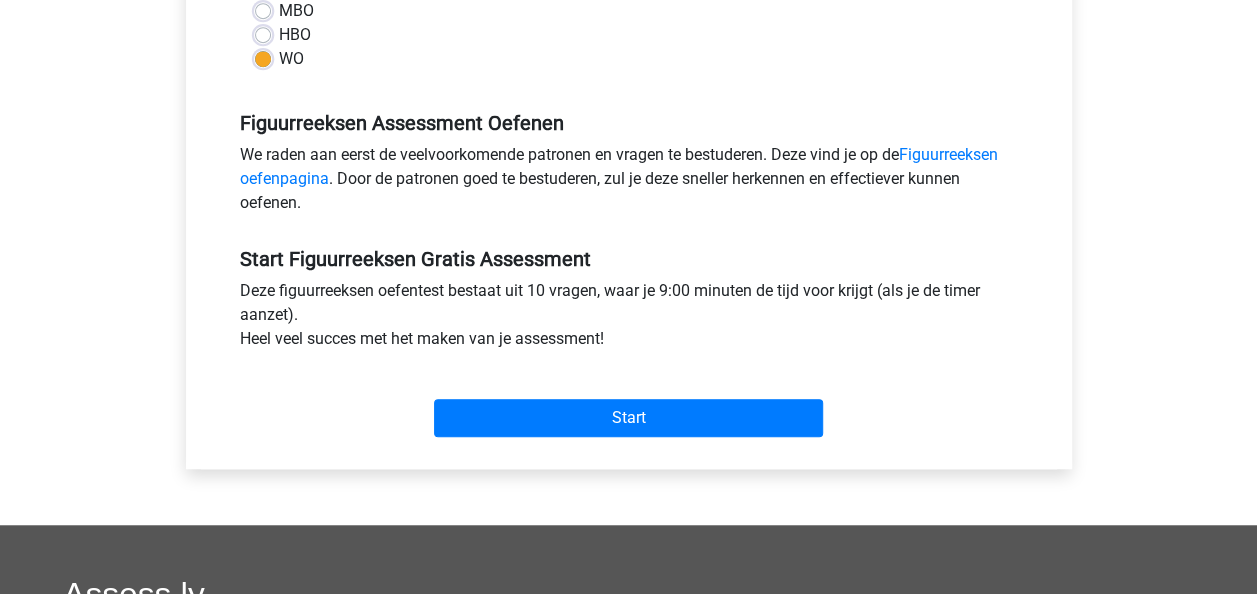 scroll, scrollTop: 528, scrollLeft: 0, axis: vertical 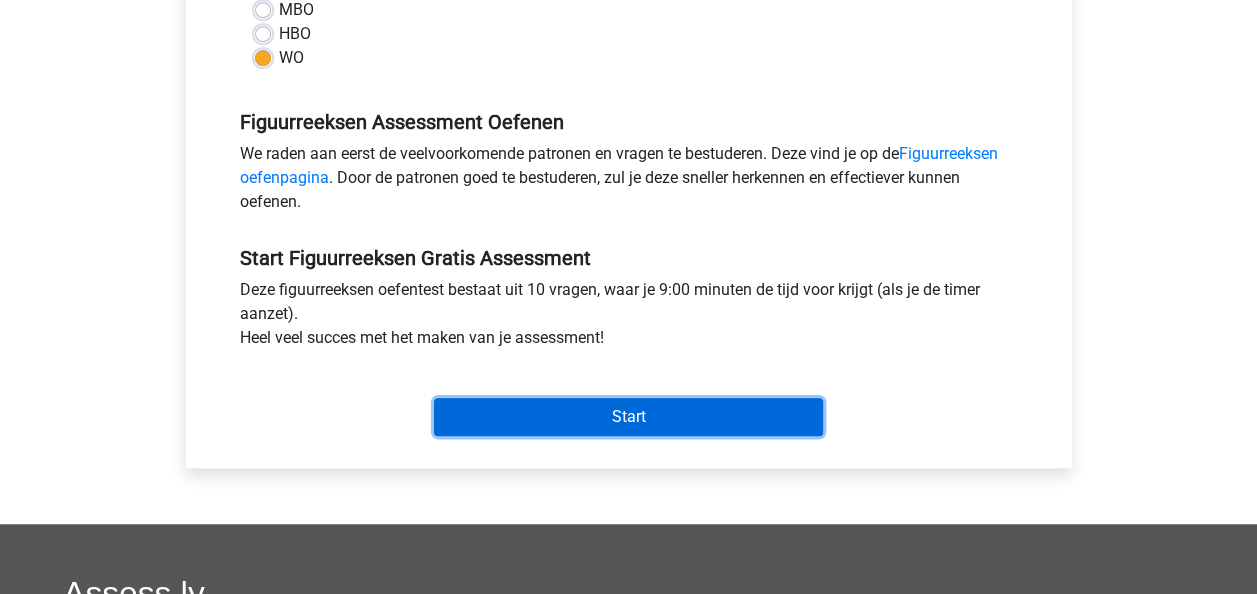 click on "Start" at bounding box center [628, 417] 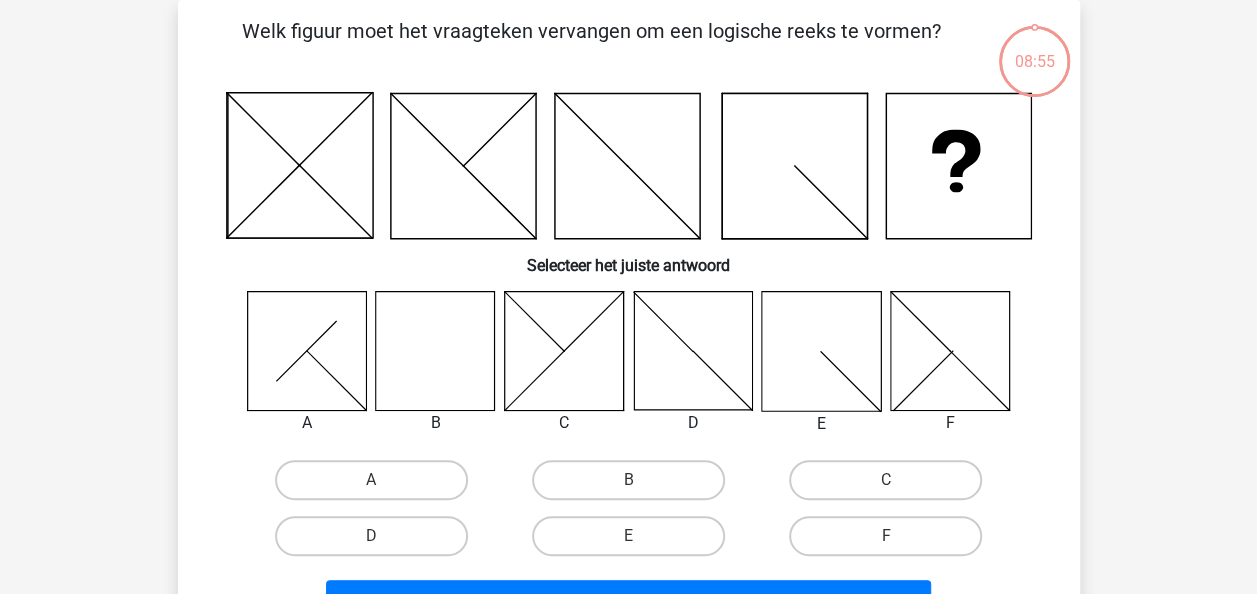 scroll, scrollTop: 93, scrollLeft: 0, axis: vertical 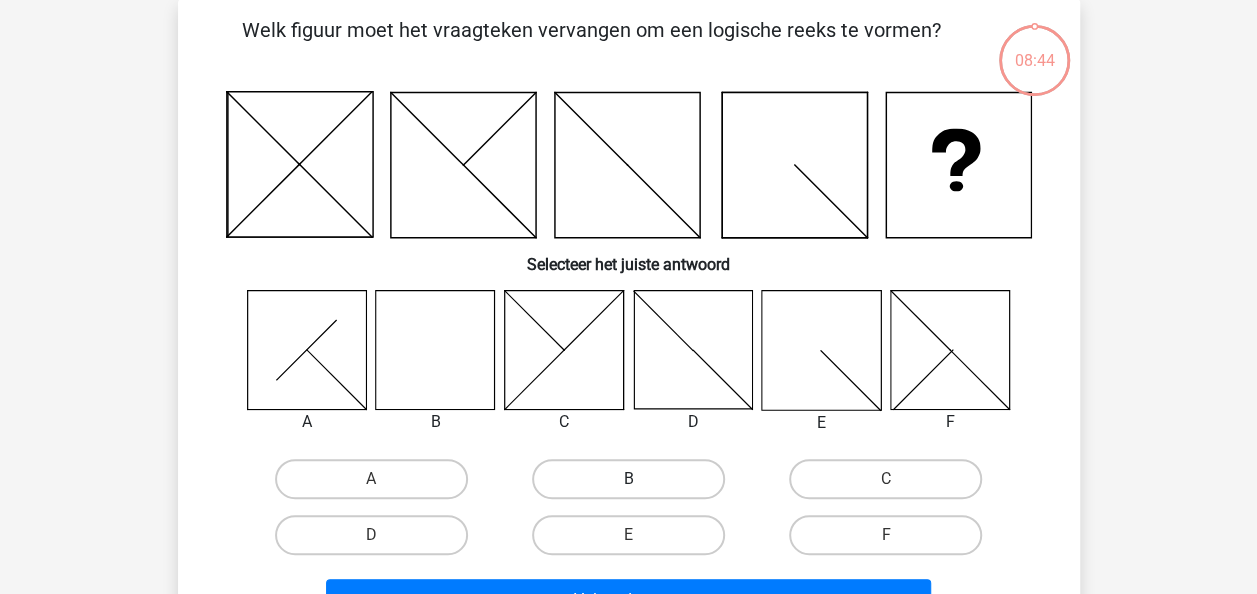 click on "B" at bounding box center [628, 479] 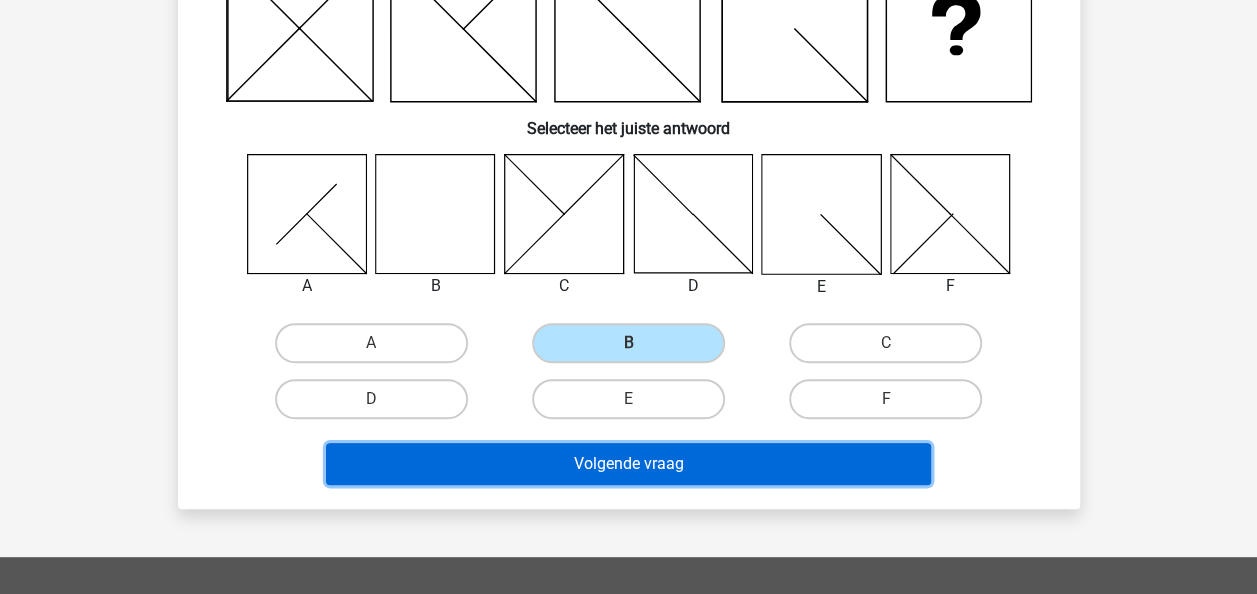 click on "Volgende vraag" at bounding box center (628, 464) 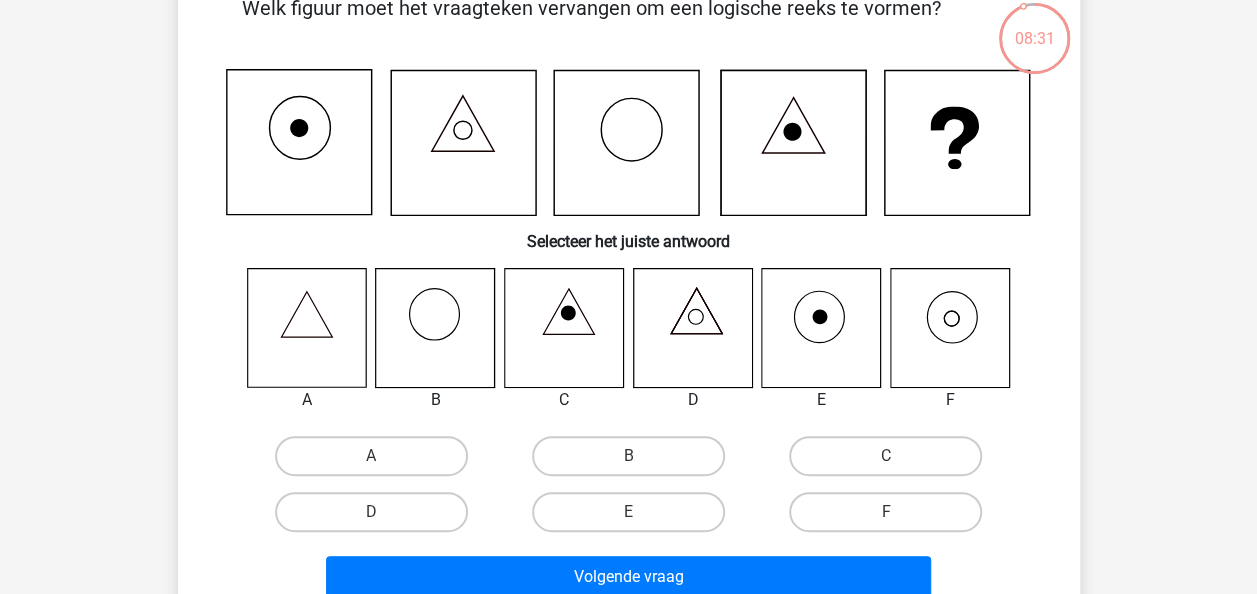 scroll, scrollTop: 116, scrollLeft: 0, axis: vertical 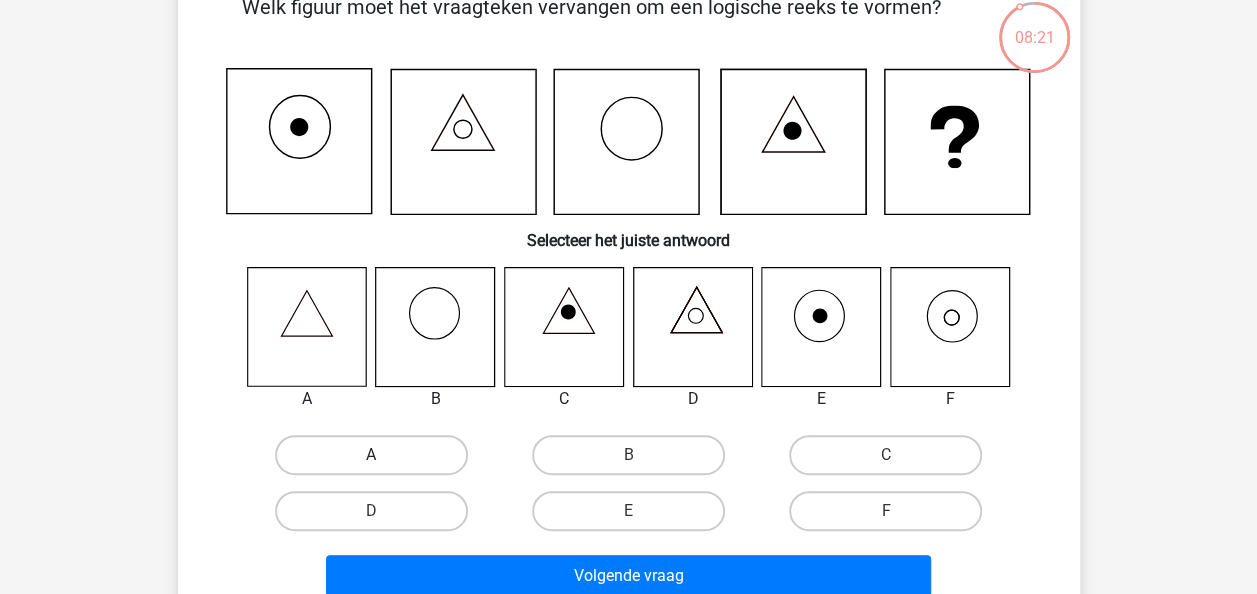 click on "A" at bounding box center (371, 455) 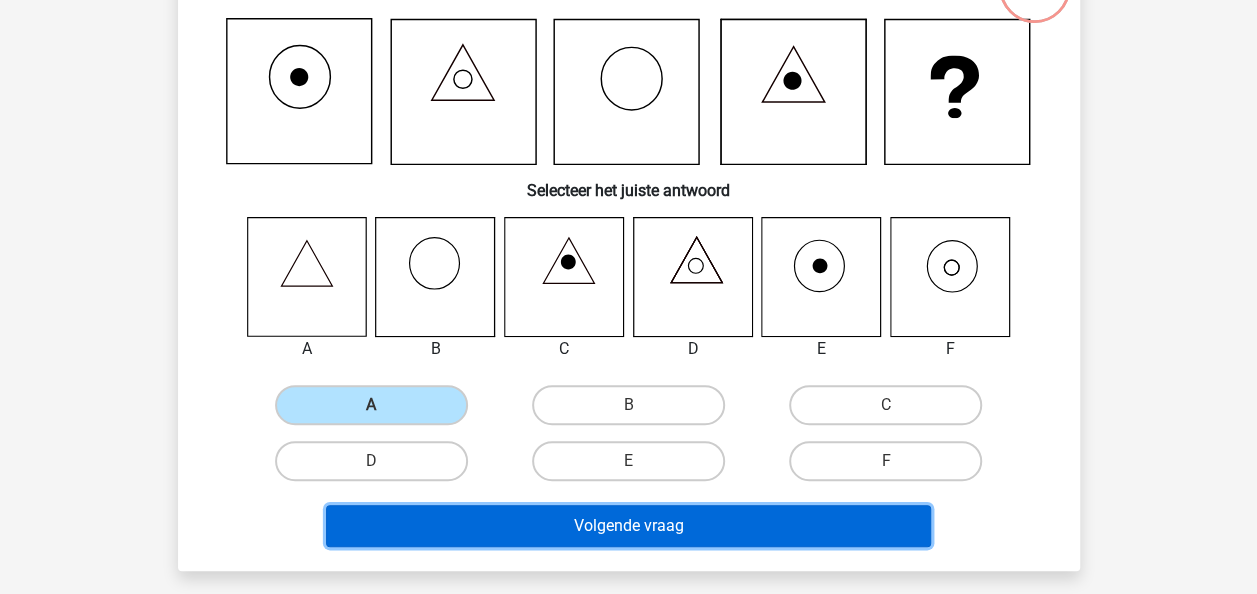 click on "Volgende vraag" at bounding box center (628, 526) 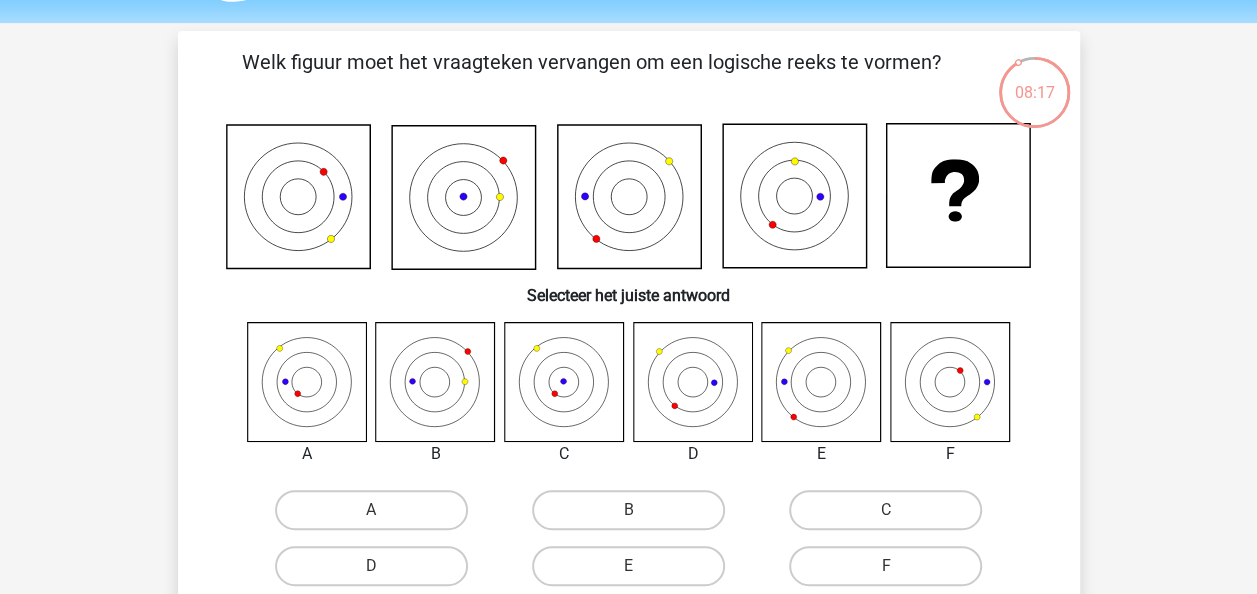 scroll, scrollTop: 60, scrollLeft: 0, axis: vertical 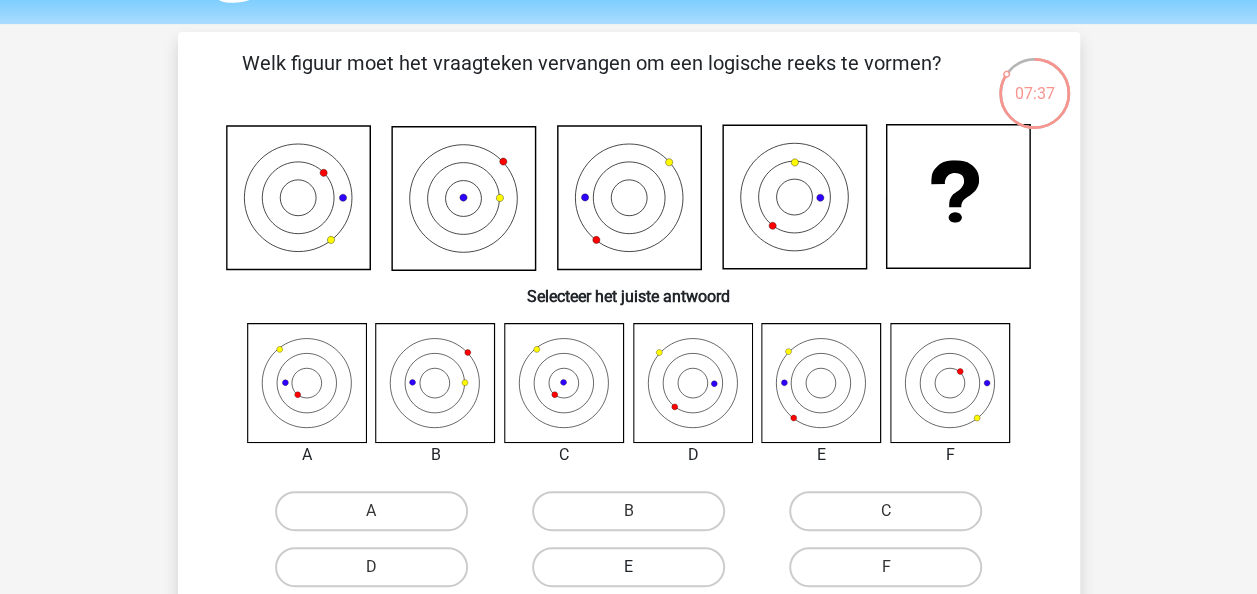 click on "E" at bounding box center [628, 567] 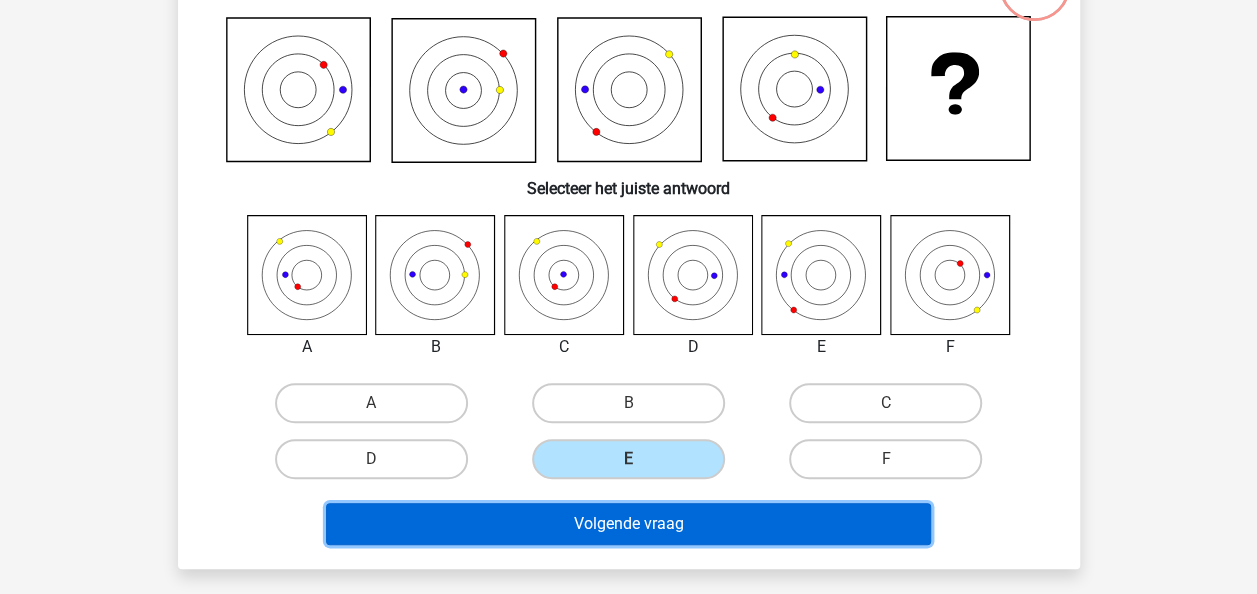 click on "Volgende vraag" at bounding box center (628, 524) 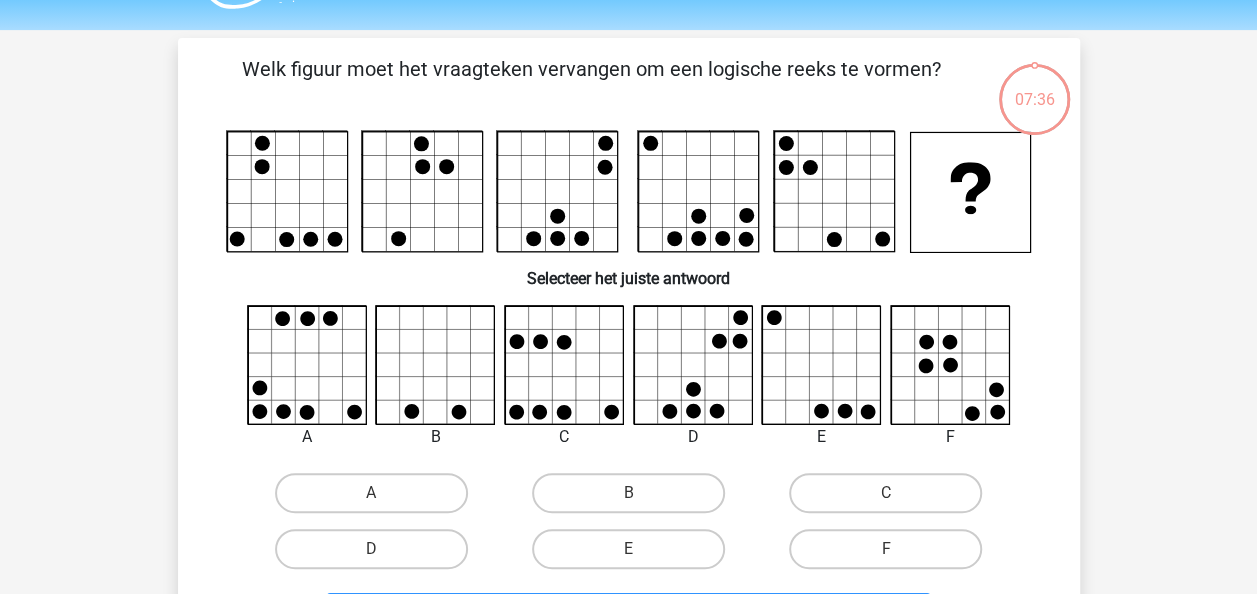 scroll, scrollTop: 53, scrollLeft: 0, axis: vertical 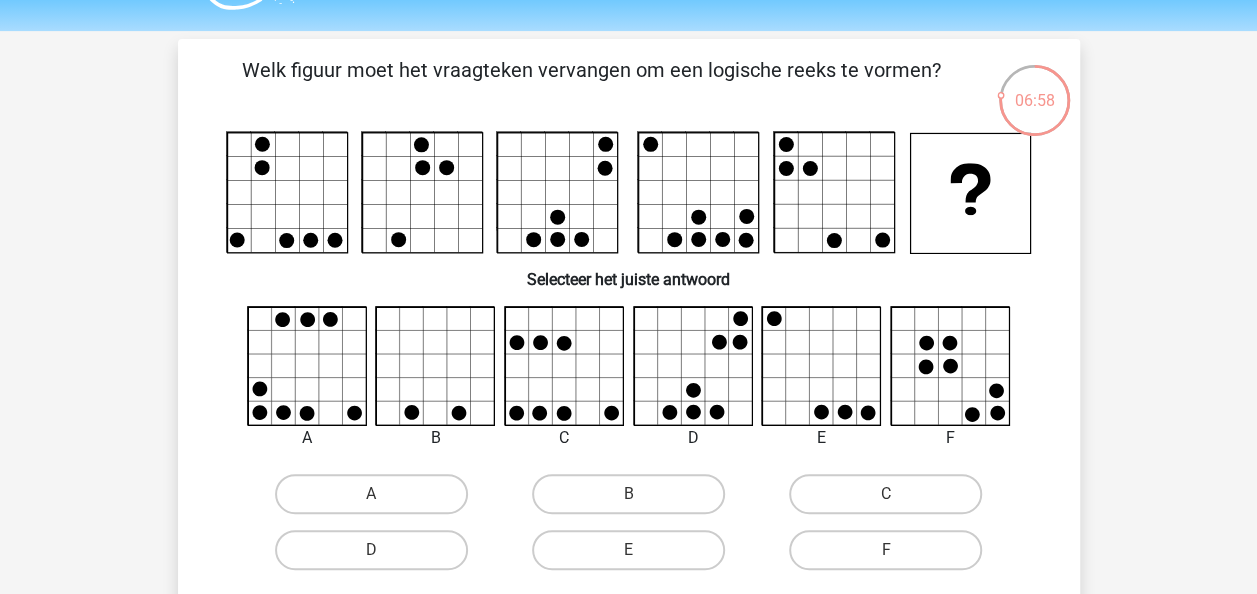click on "E" at bounding box center [628, 550] 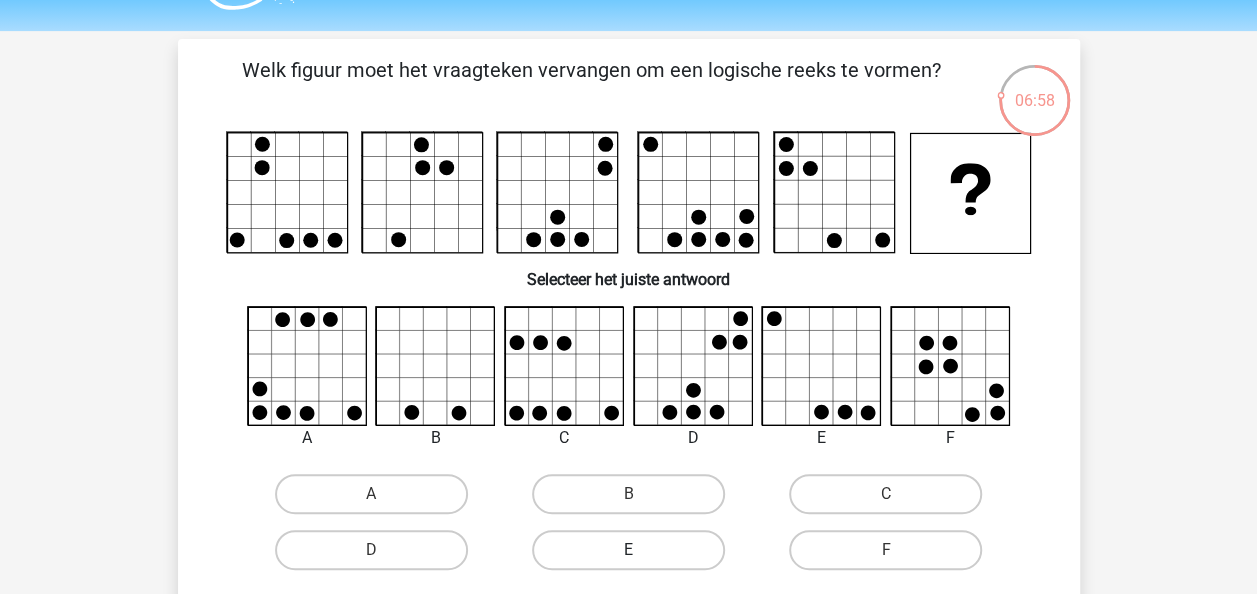 click on "E" at bounding box center [628, 550] 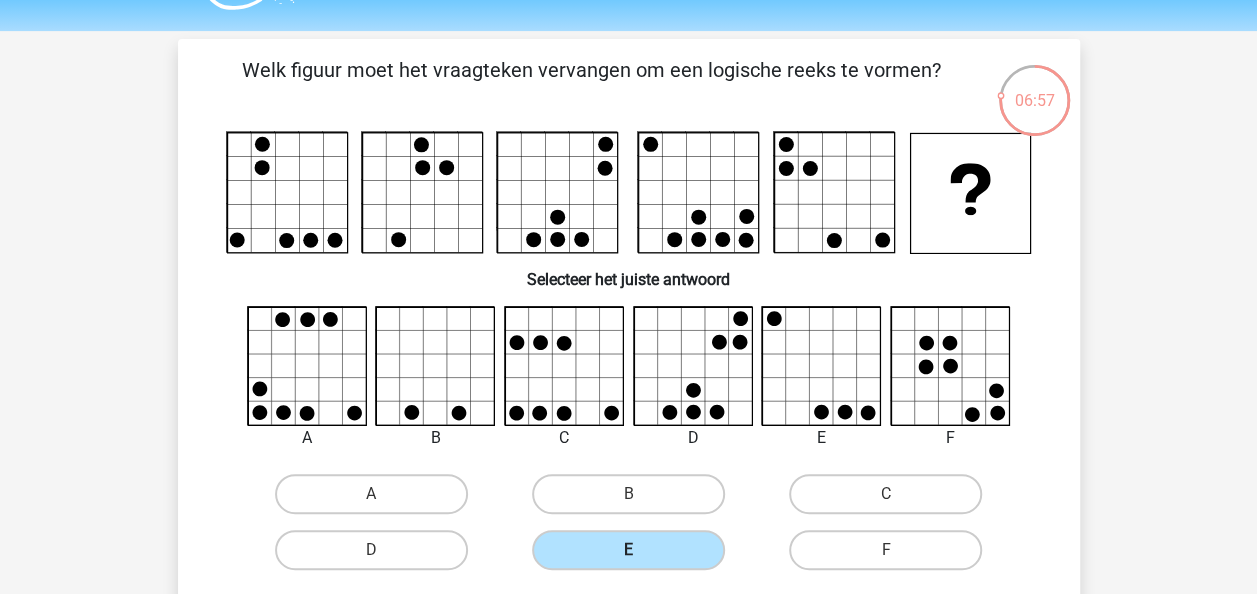 scroll, scrollTop: 189, scrollLeft: 0, axis: vertical 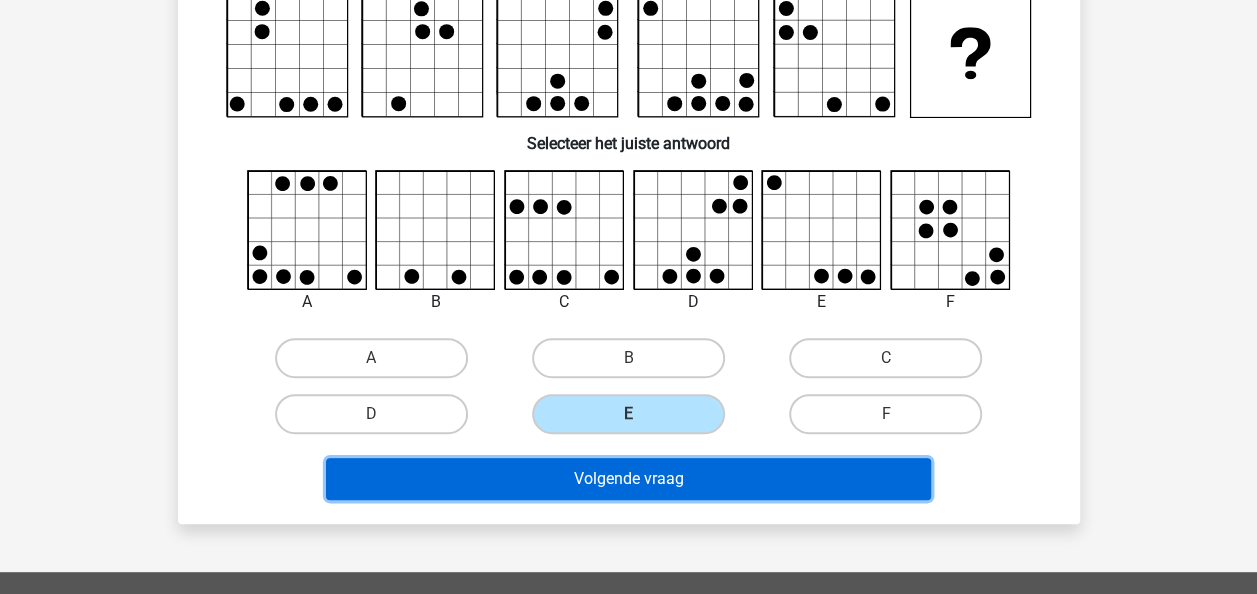 click on "Volgende vraag" at bounding box center [628, 479] 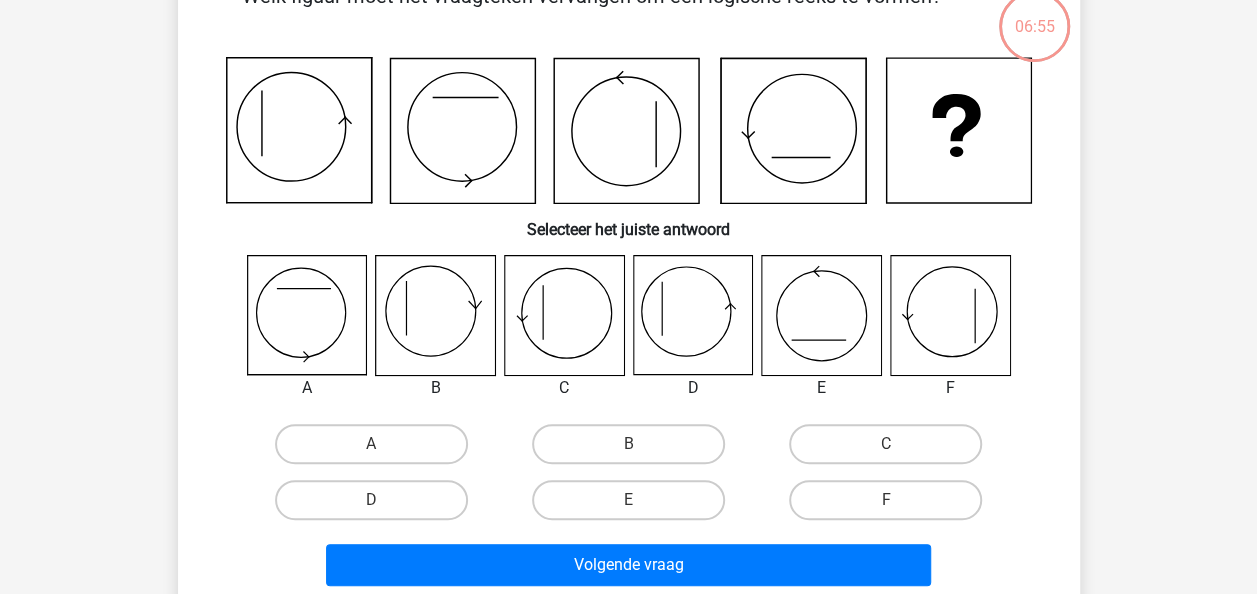 scroll, scrollTop: 92, scrollLeft: 0, axis: vertical 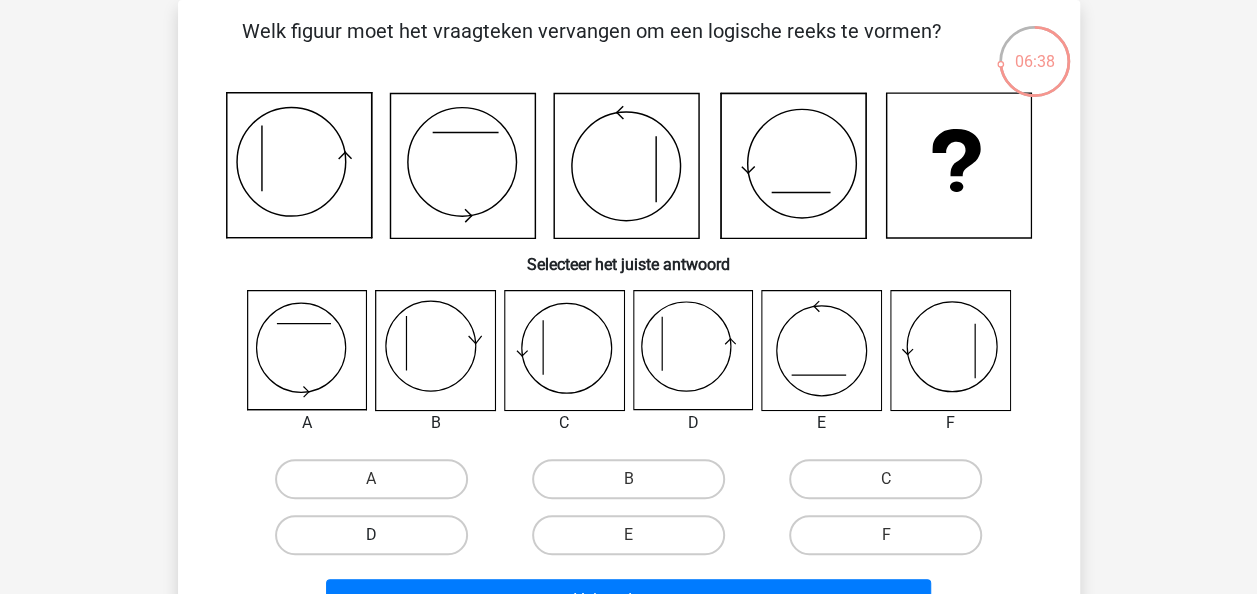 click on "D" at bounding box center (371, 535) 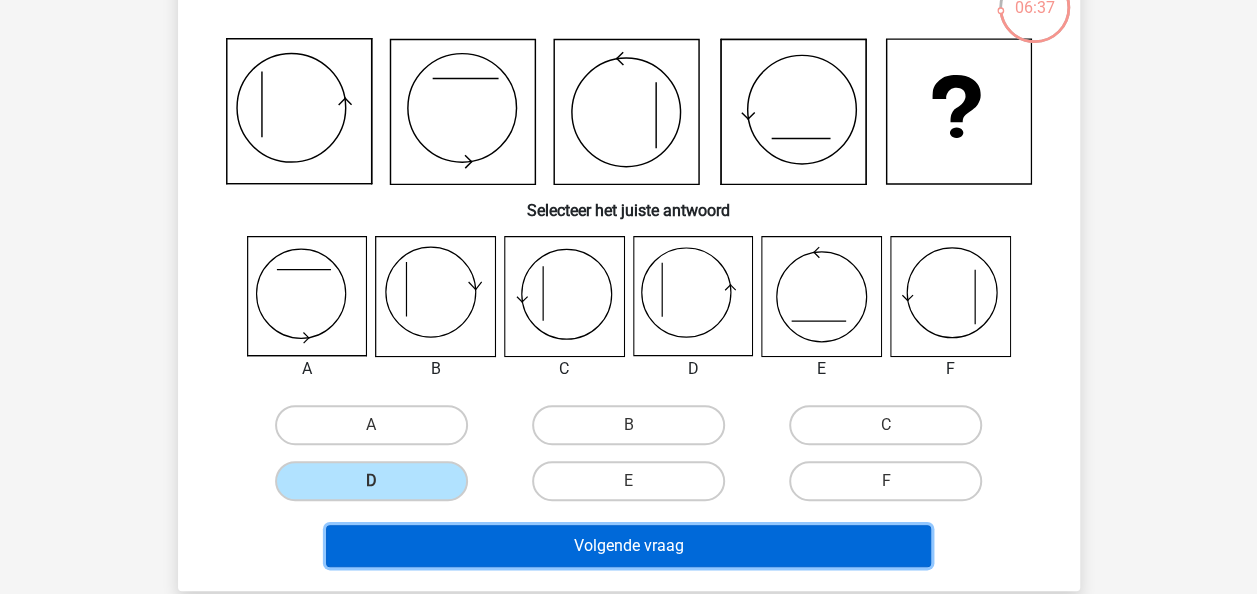 click on "Volgende vraag" at bounding box center (628, 546) 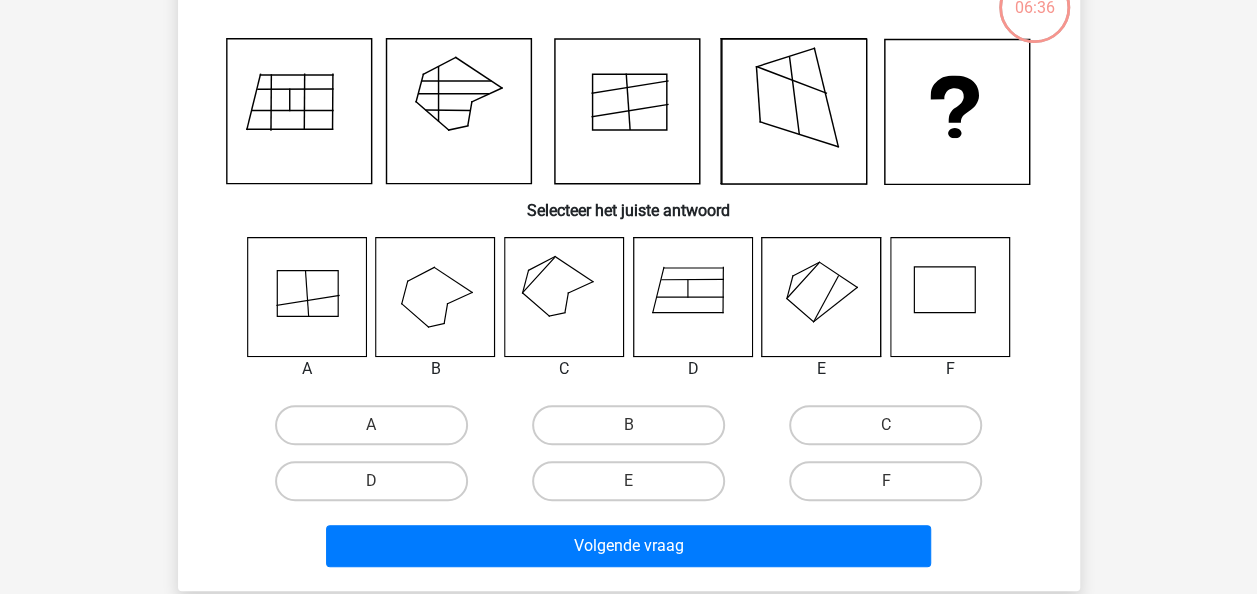 scroll, scrollTop: 92, scrollLeft: 0, axis: vertical 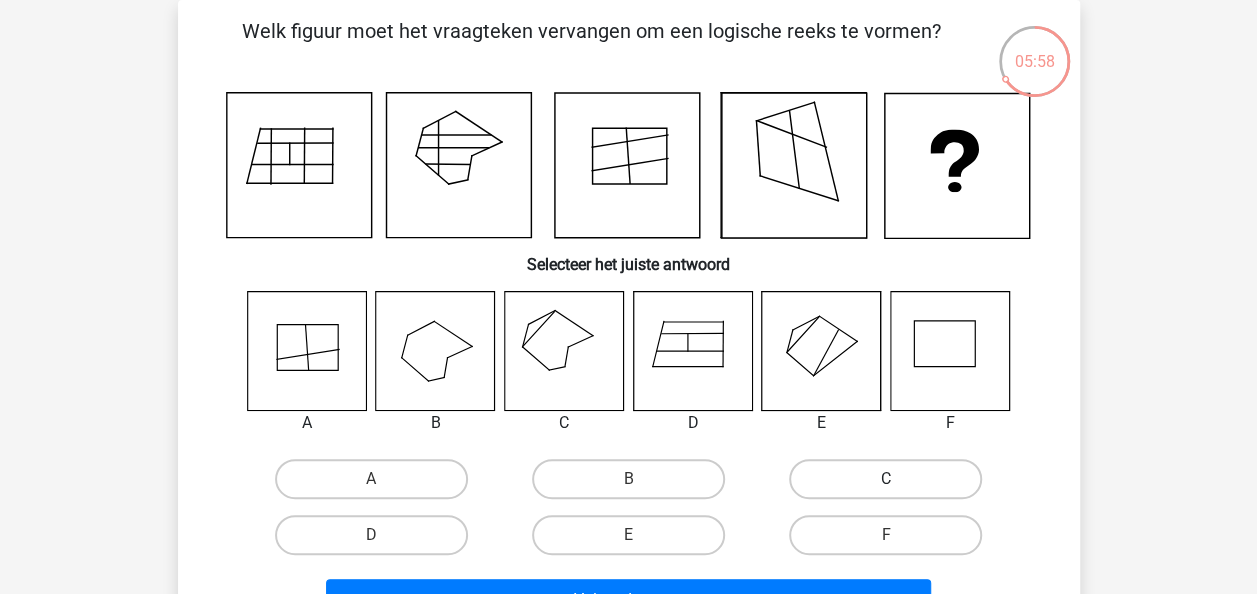click on "C" at bounding box center [892, 485] 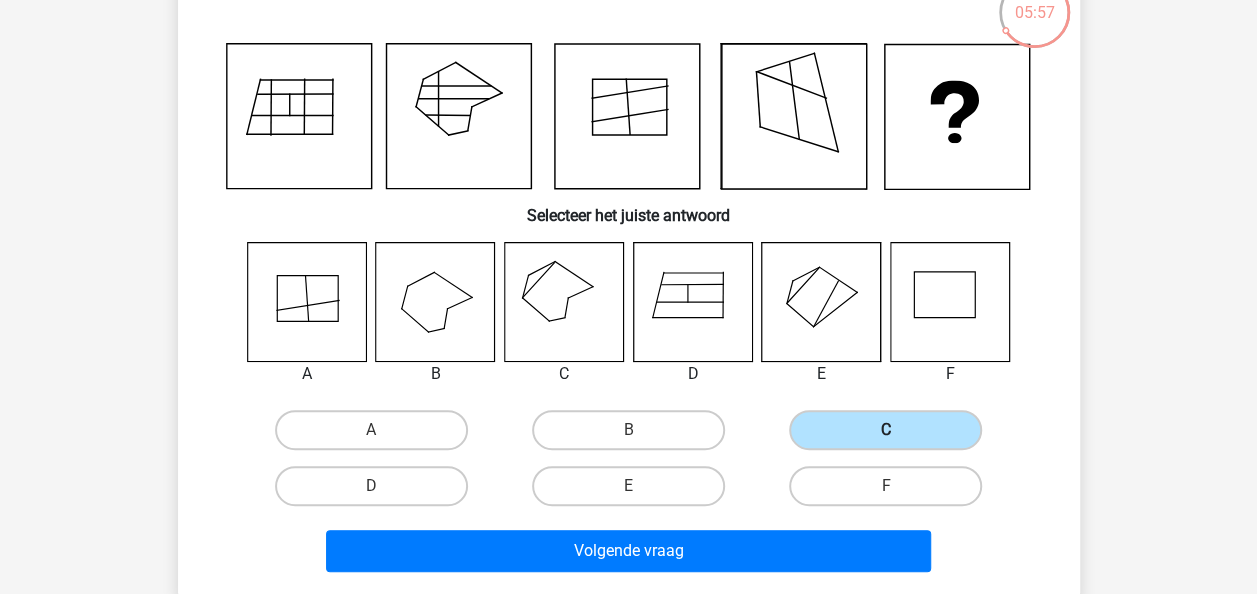 scroll, scrollTop: 142, scrollLeft: 0, axis: vertical 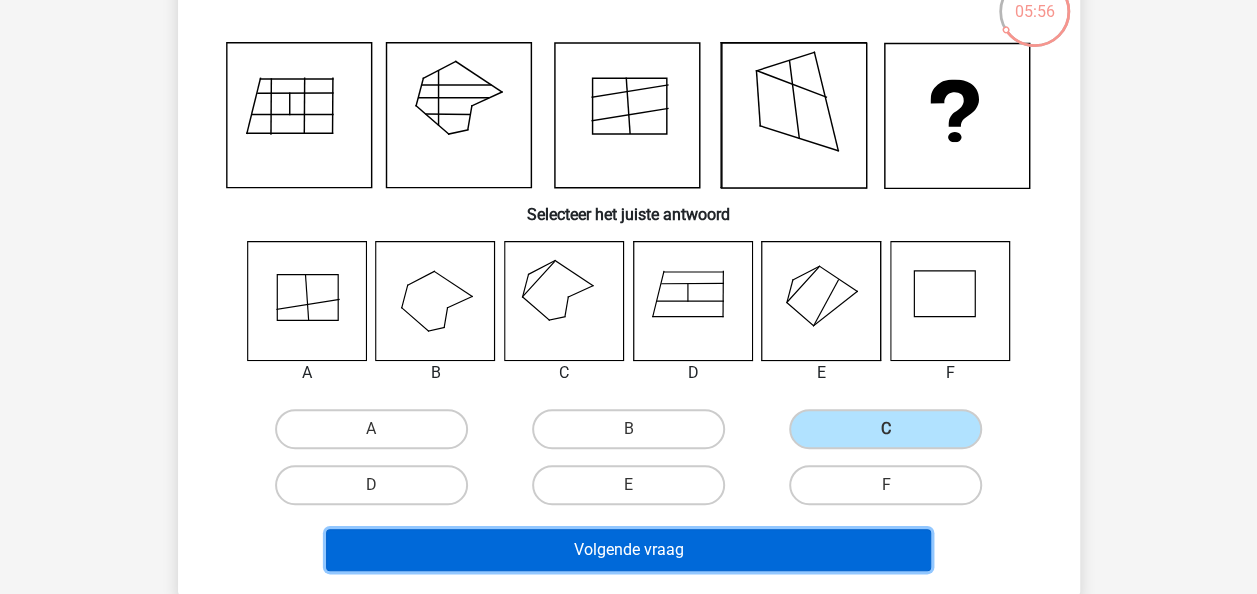 click on "Volgende vraag" at bounding box center [628, 550] 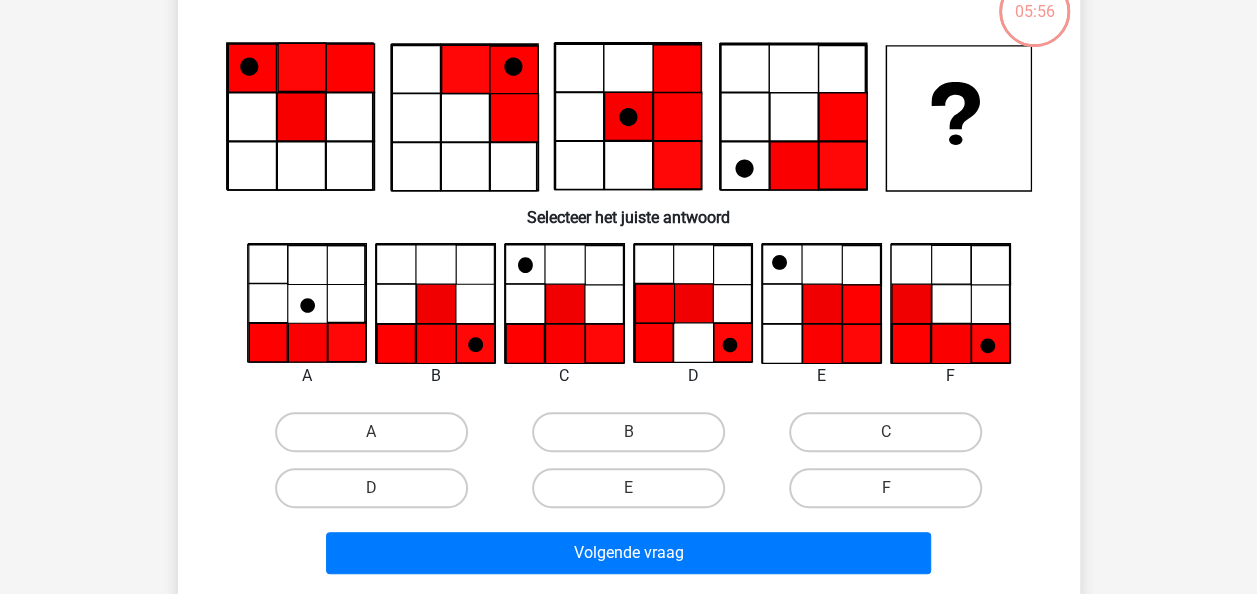 scroll, scrollTop: 97, scrollLeft: 0, axis: vertical 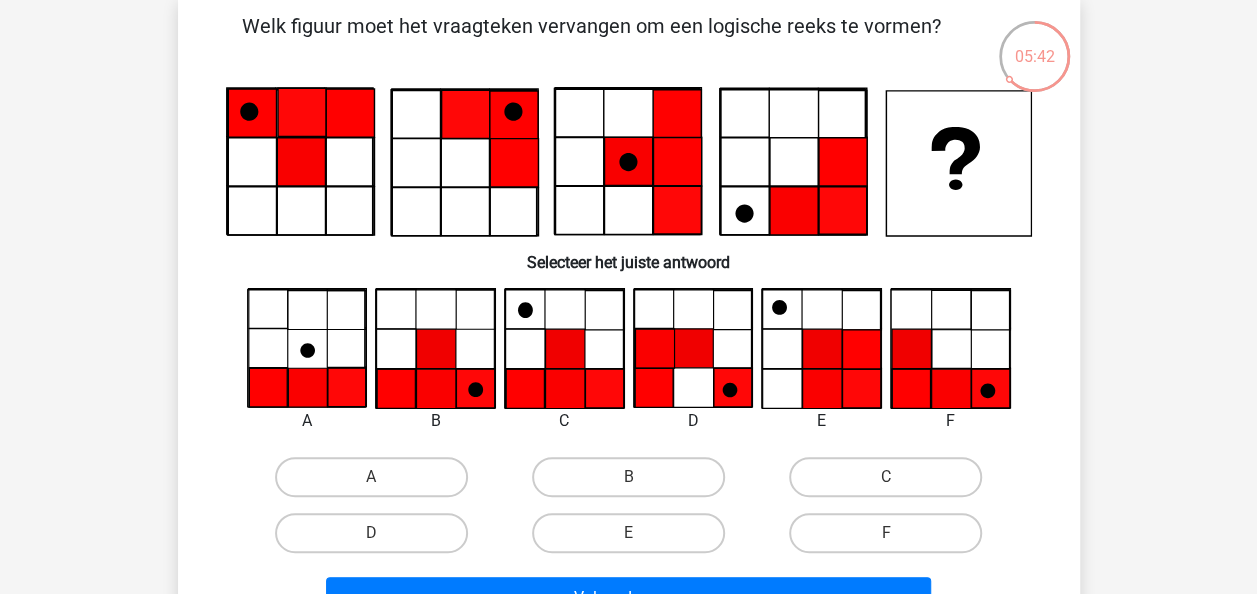 click at bounding box center (950, 348) 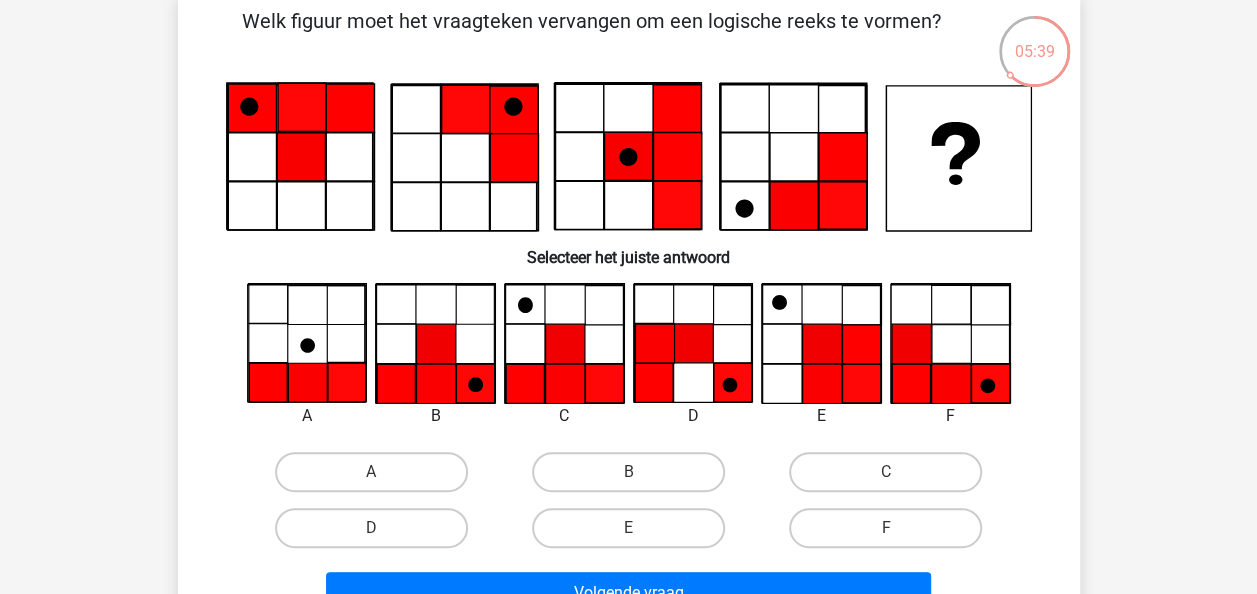 scroll, scrollTop: 103, scrollLeft: 0, axis: vertical 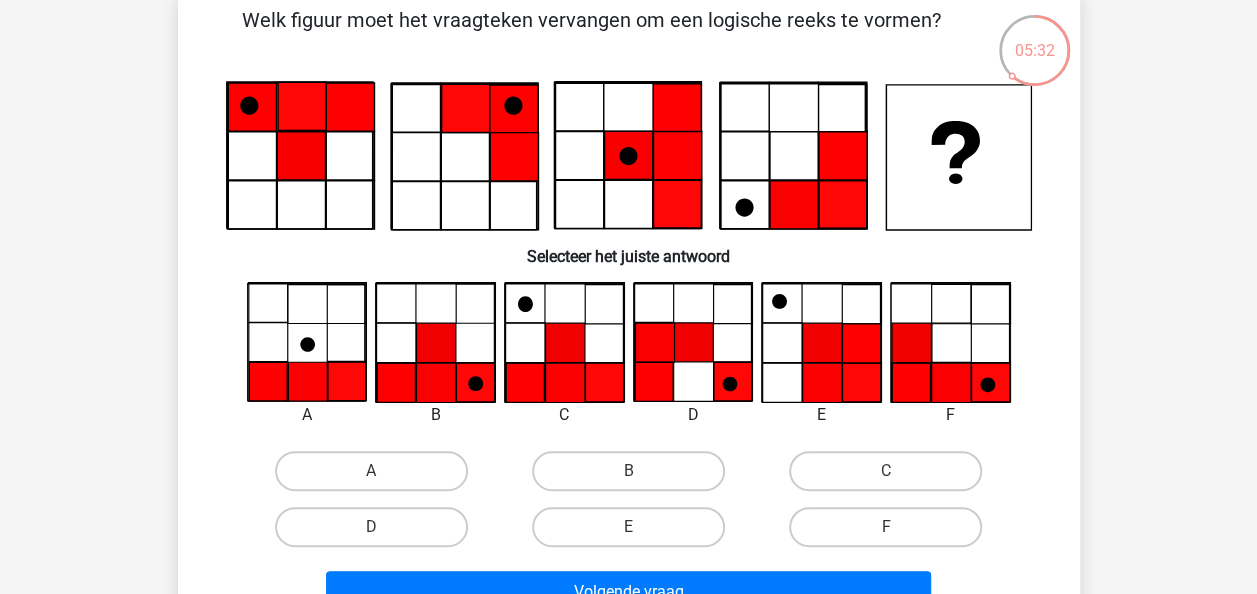 click on "B" at bounding box center [628, 471] 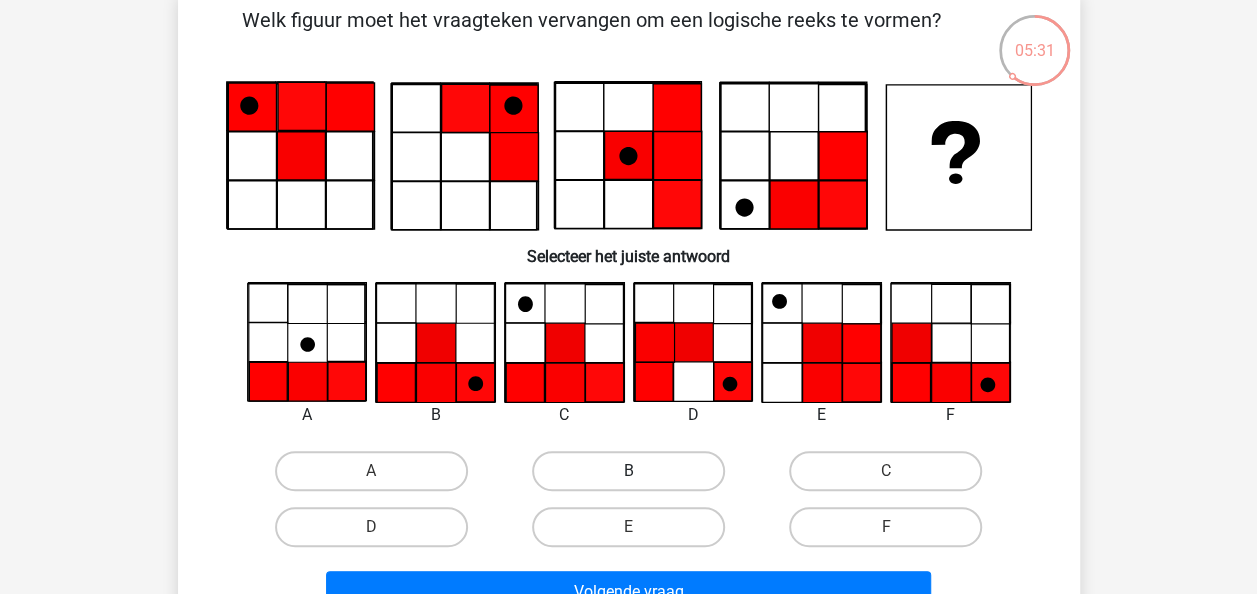 click on "B" at bounding box center [628, 471] 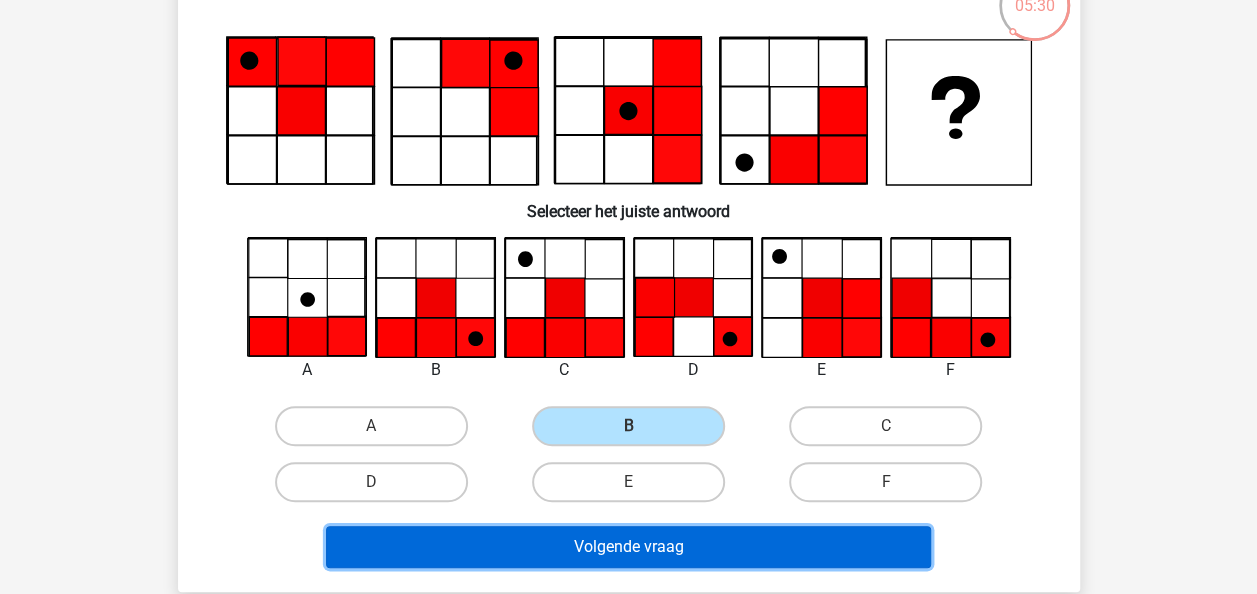 click on "Volgende vraag" at bounding box center [628, 547] 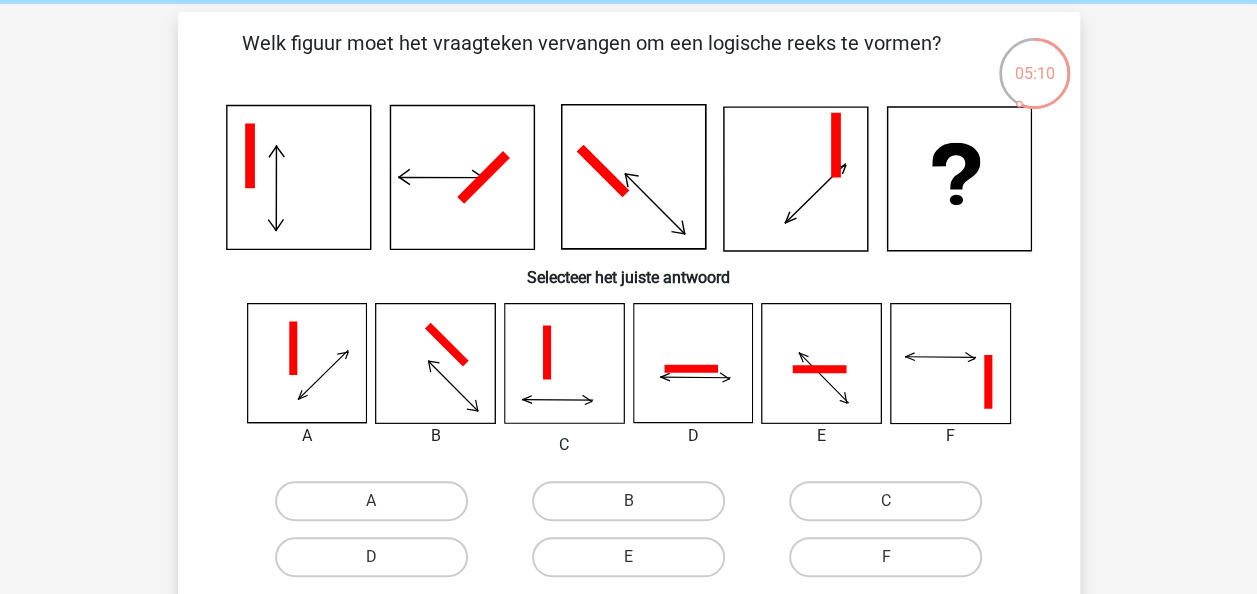scroll, scrollTop: 81, scrollLeft: 0, axis: vertical 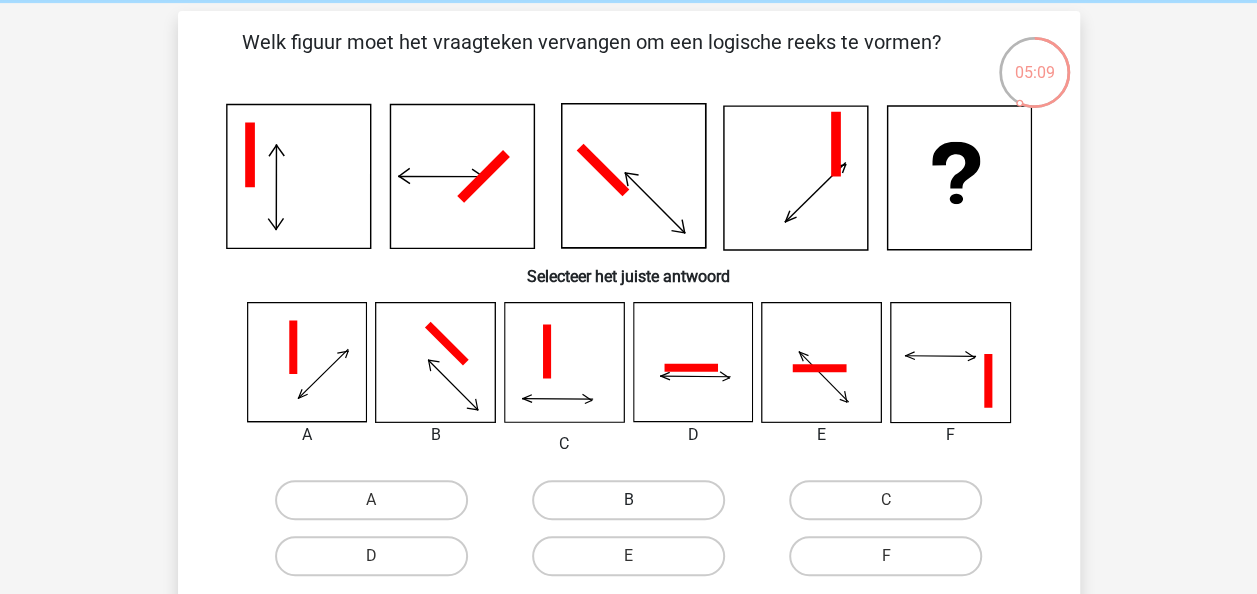 click on "B" at bounding box center (628, 500) 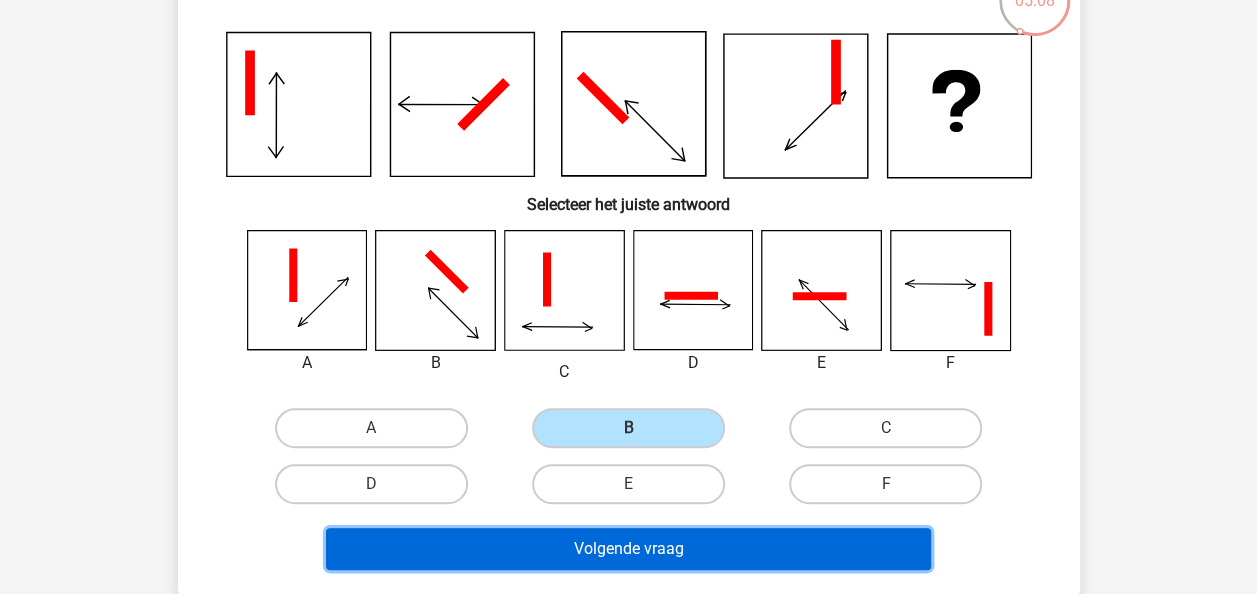 click on "Volgende vraag" at bounding box center (628, 549) 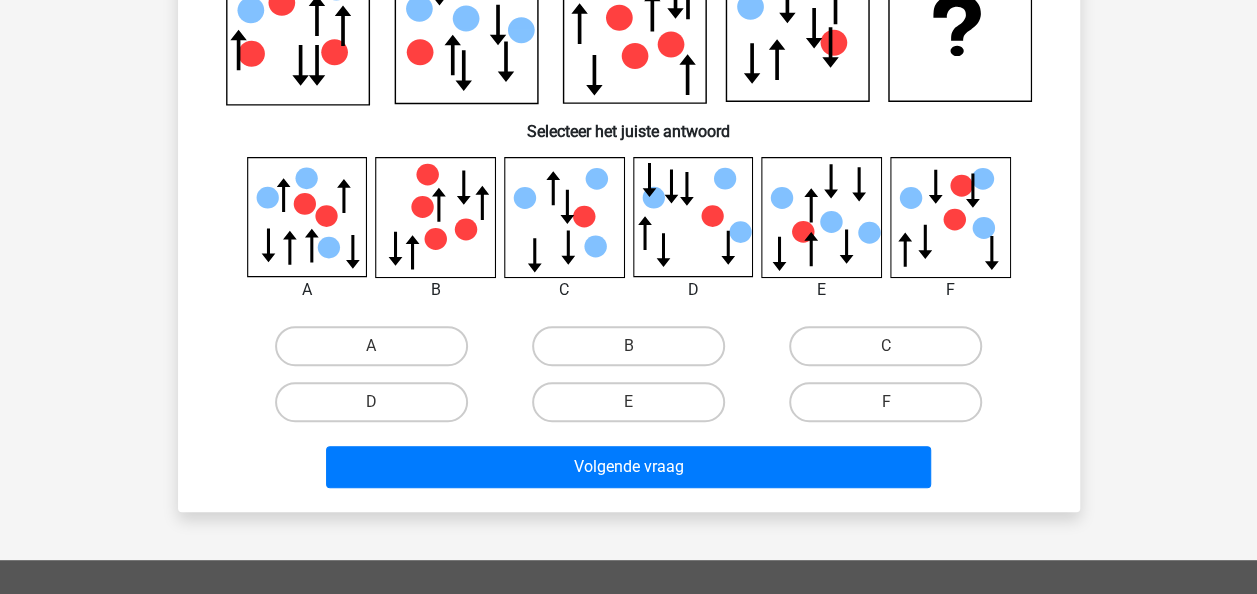scroll, scrollTop: 227, scrollLeft: 0, axis: vertical 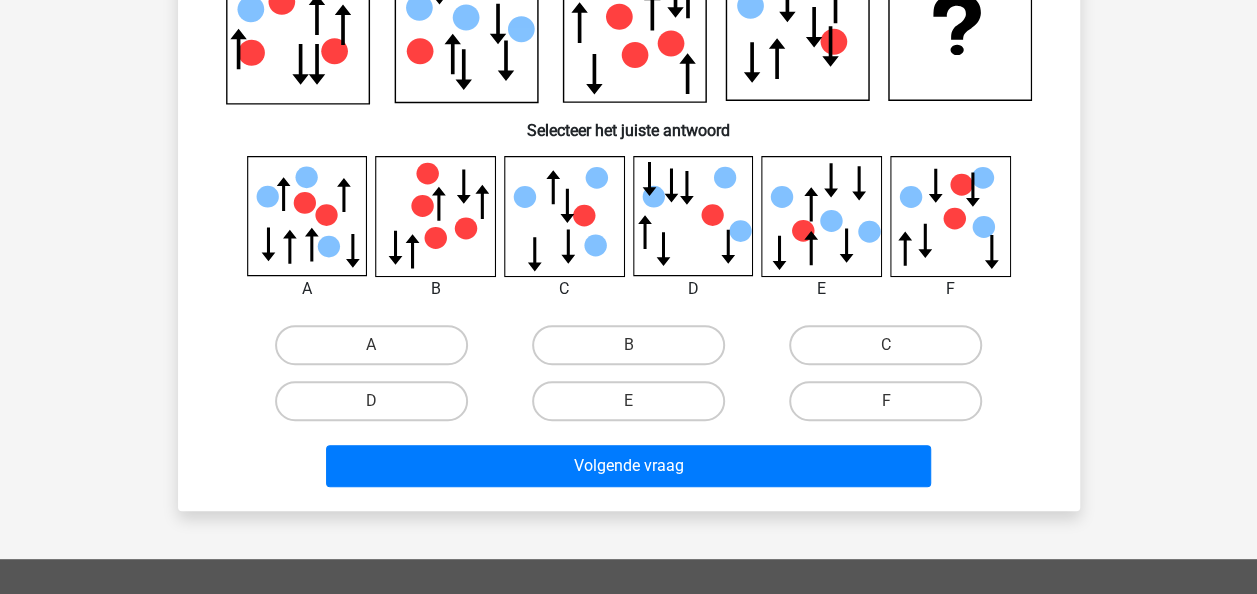 click 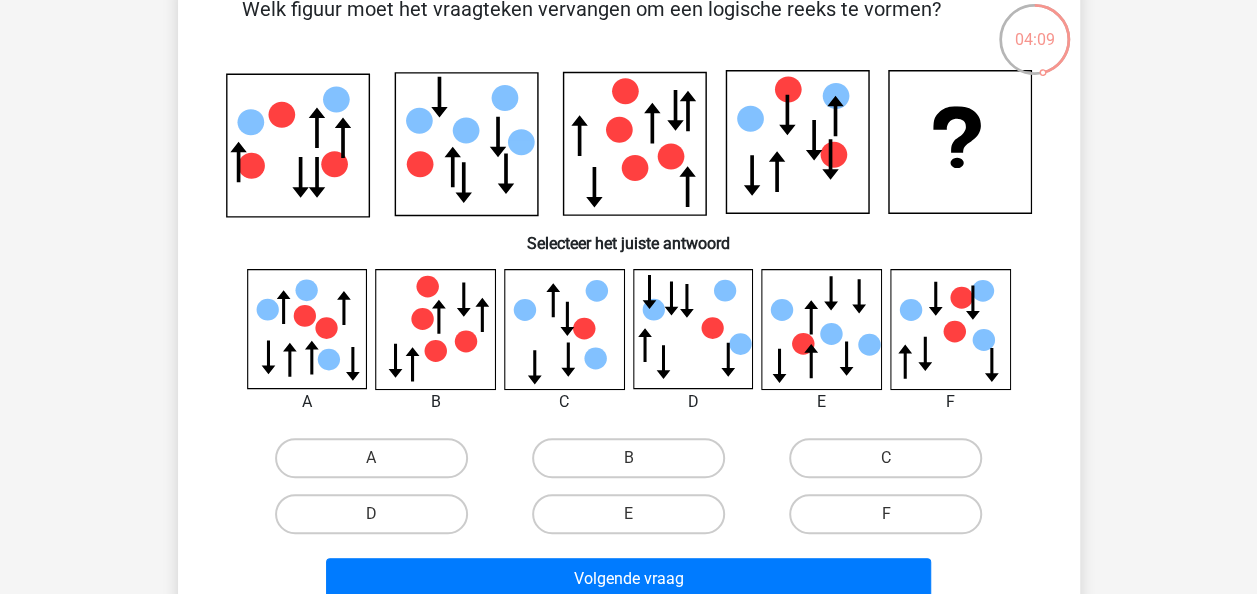 scroll, scrollTop: 115, scrollLeft: 0, axis: vertical 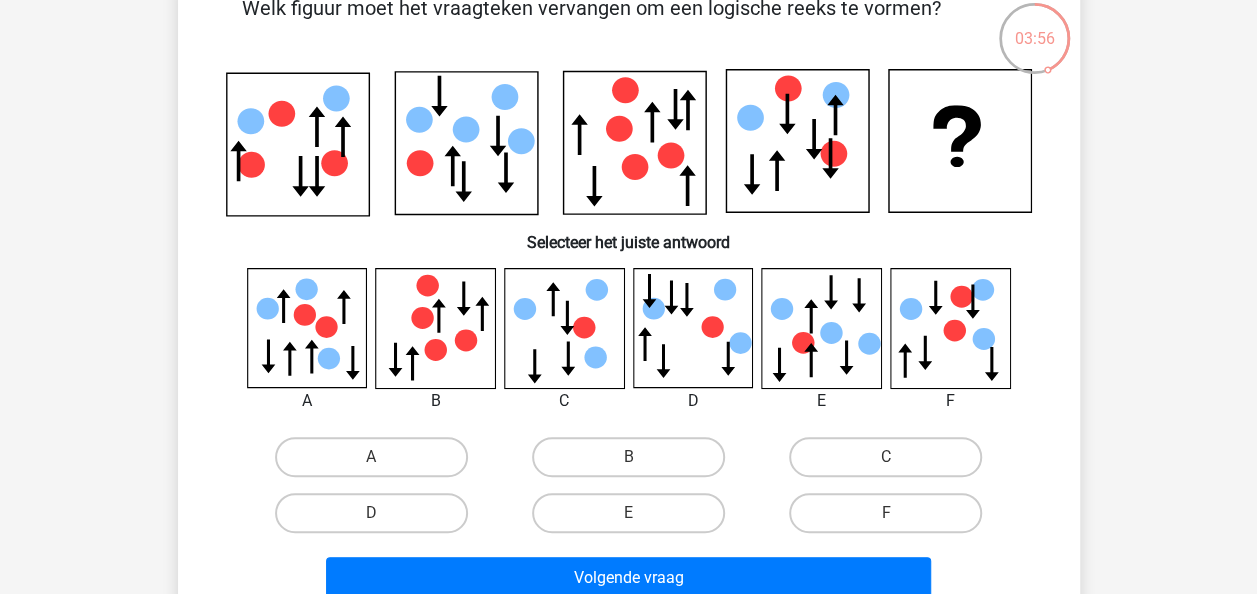click on "C" at bounding box center [892, 463] 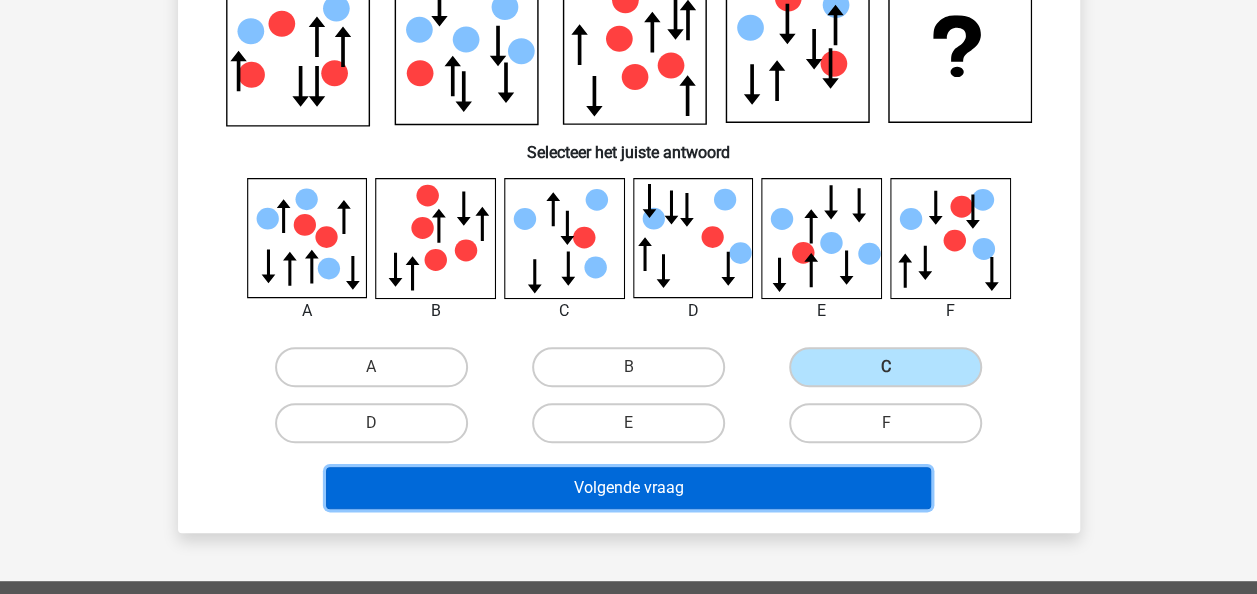click on "Volgende vraag" at bounding box center (628, 488) 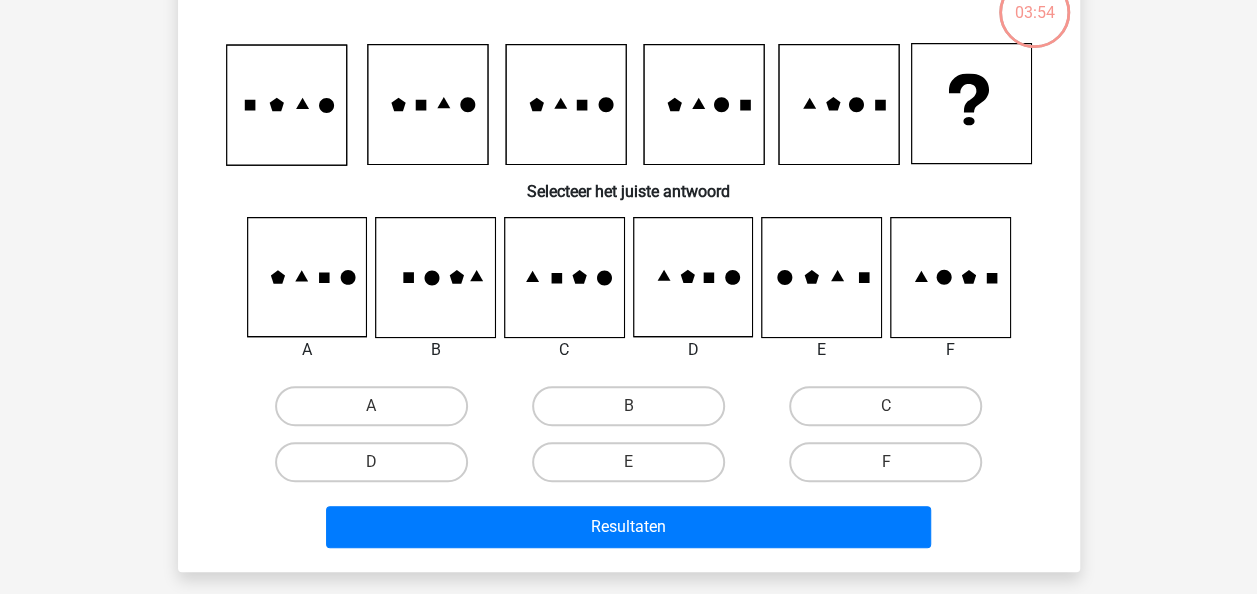 scroll, scrollTop: 92, scrollLeft: 0, axis: vertical 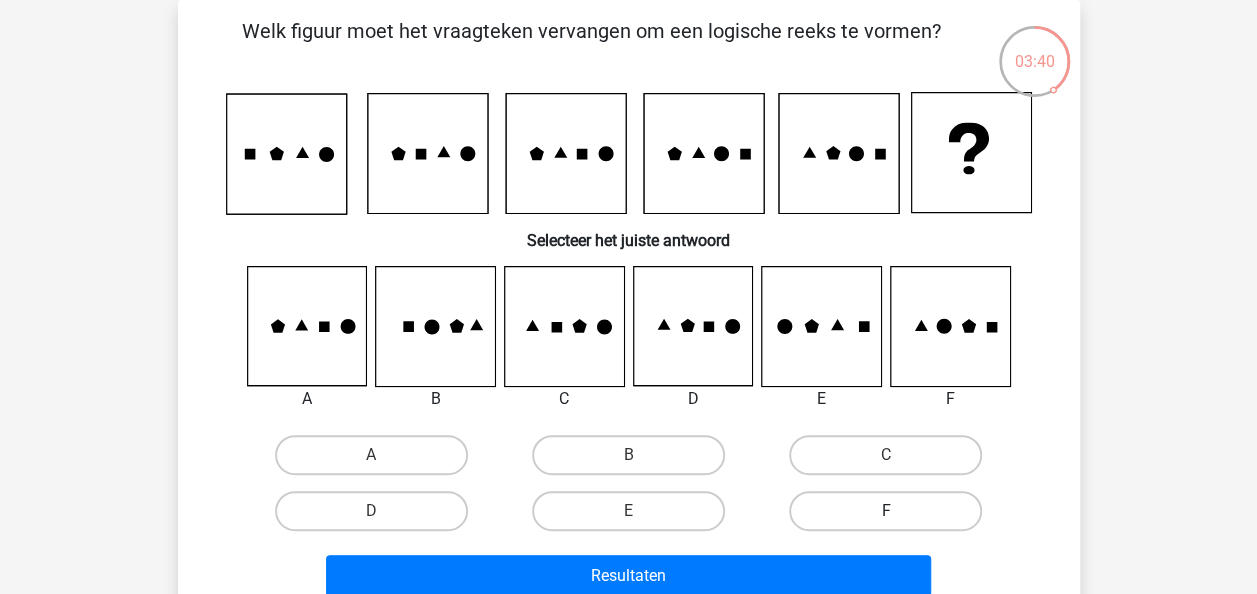 click on "F" at bounding box center (885, 511) 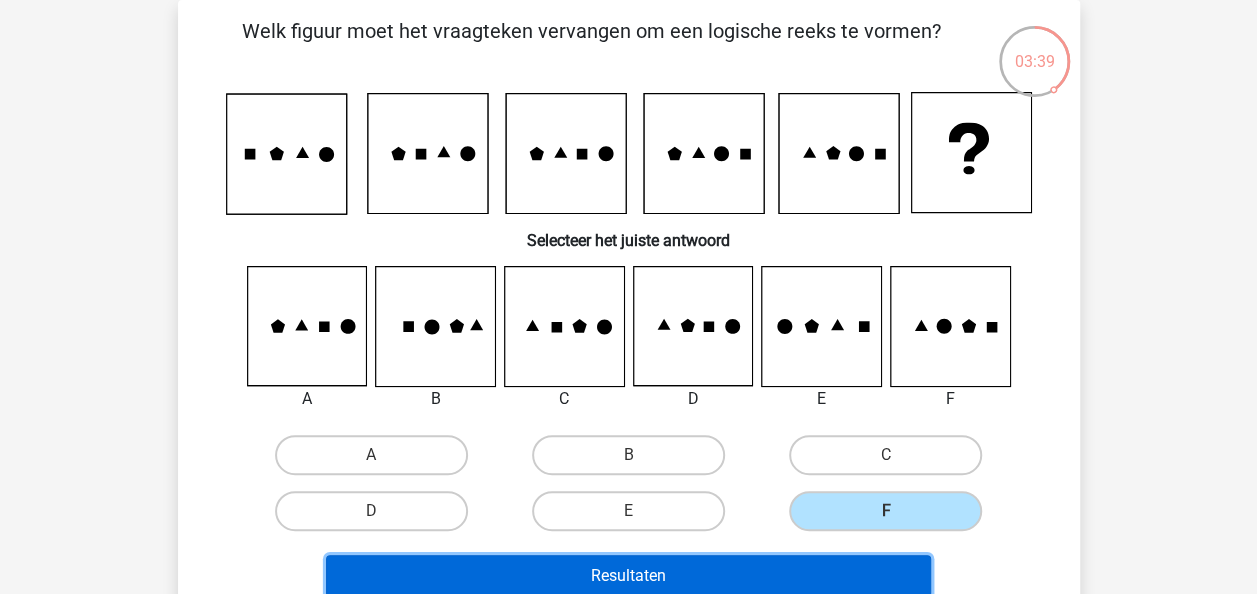 click on "Resultaten" at bounding box center [628, 576] 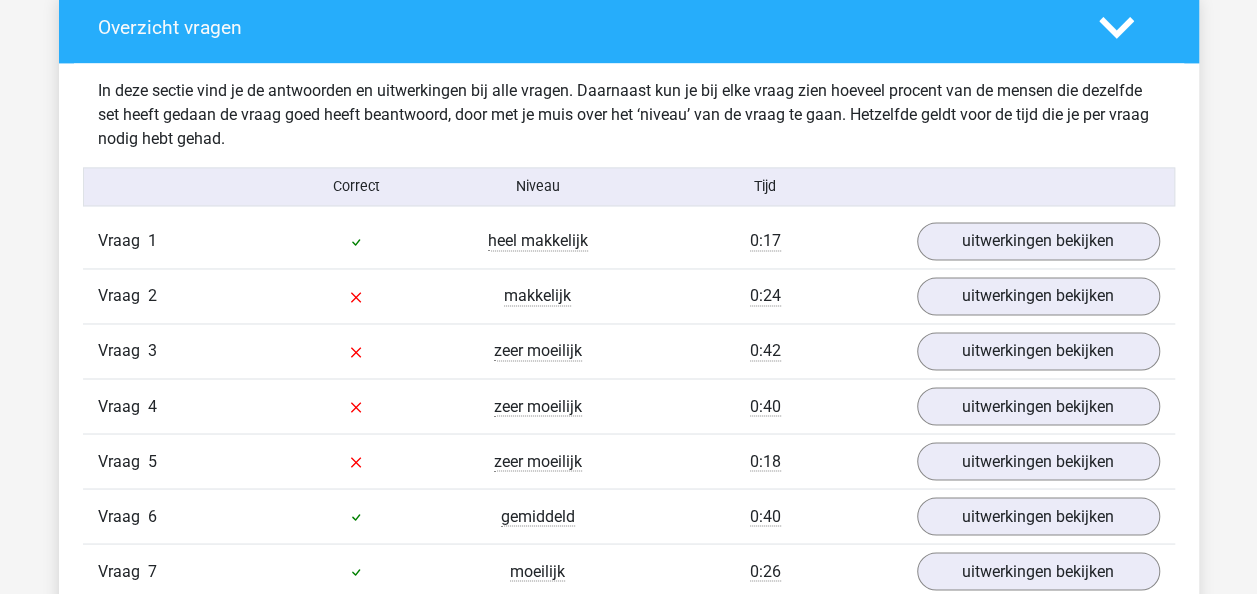 scroll, scrollTop: 1511, scrollLeft: 0, axis: vertical 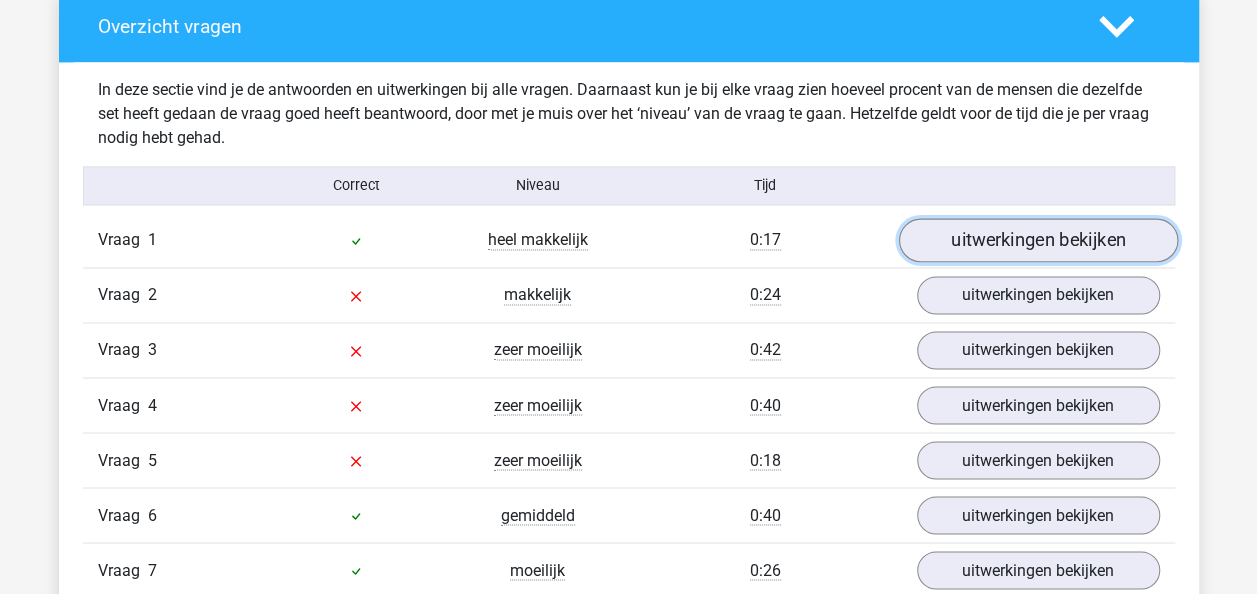 click on "uitwerkingen bekijken" at bounding box center [1037, 241] 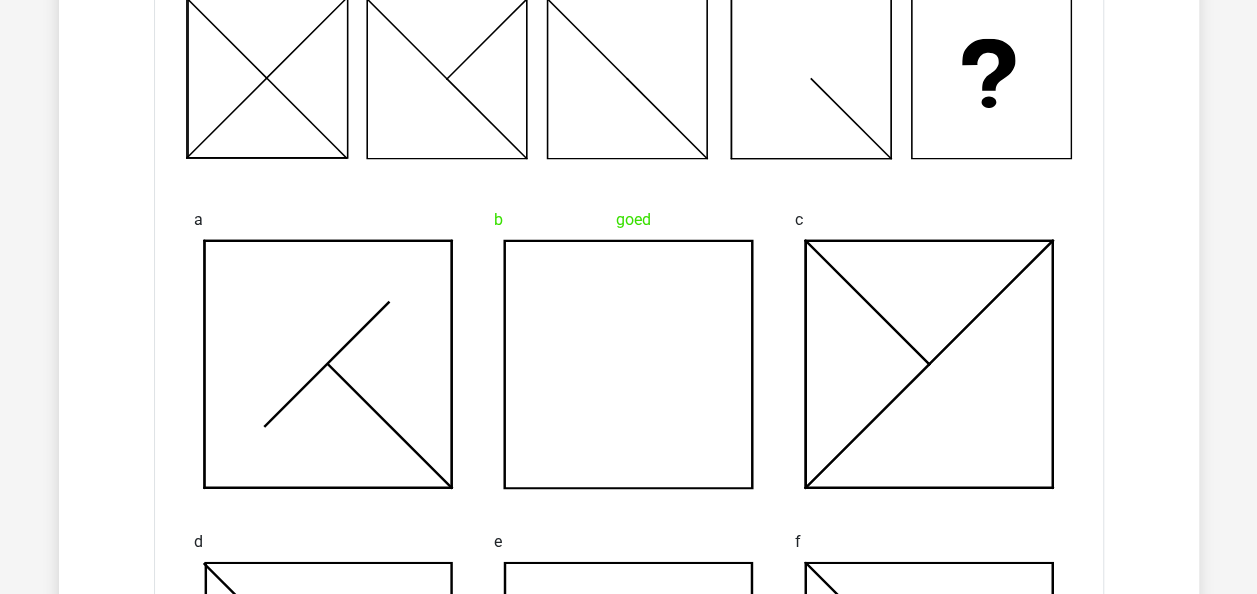 scroll, scrollTop: 1856, scrollLeft: 0, axis: vertical 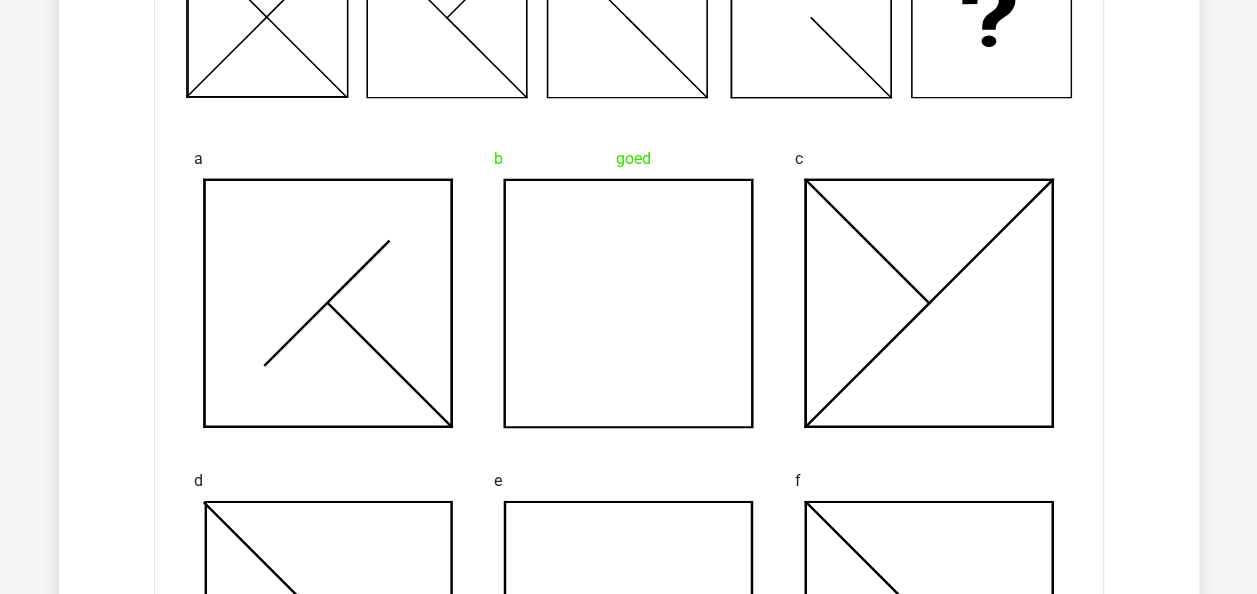 click 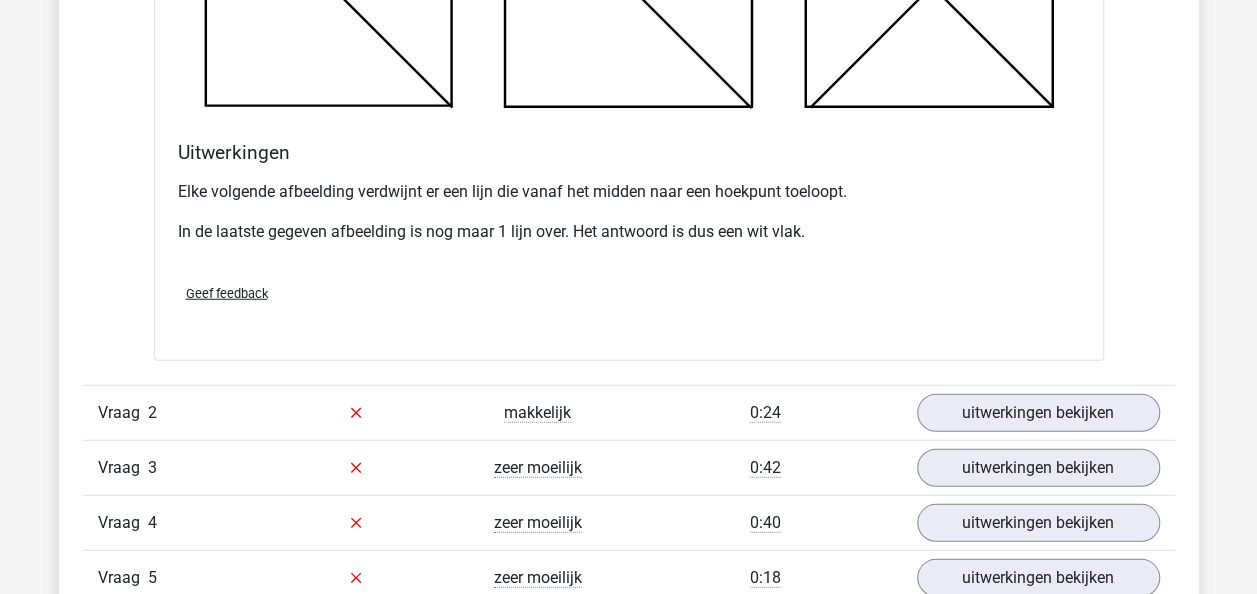 scroll, scrollTop: 2562, scrollLeft: 0, axis: vertical 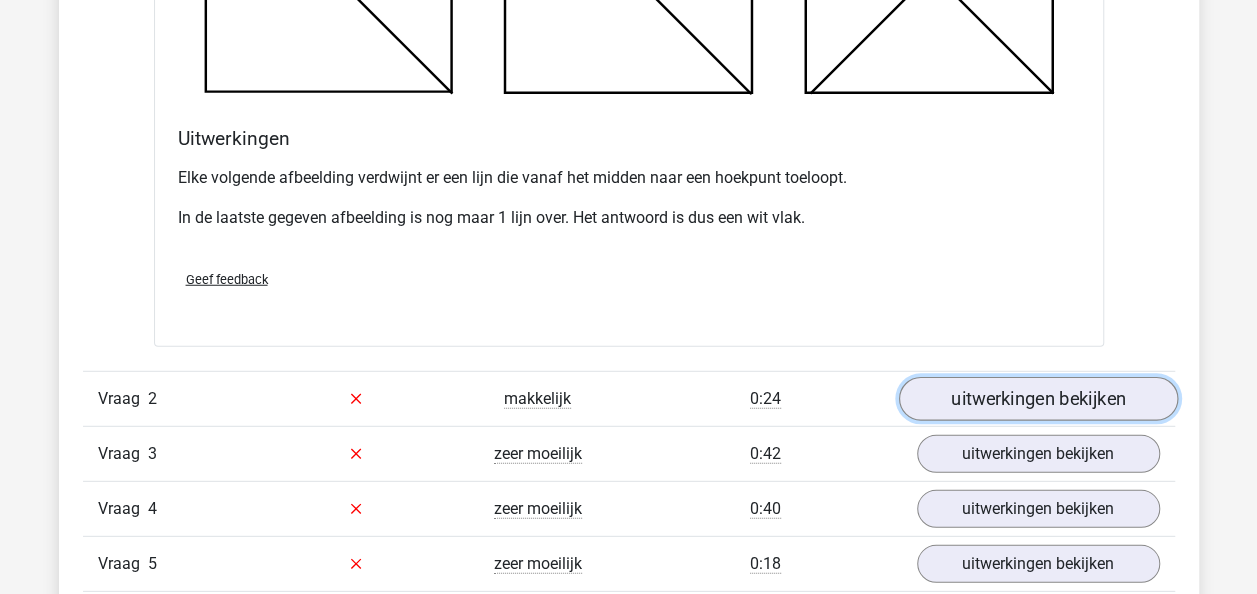 click on "uitwerkingen bekijken" at bounding box center (1037, 399) 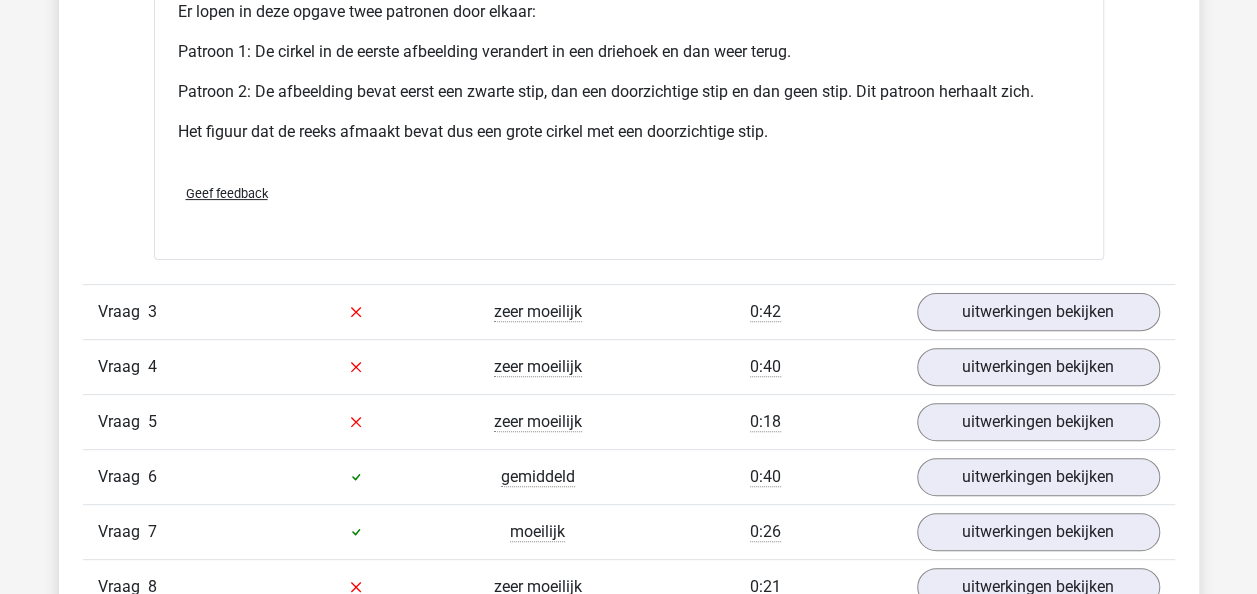 scroll, scrollTop: 3940, scrollLeft: 0, axis: vertical 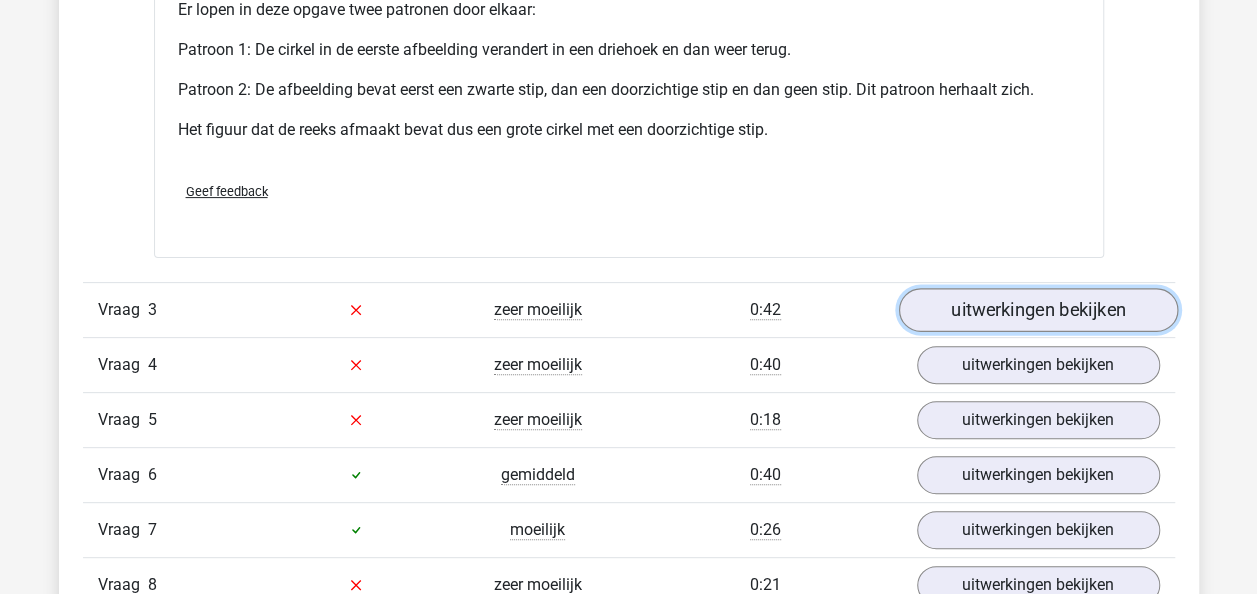 click on "uitwerkingen bekijken" at bounding box center (1037, 310) 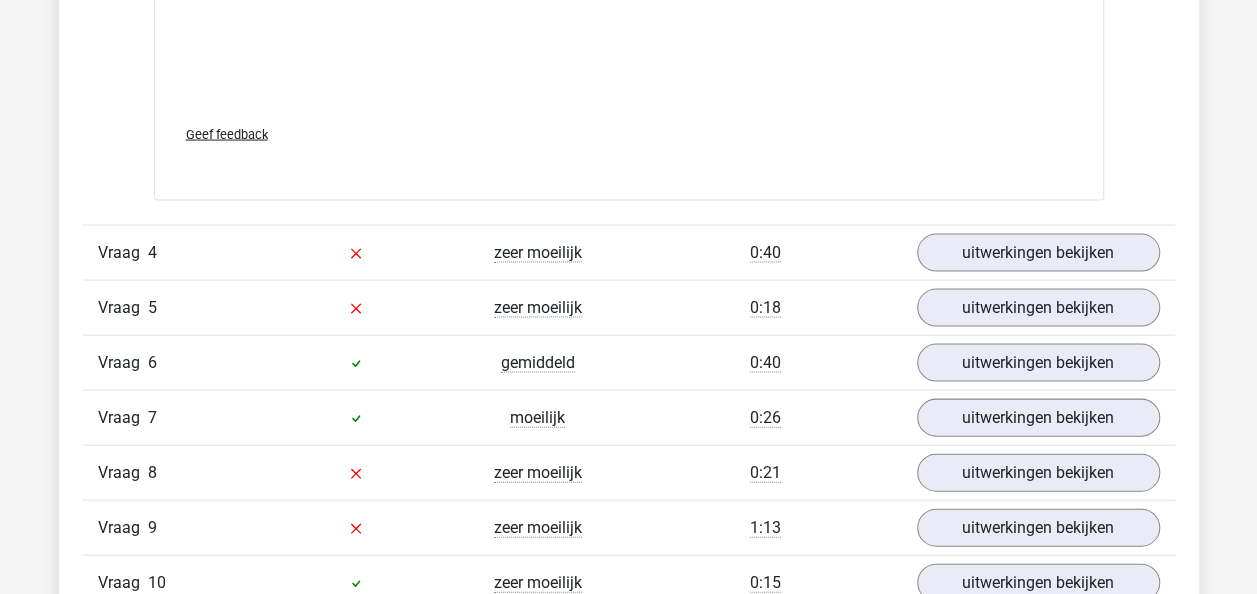 scroll, scrollTop: 5728, scrollLeft: 0, axis: vertical 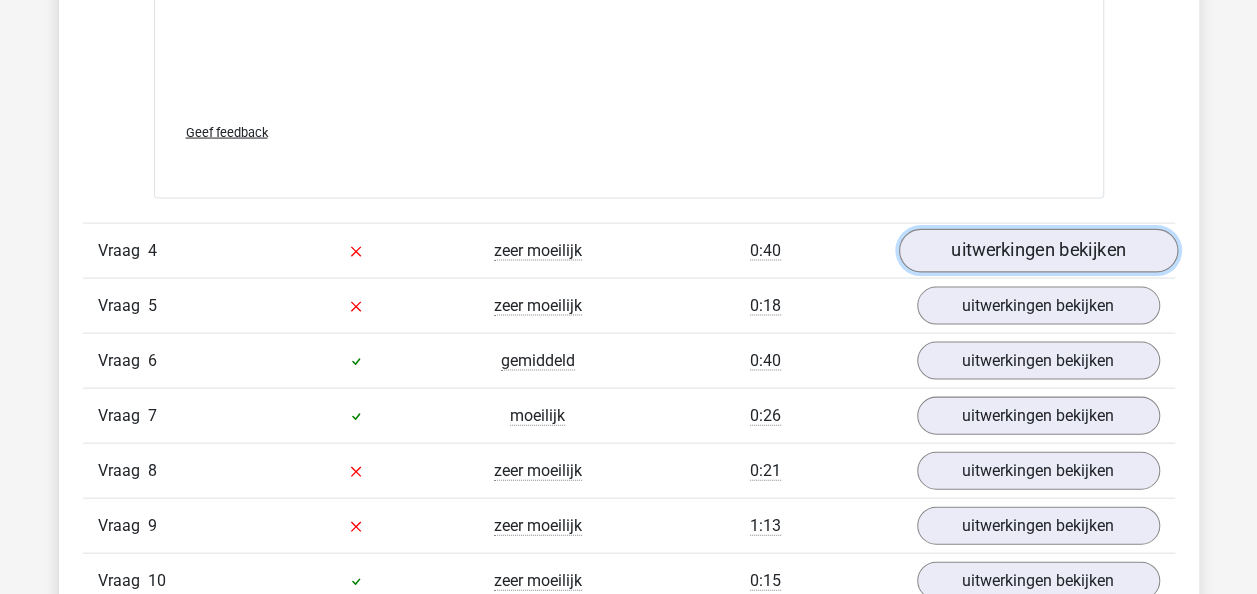 click on "uitwerkingen bekijken" at bounding box center [1037, 251] 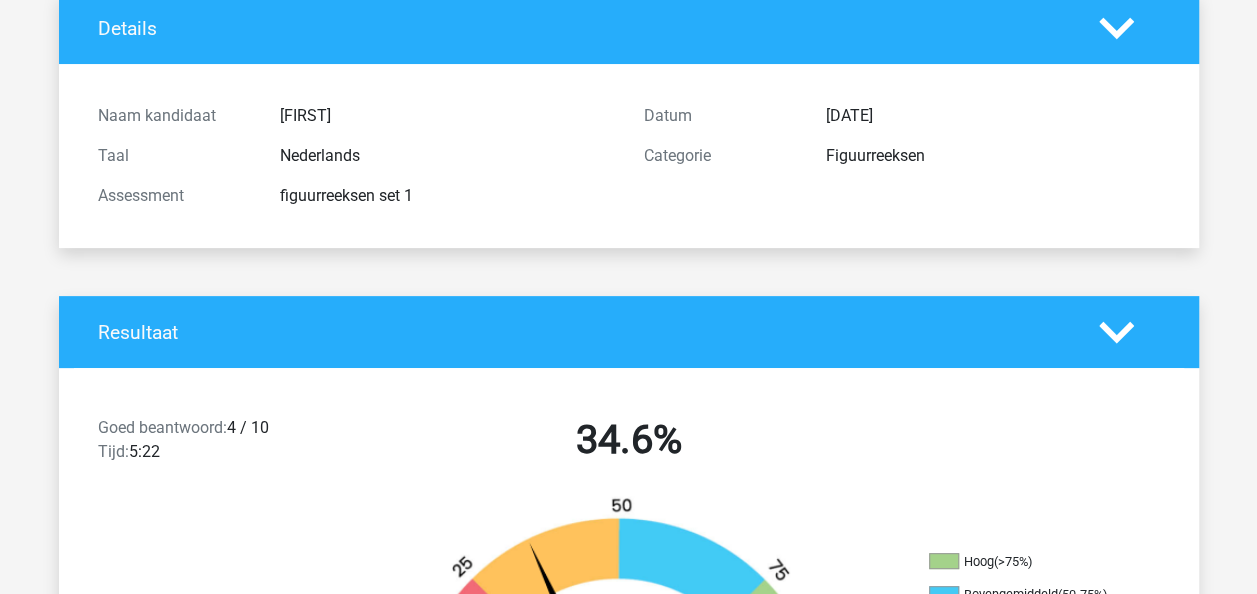 scroll, scrollTop: 0, scrollLeft: 0, axis: both 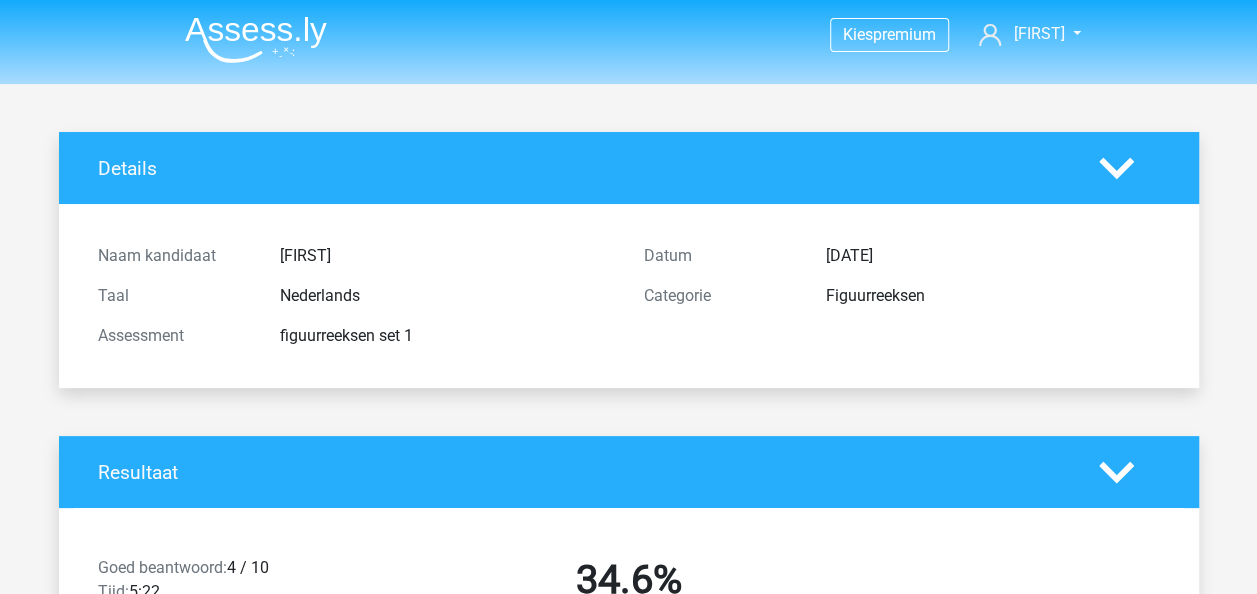 click at bounding box center [256, 39] 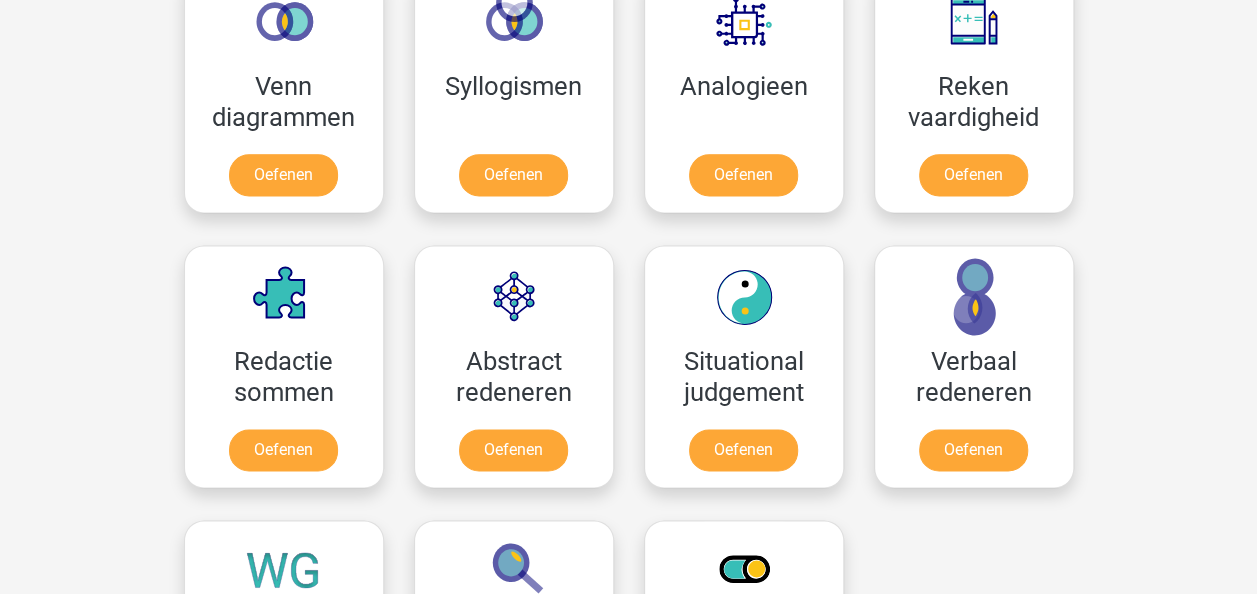 scroll, scrollTop: 1255, scrollLeft: 0, axis: vertical 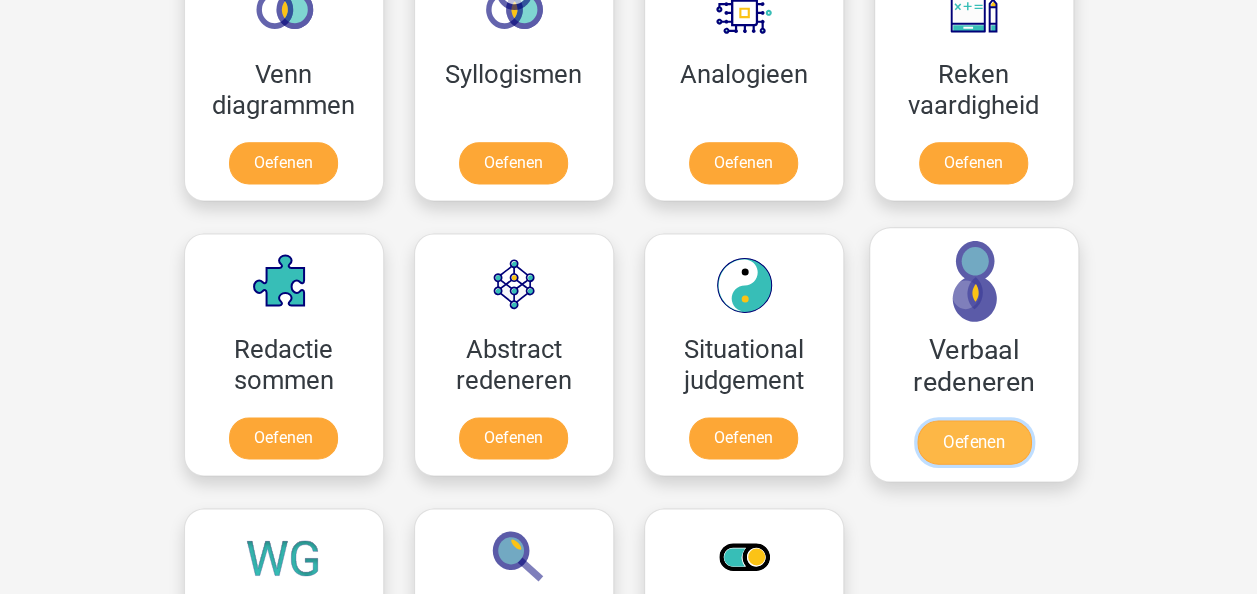 click on "Oefenen" at bounding box center [973, 442] 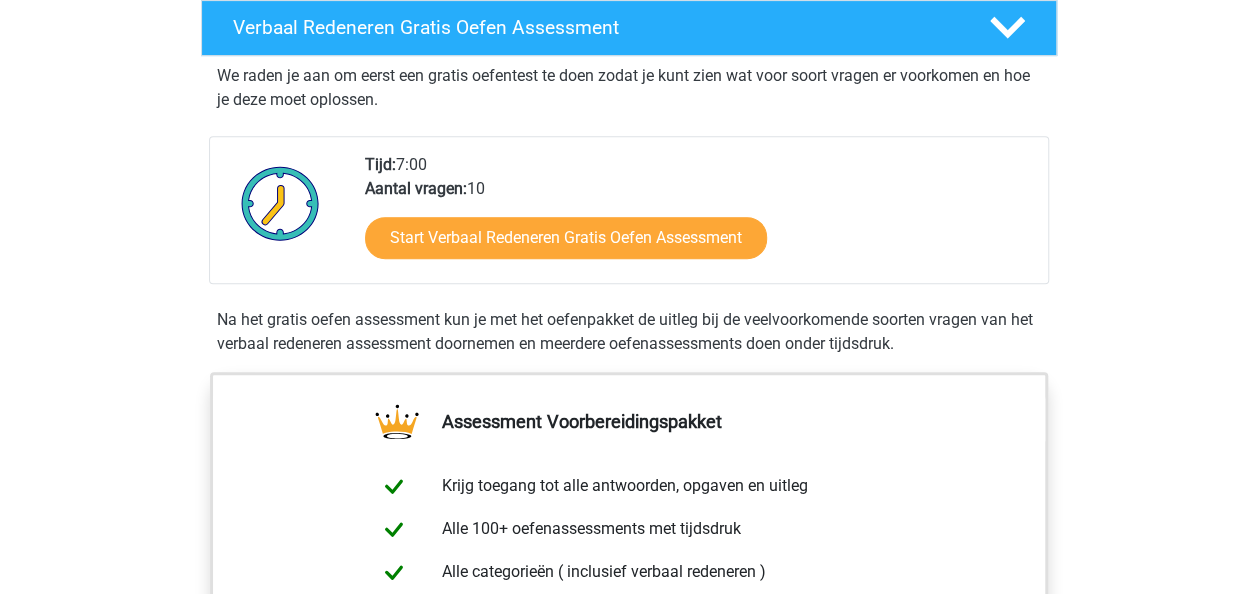 scroll, scrollTop: 354, scrollLeft: 0, axis: vertical 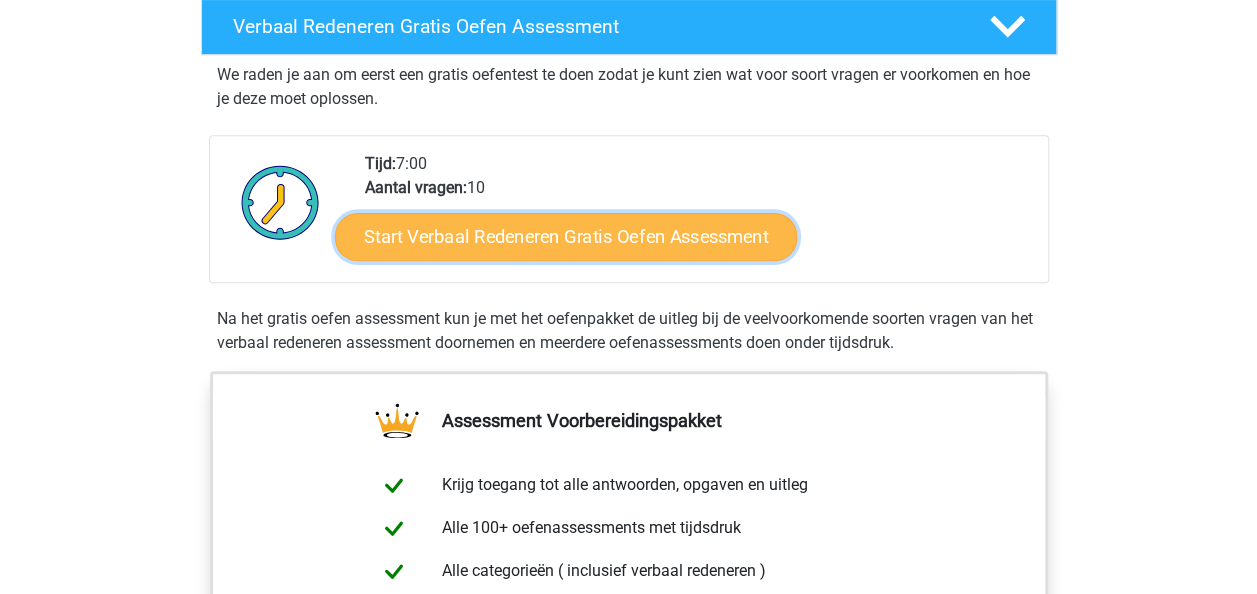 click on "Start Verbaal Redeneren
Gratis Oefen Assessment" at bounding box center [566, 237] 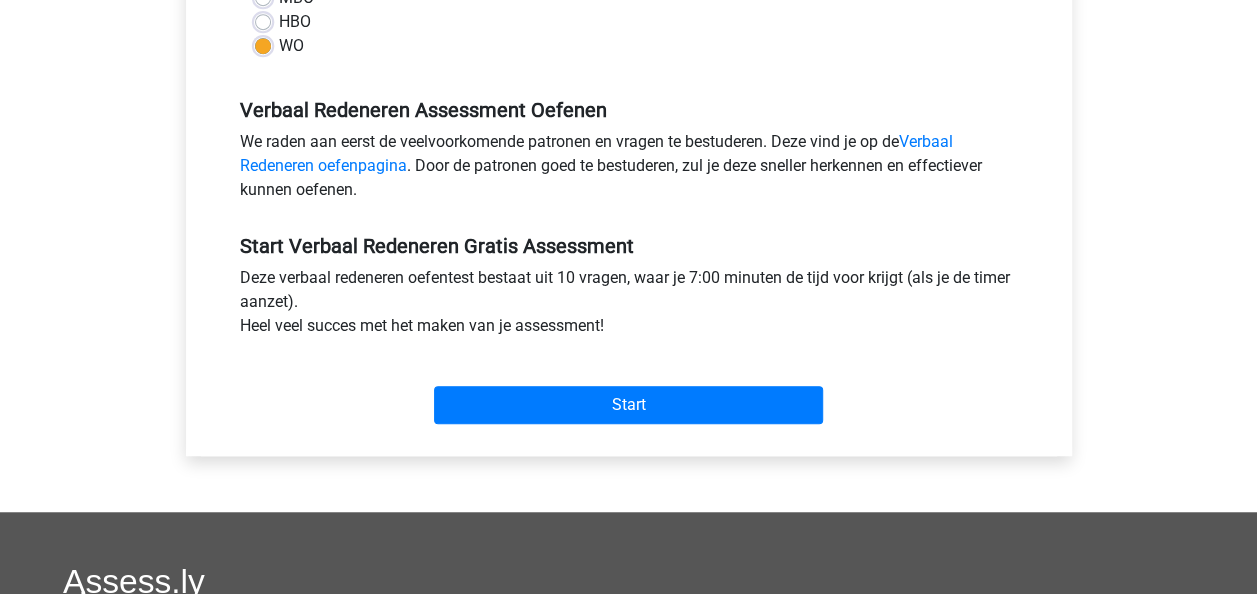 scroll, scrollTop: 546, scrollLeft: 0, axis: vertical 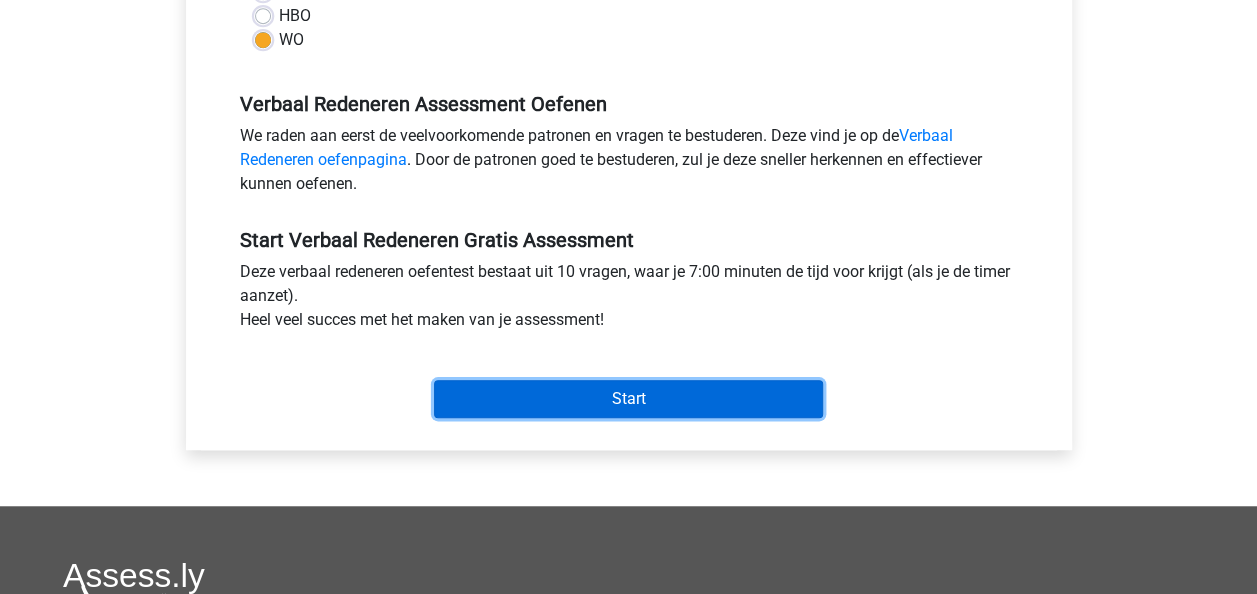 click on "Start" at bounding box center (628, 399) 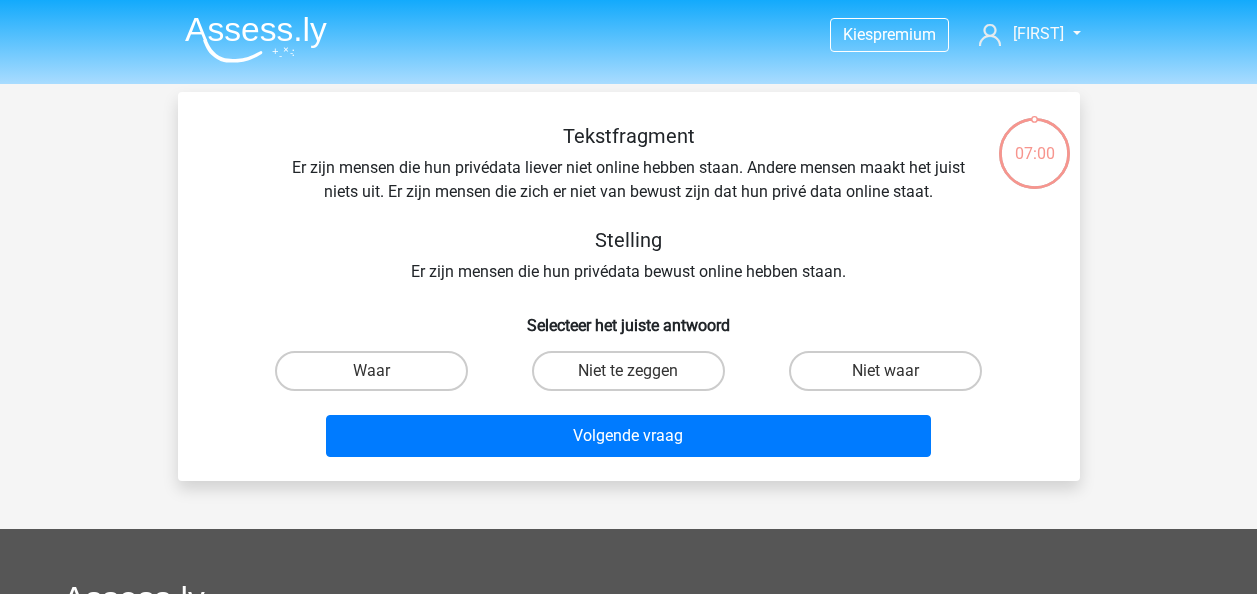 scroll, scrollTop: 0, scrollLeft: 0, axis: both 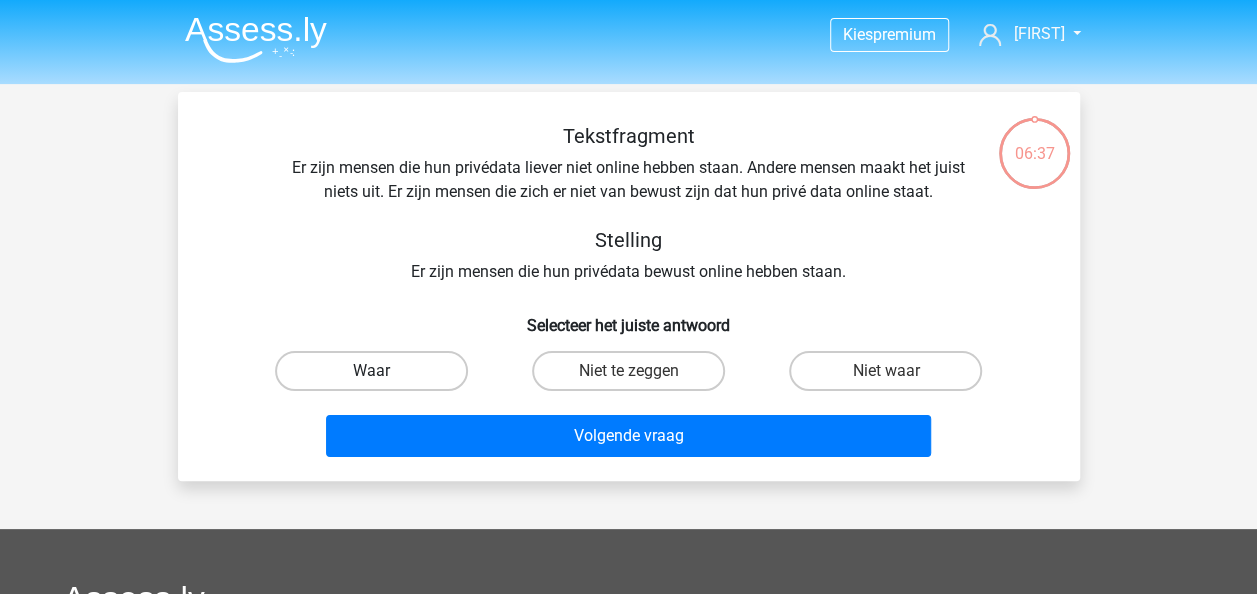 drag, startPoint x: 412, startPoint y: 363, endPoint x: 345, endPoint y: 360, distance: 67.06713 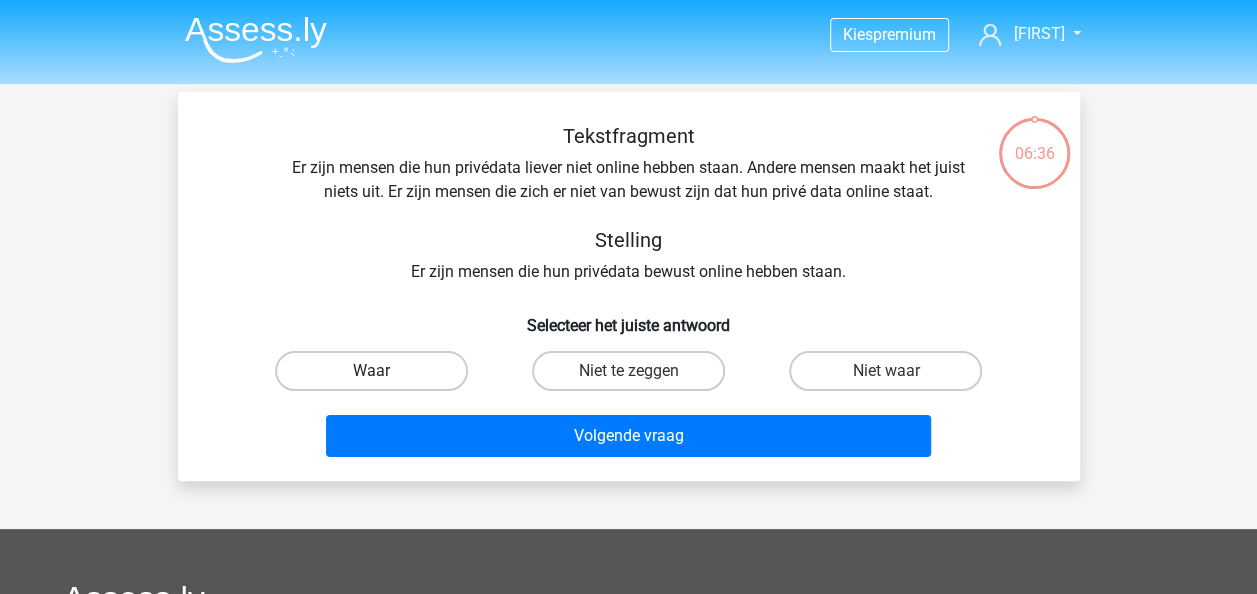 drag, startPoint x: 345, startPoint y: 360, endPoint x: 331, endPoint y: 362, distance: 14.142136 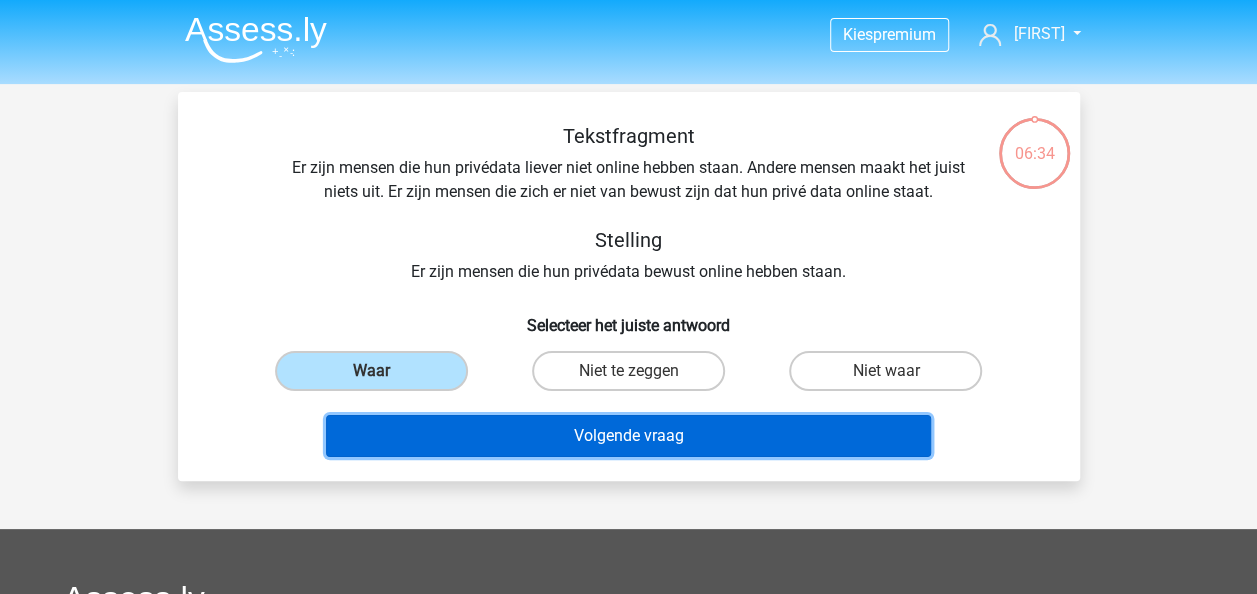 click on "Volgende vraag" at bounding box center [628, 436] 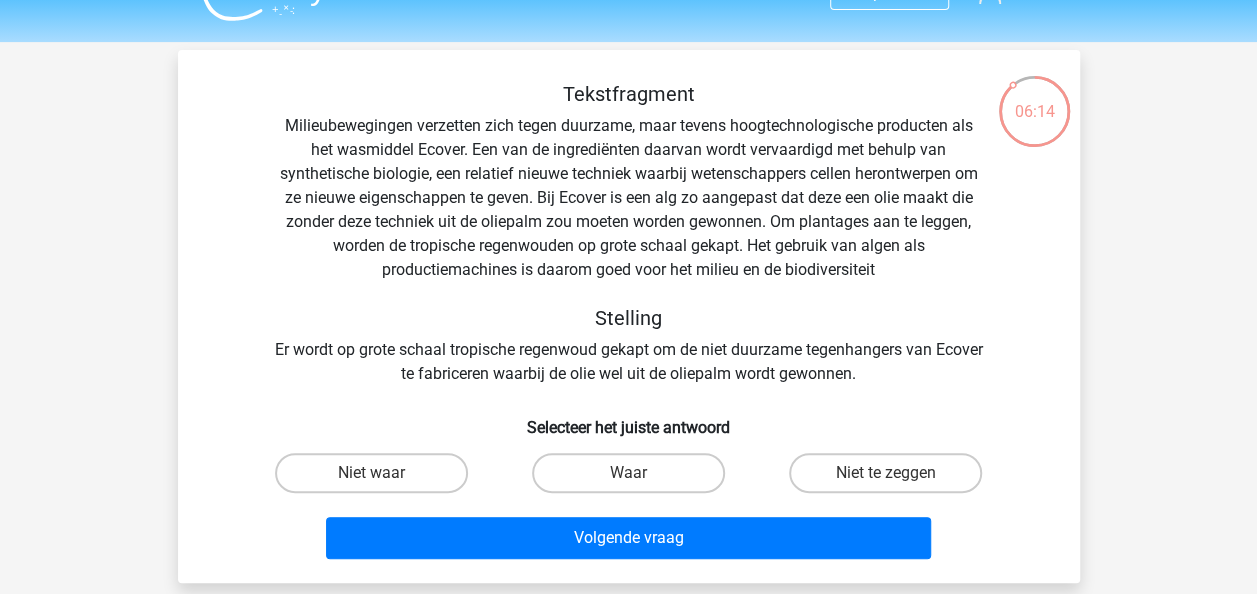scroll, scrollTop: 43, scrollLeft: 0, axis: vertical 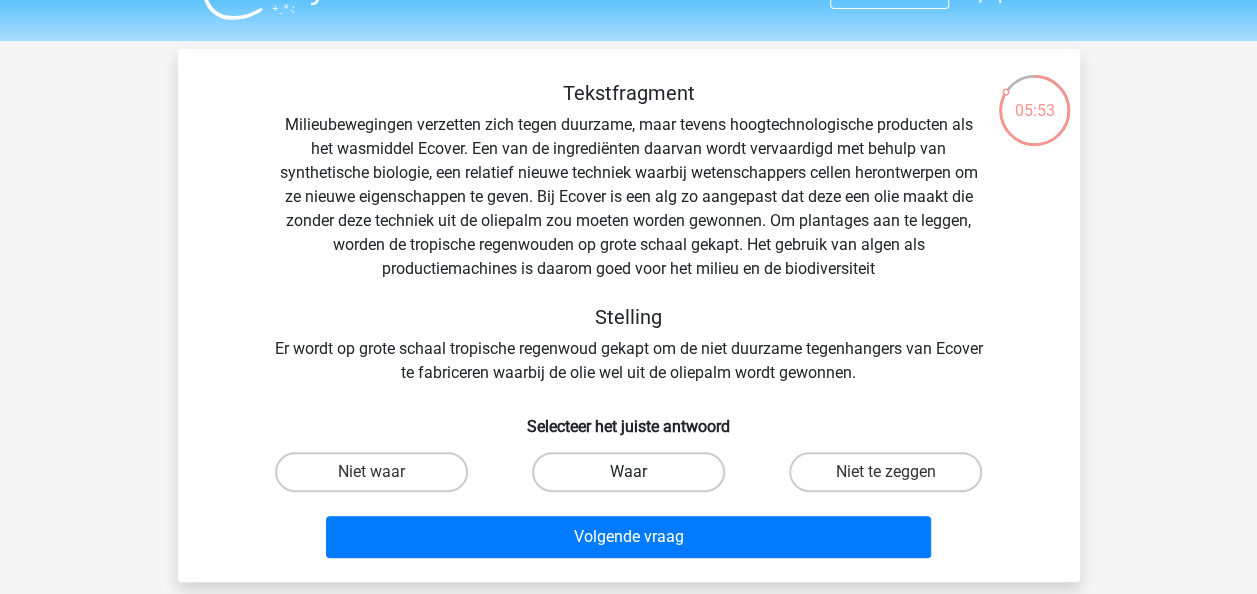 click on "Waar" at bounding box center [628, 472] 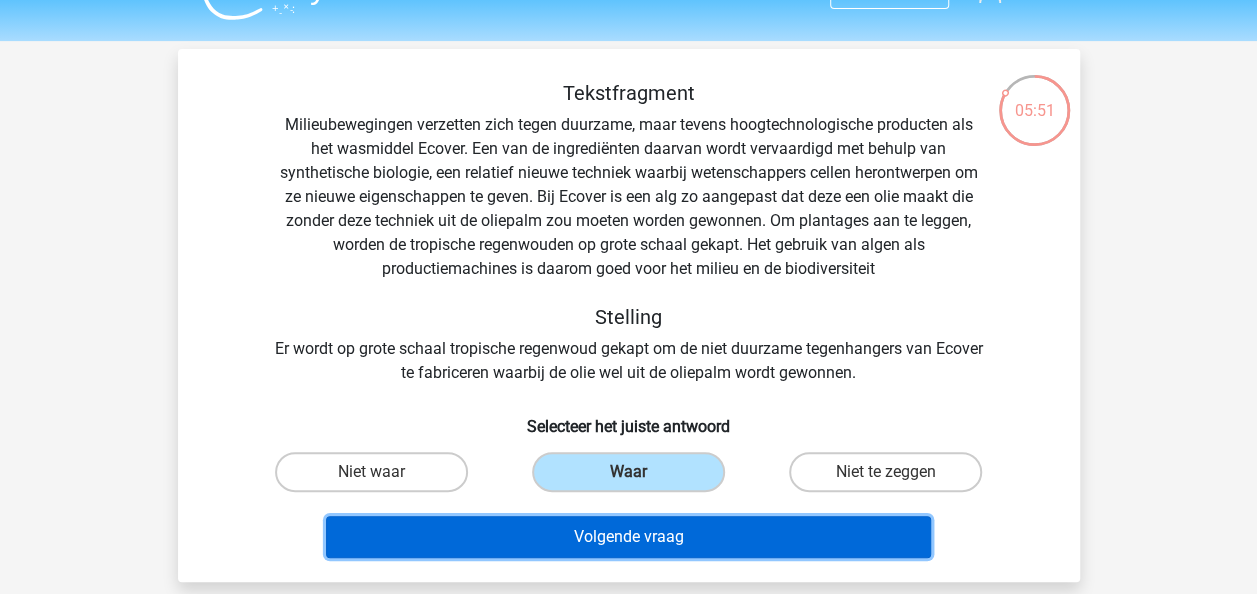 drag, startPoint x: 646, startPoint y: 521, endPoint x: 630, endPoint y: 536, distance: 21.931713 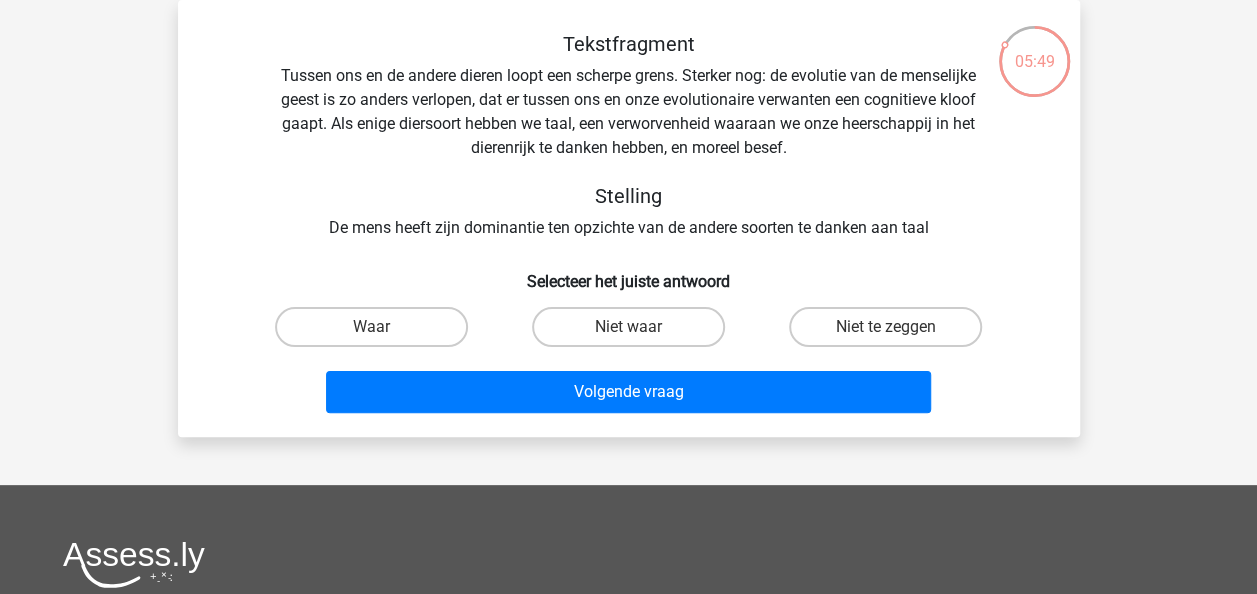 scroll, scrollTop: 23, scrollLeft: 0, axis: vertical 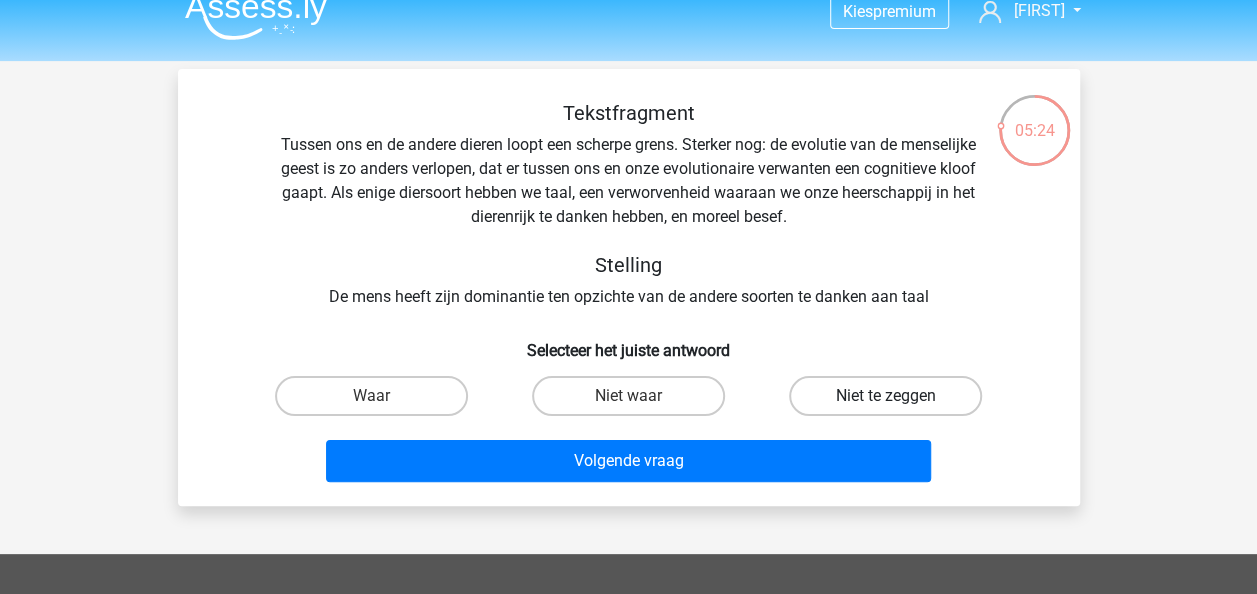 click on "Niet te zeggen" at bounding box center (885, 396) 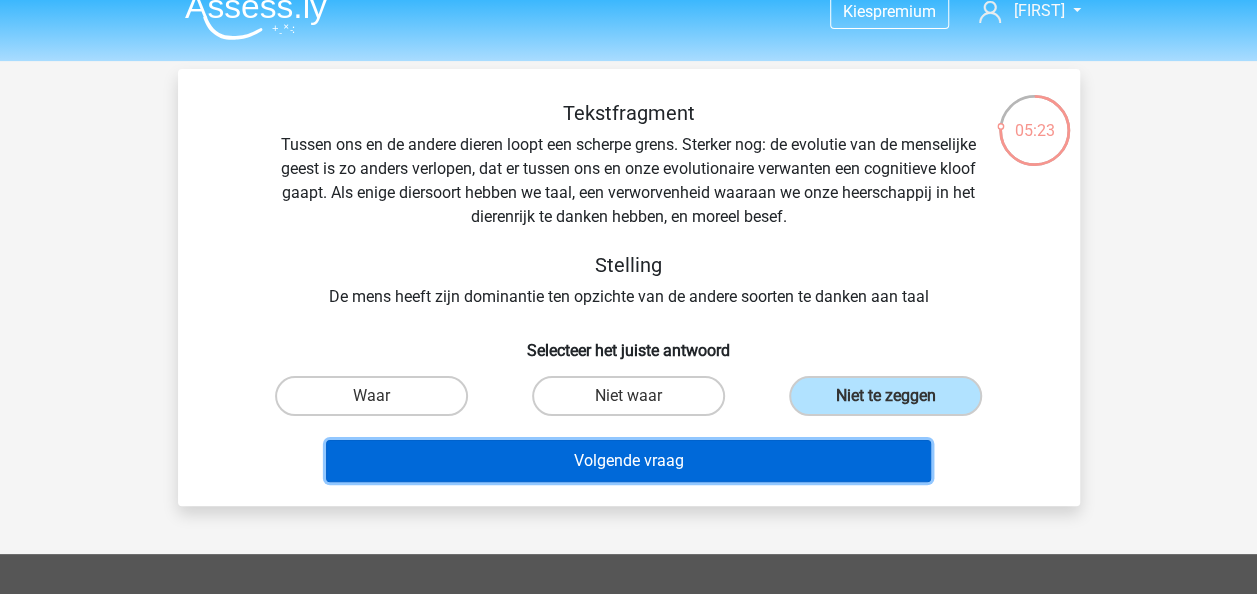 click on "Volgende vraag" at bounding box center [628, 461] 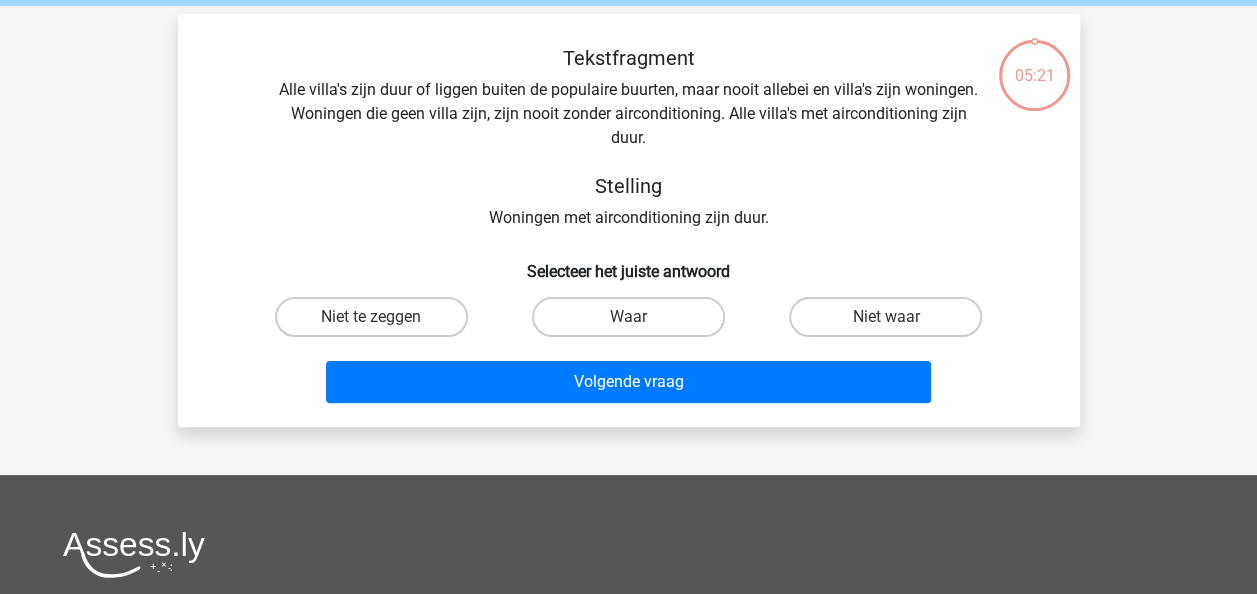 scroll, scrollTop: 92, scrollLeft: 0, axis: vertical 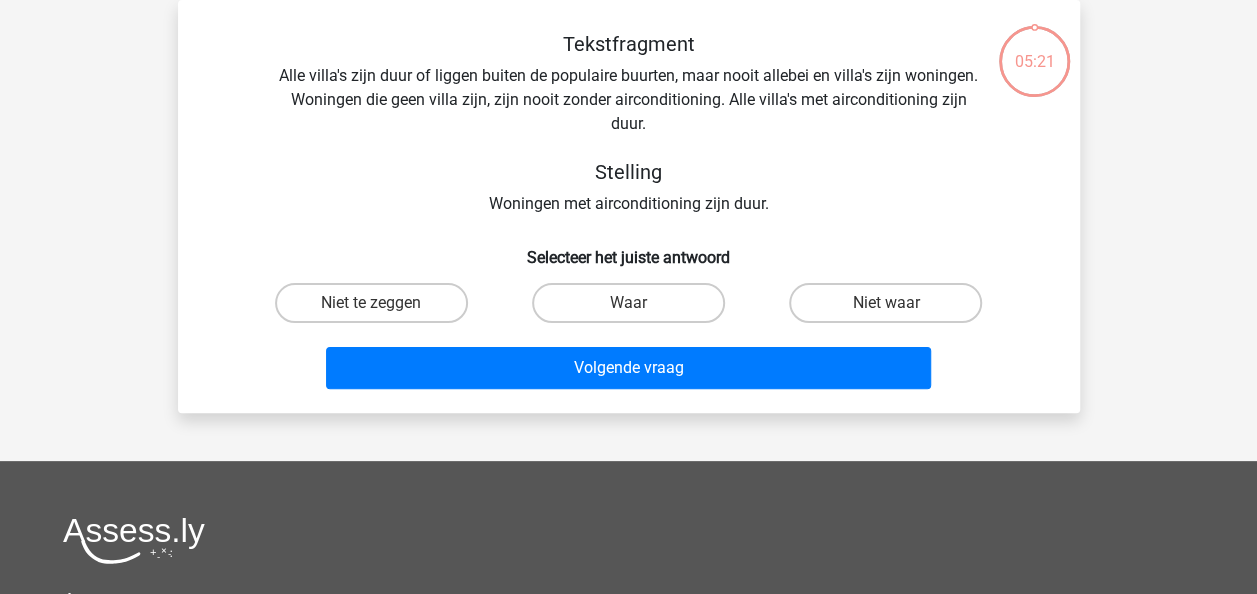click on "Kies premium
[FIRST]
[EMAIL]" at bounding box center [628, 448] 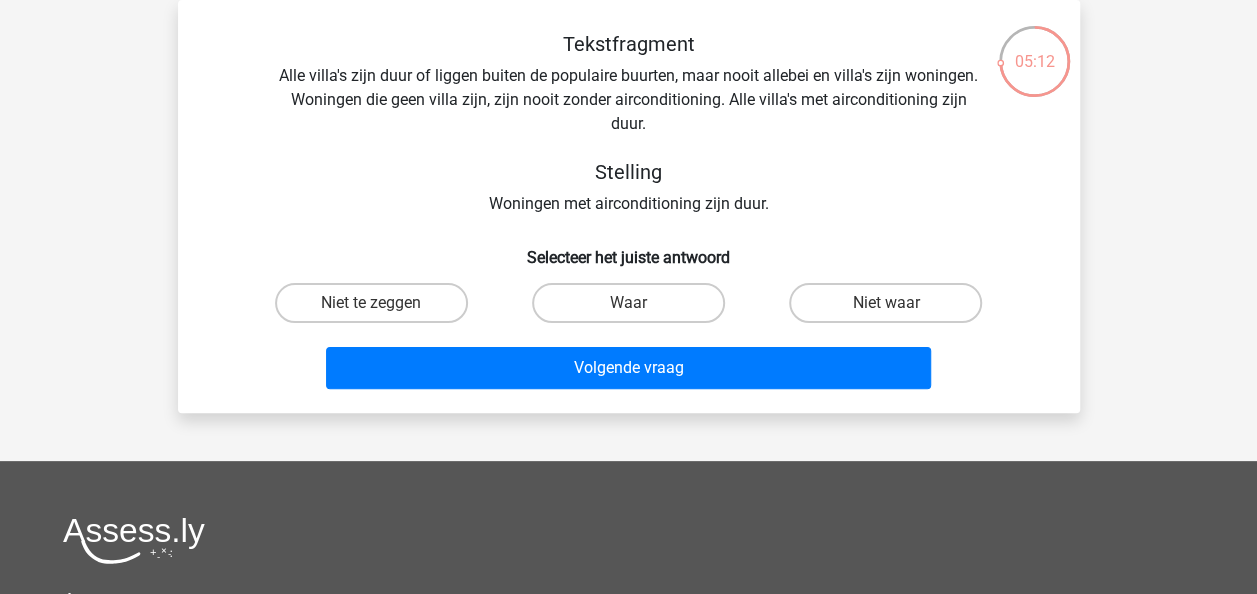drag, startPoint x: 775, startPoint y: 458, endPoint x: 676, endPoint y: 451, distance: 99.24717 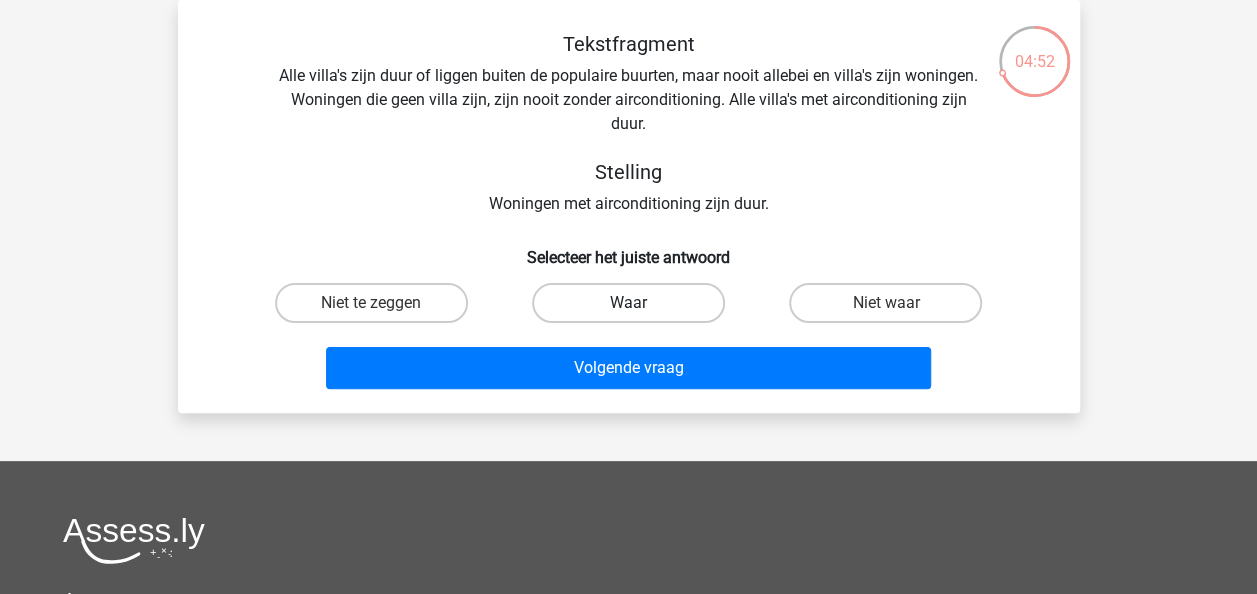 click on "Waar" at bounding box center (628, 303) 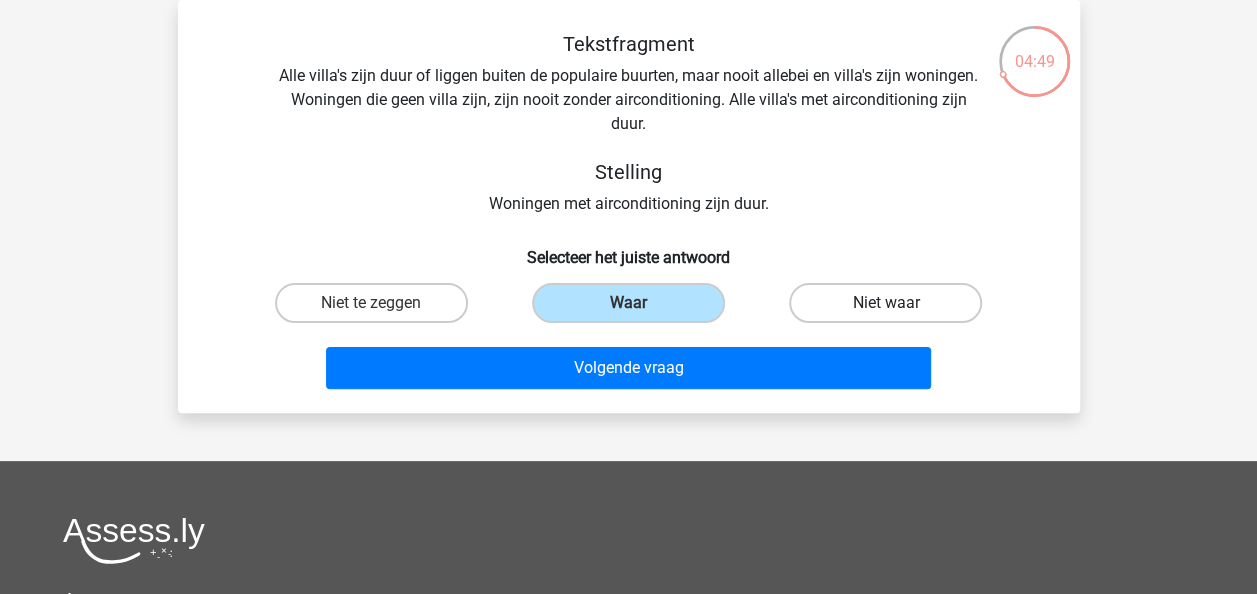 click on "Niet waar" at bounding box center (885, 303) 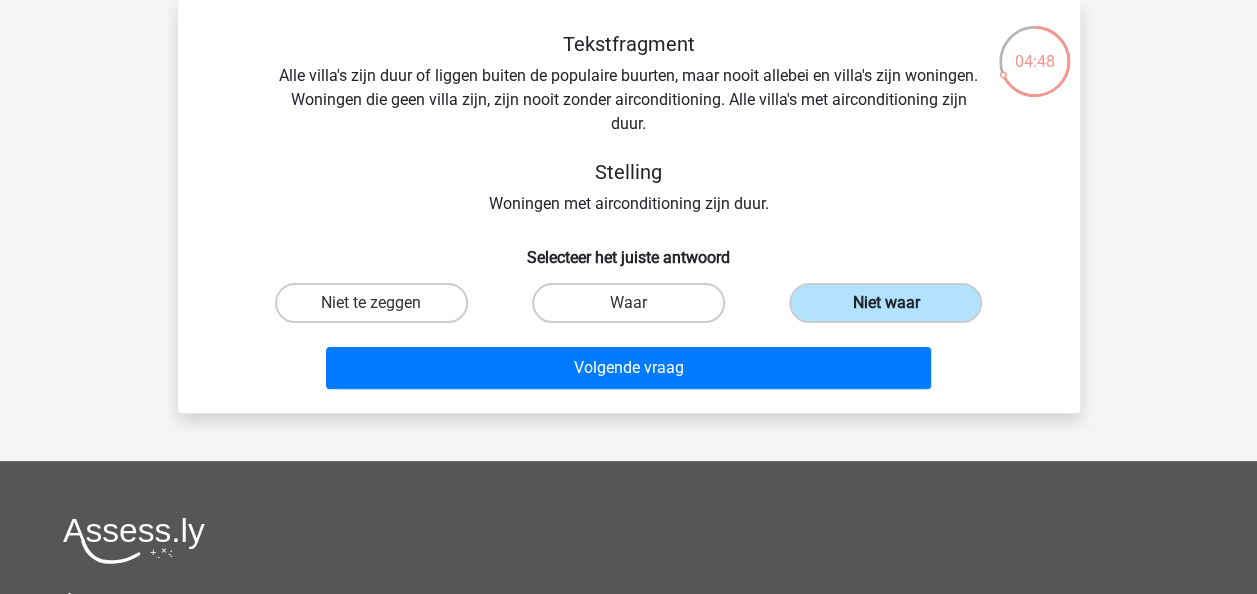 click on "Niet waar" at bounding box center (885, 303) 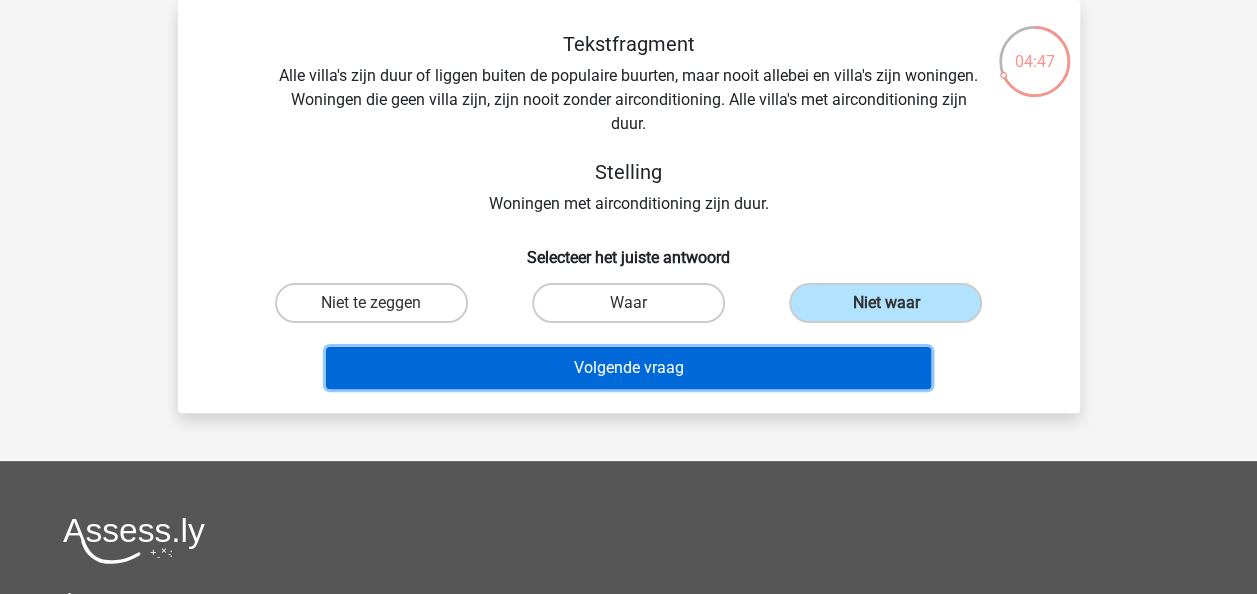 click on "Volgende vraag" at bounding box center [628, 368] 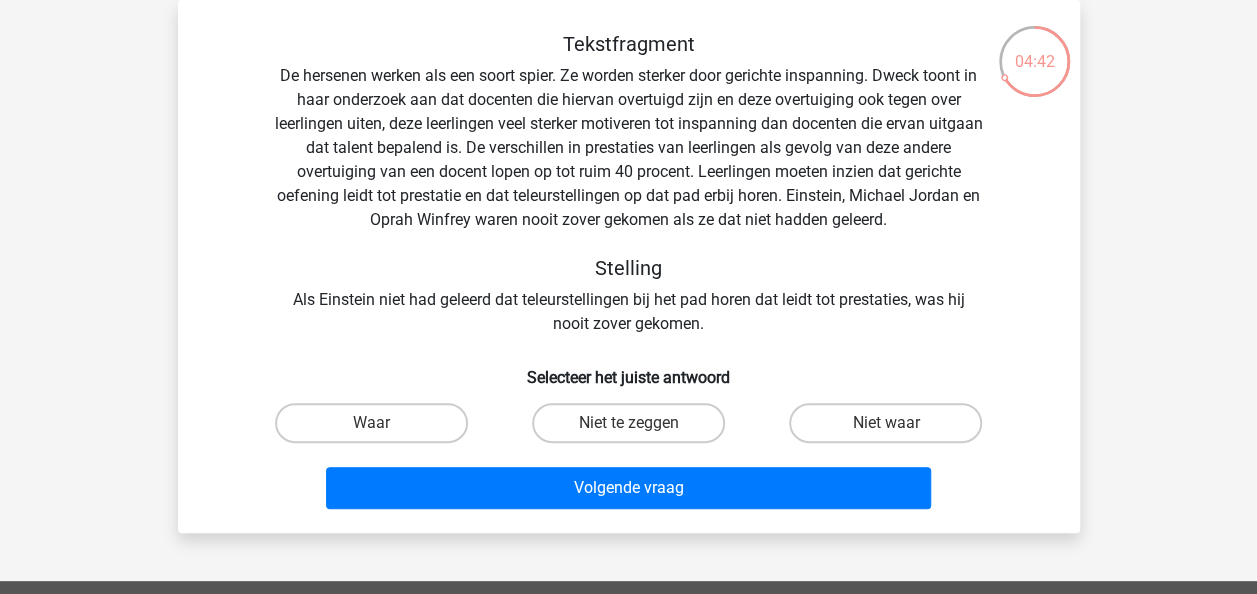 click on "Niet te zeggen" at bounding box center (634, 429) 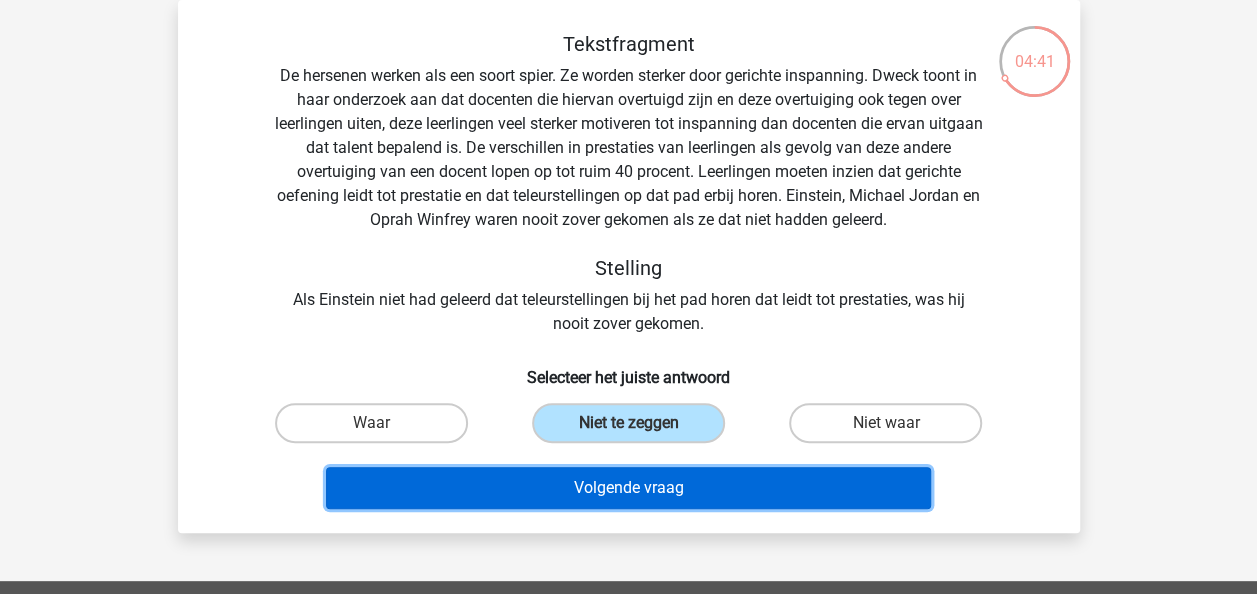 click on "Volgende vraag" at bounding box center (628, 488) 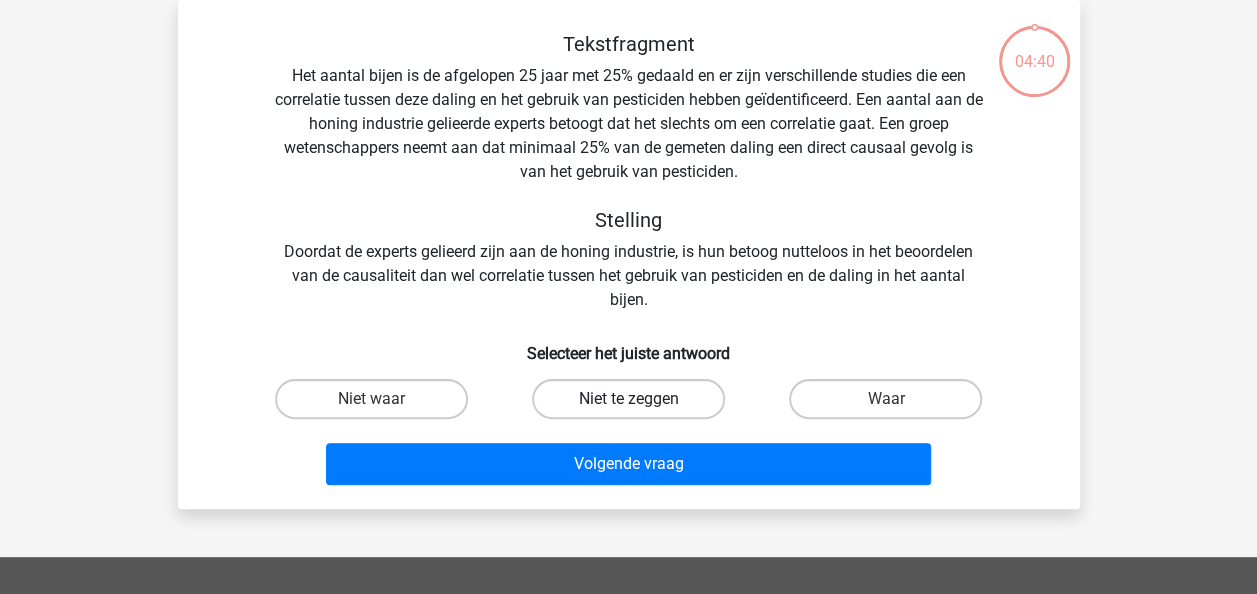 click on "Niet te zeggen" at bounding box center (628, 399) 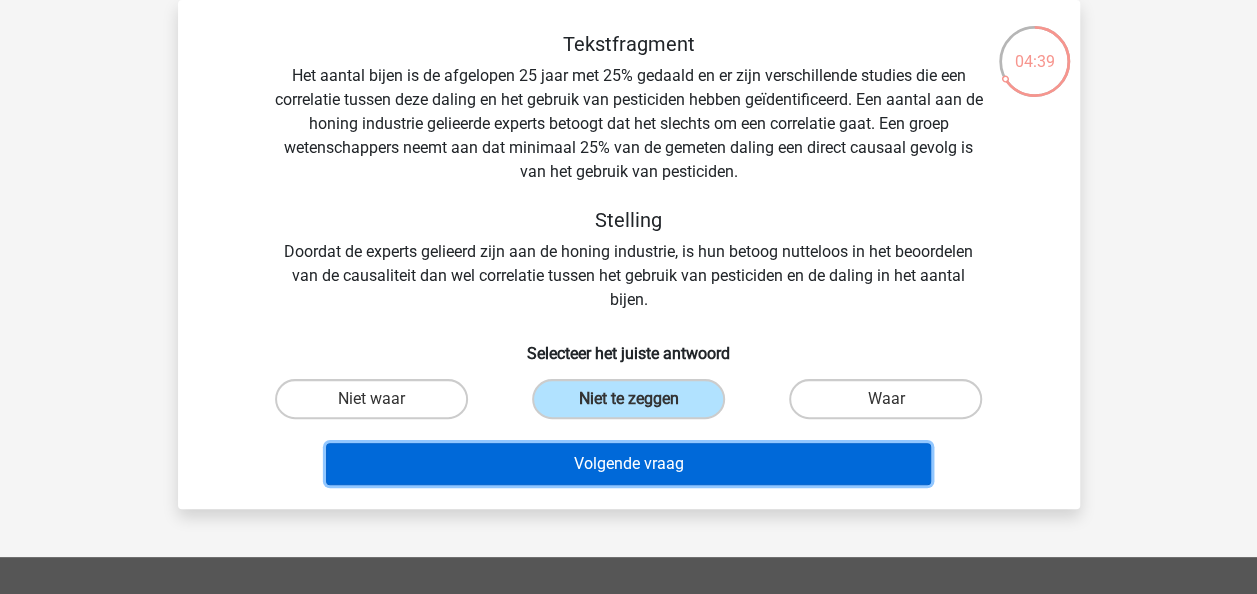 click on "Volgende vraag" at bounding box center (628, 464) 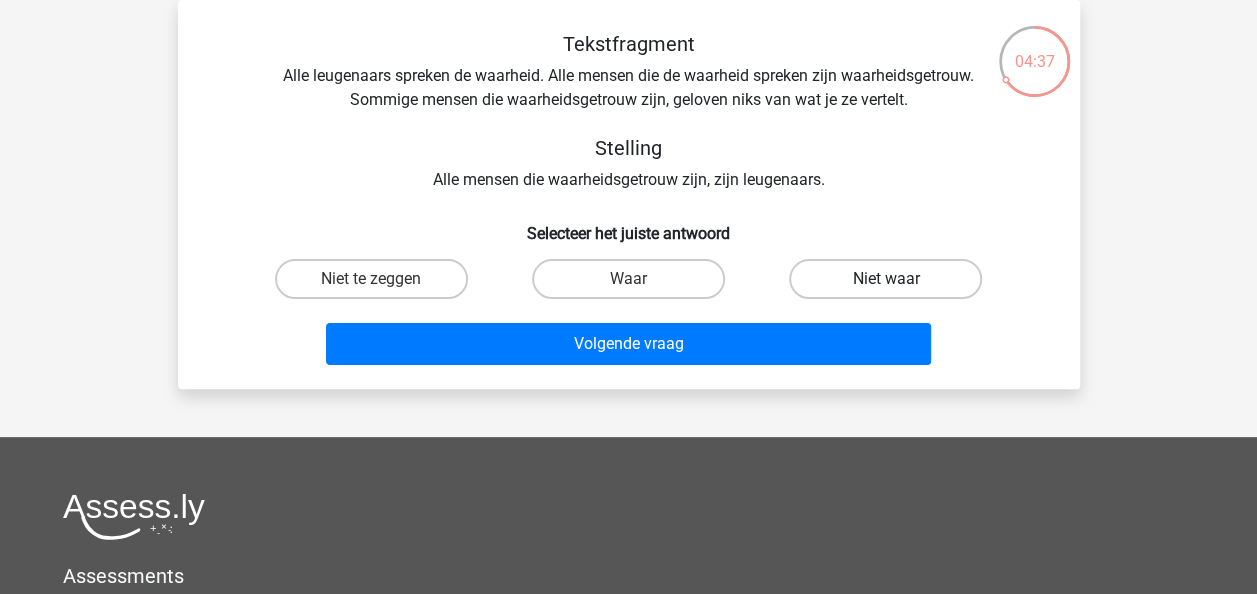 click on "Niet waar" at bounding box center (885, 279) 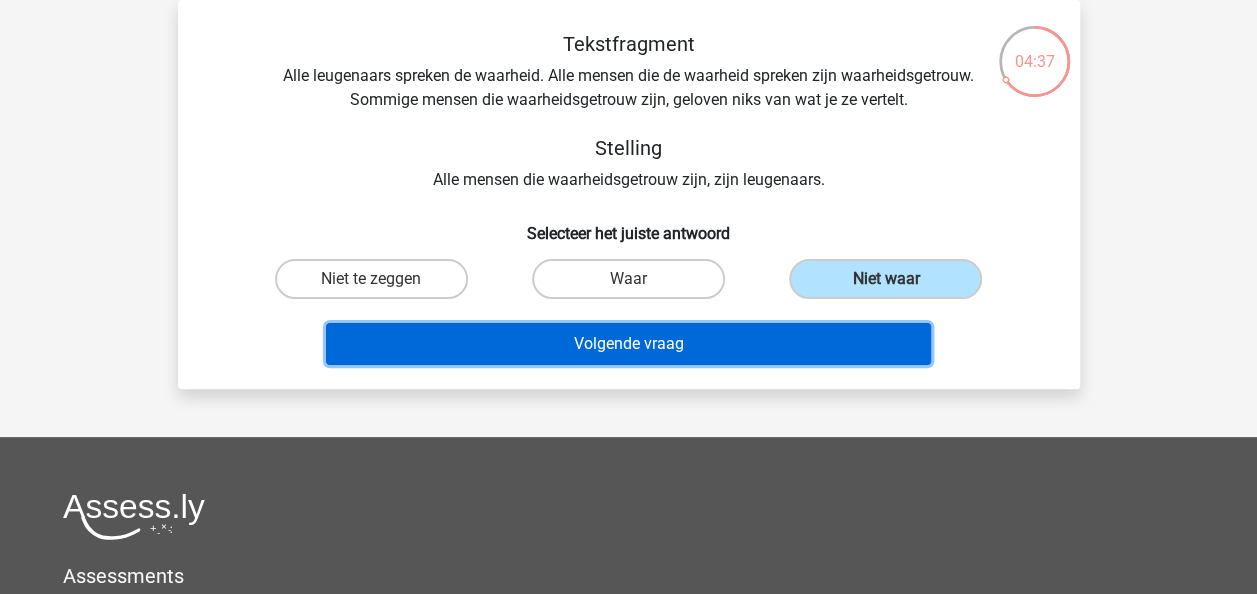 click on "Volgende vraag" at bounding box center (628, 344) 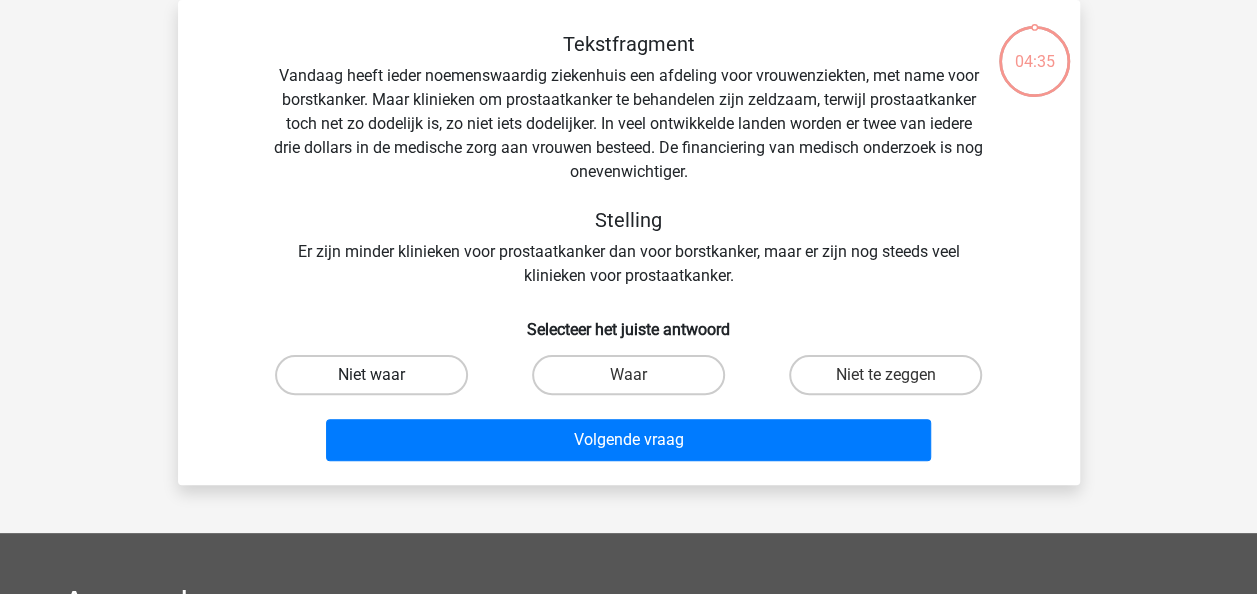 click on "Niet waar" at bounding box center [371, 375] 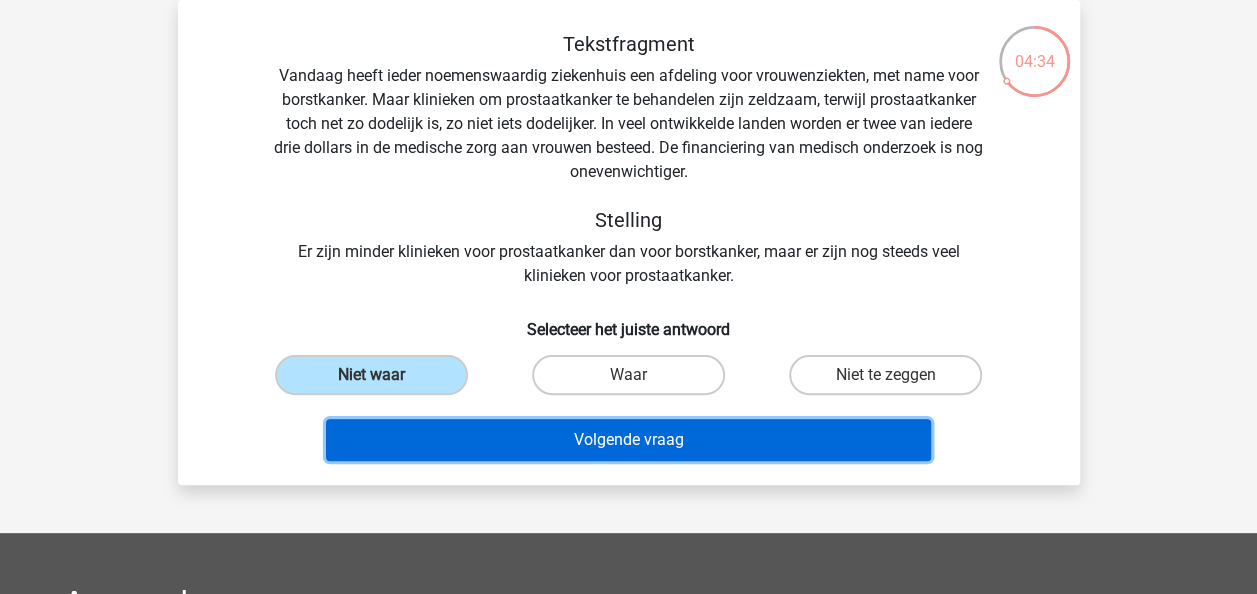 click on "Volgende vraag" at bounding box center (628, 440) 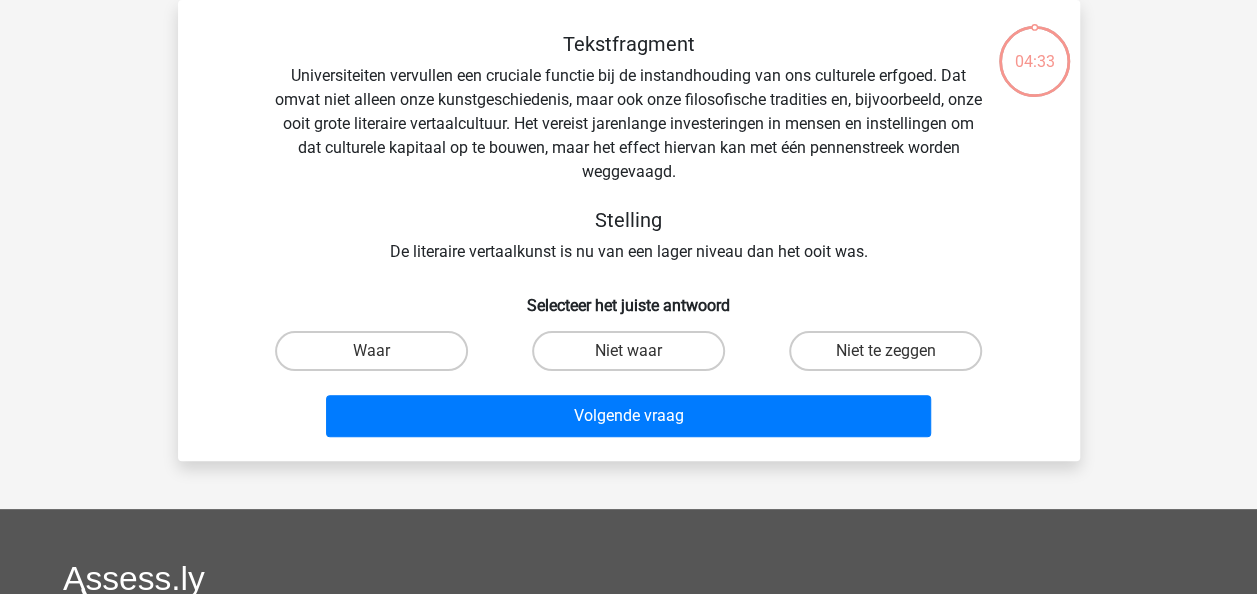click on "Waar" at bounding box center (371, 351) 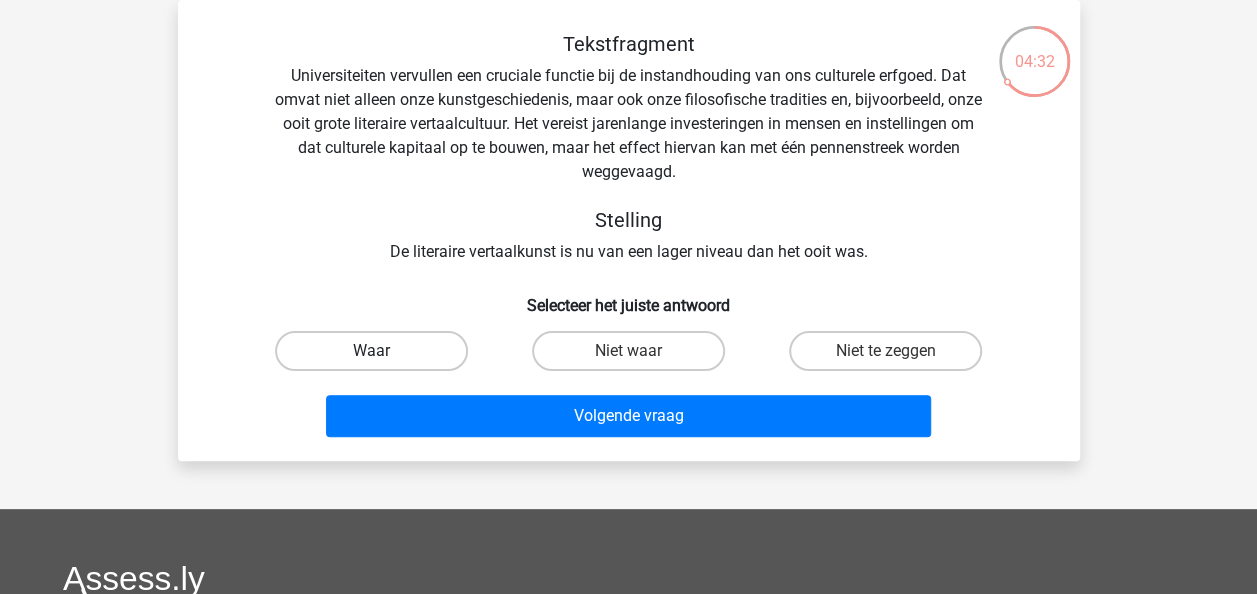click on "Waar" at bounding box center (371, 351) 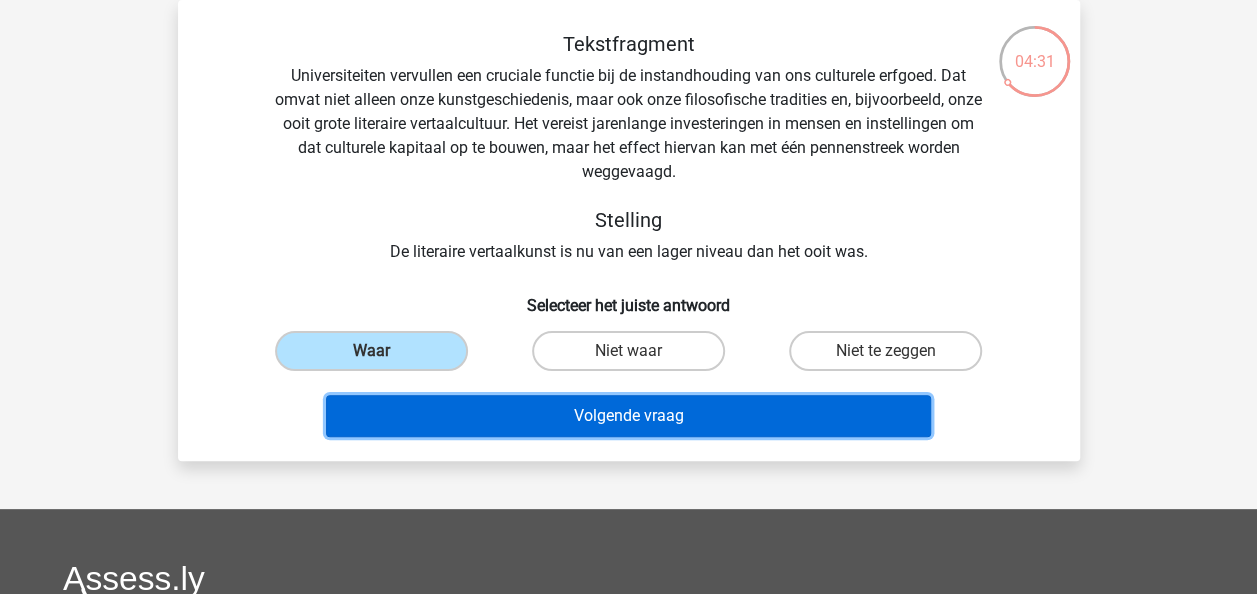 click on "Volgende vraag" at bounding box center [628, 416] 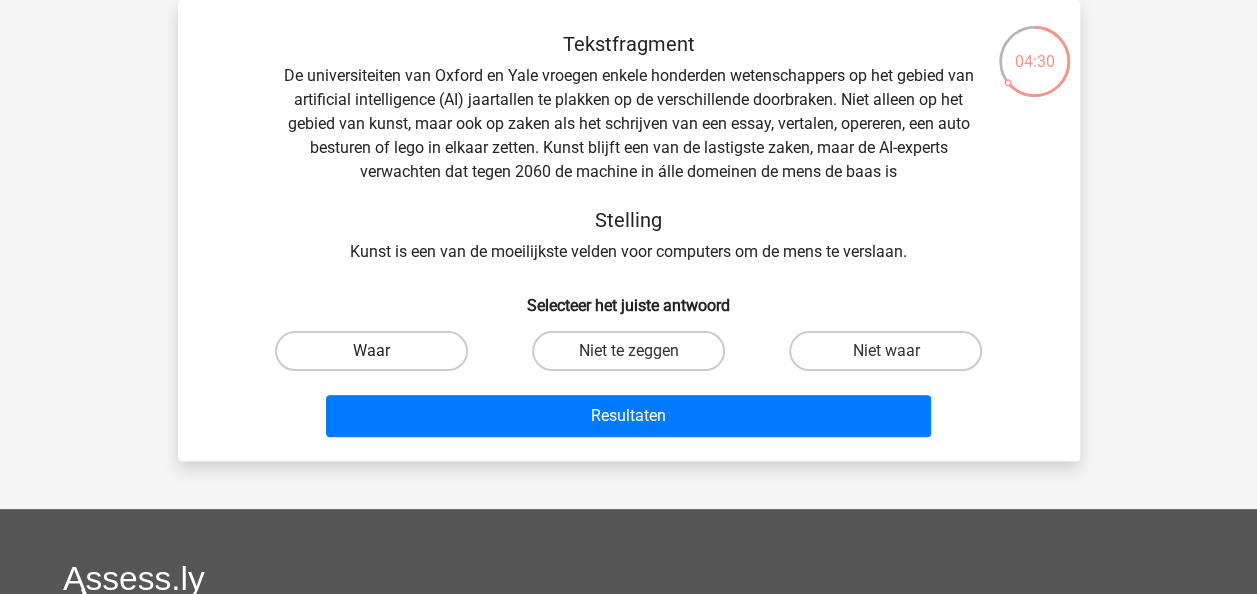 click on "Waar" at bounding box center (371, 351) 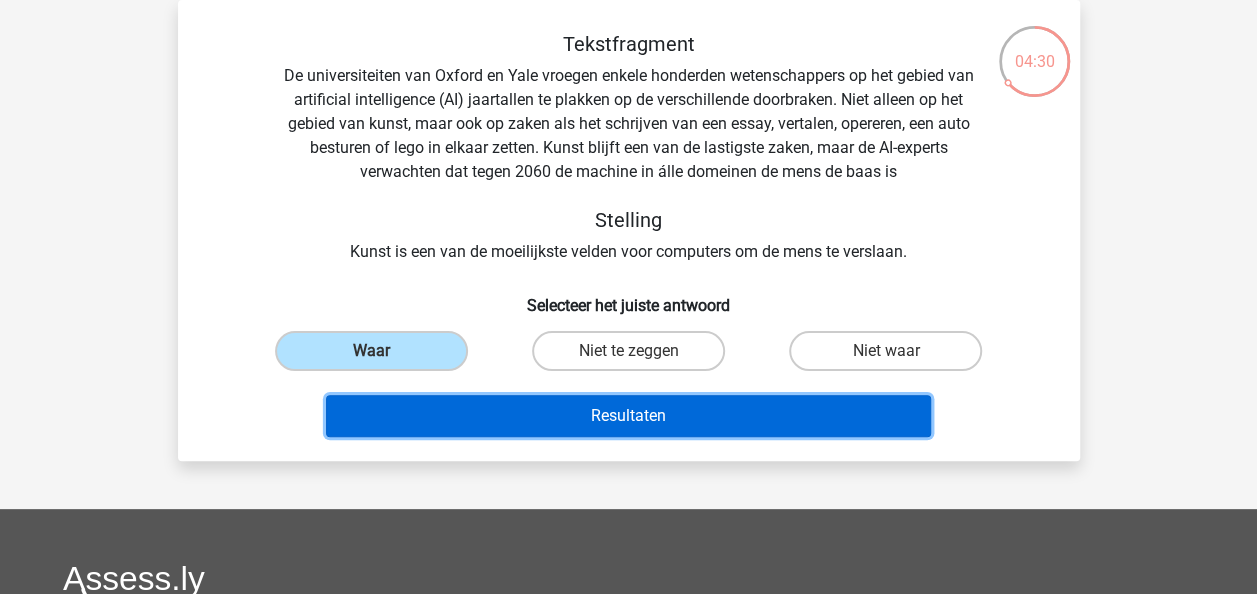 click on "Resultaten" at bounding box center (628, 416) 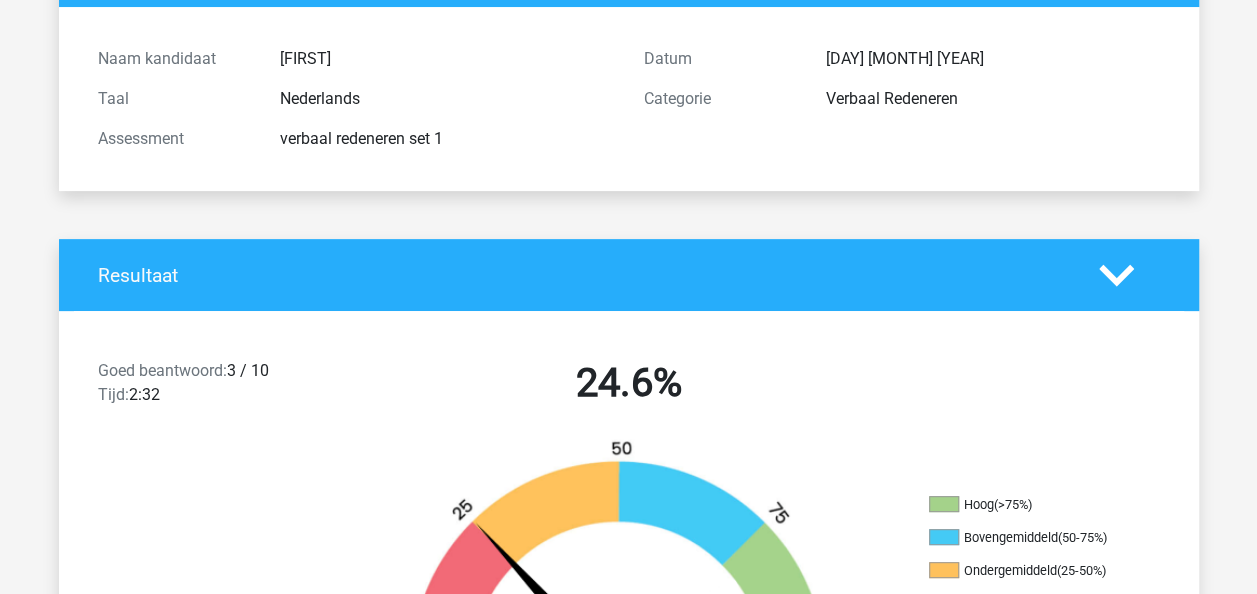 scroll, scrollTop: 0, scrollLeft: 0, axis: both 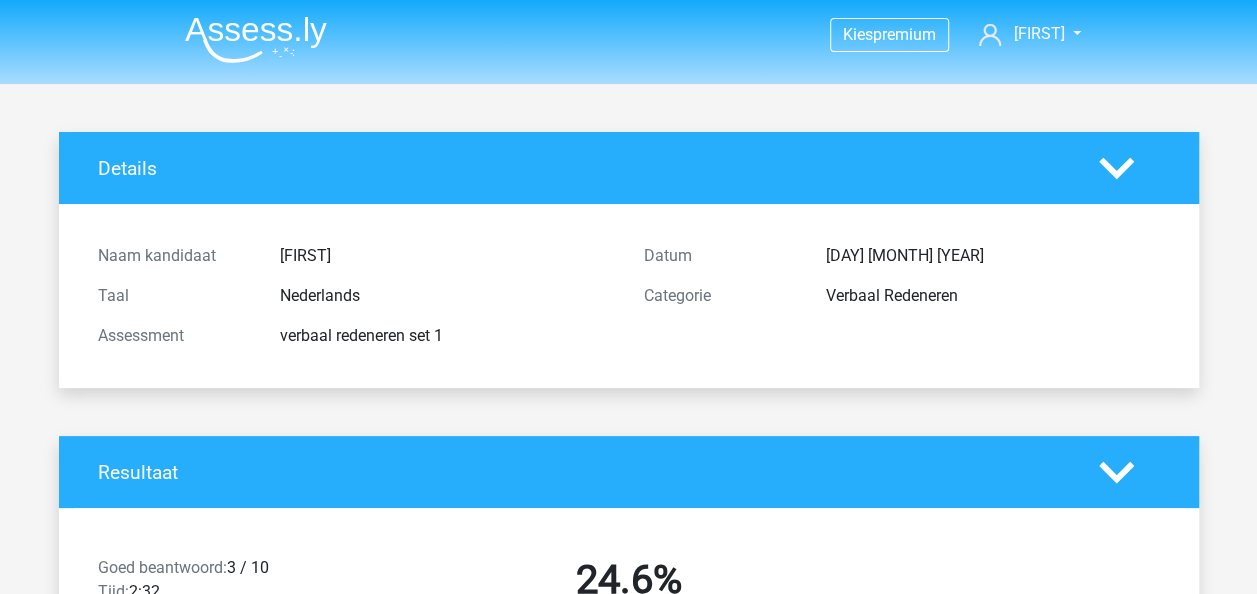 click at bounding box center [256, 39] 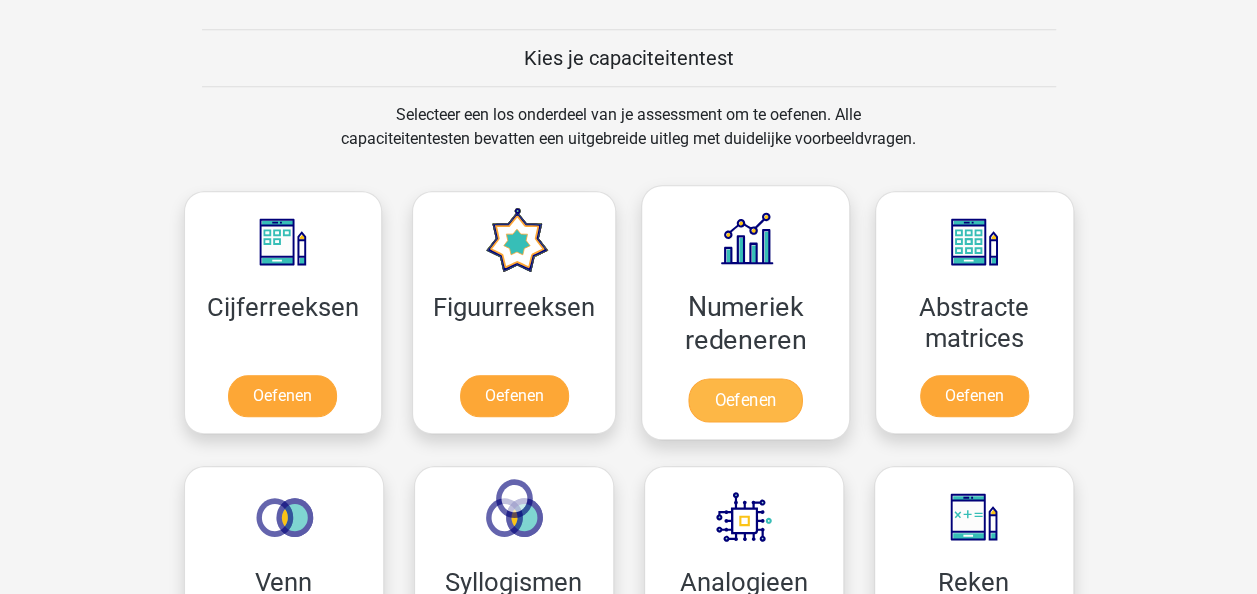 scroll, scrollTop: 953, scrollLeft: 0, axis: vertical 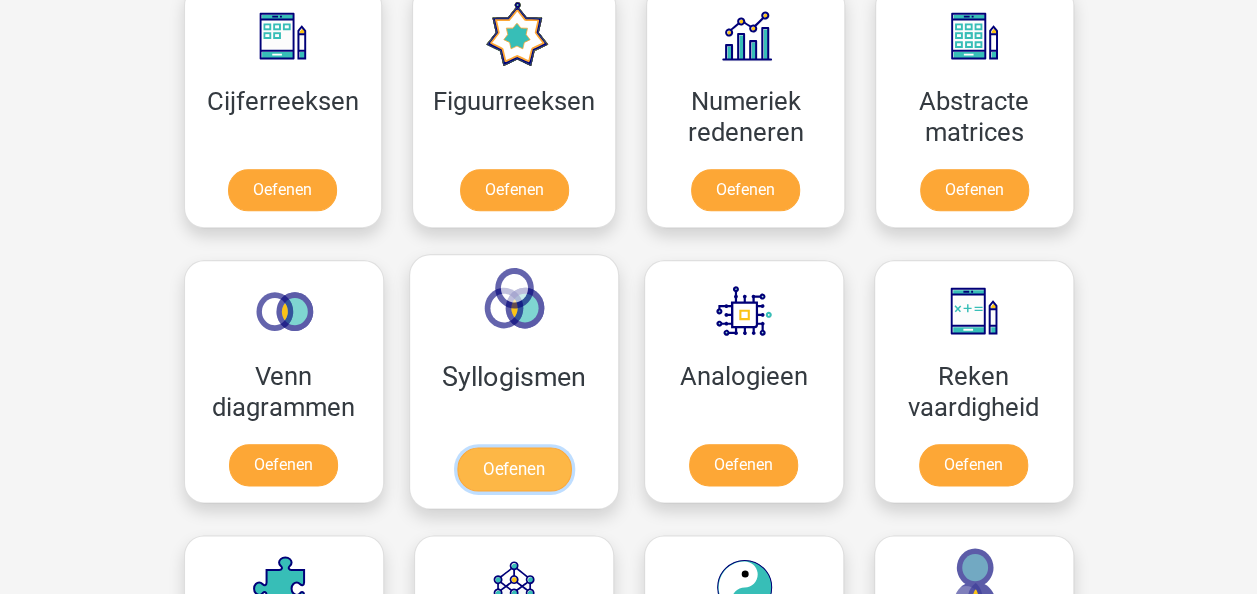 click on "Oefenen" at bounding box center [513, 469] 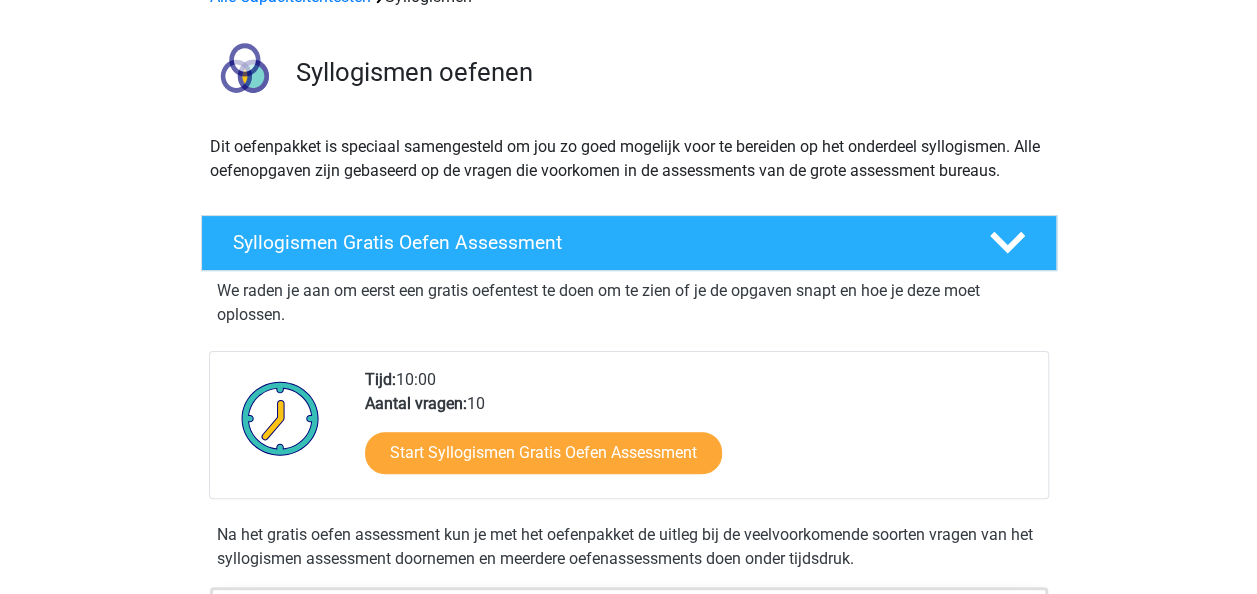 scroll, scrollTop: 118, scrollLeft: 0, axis: vertical 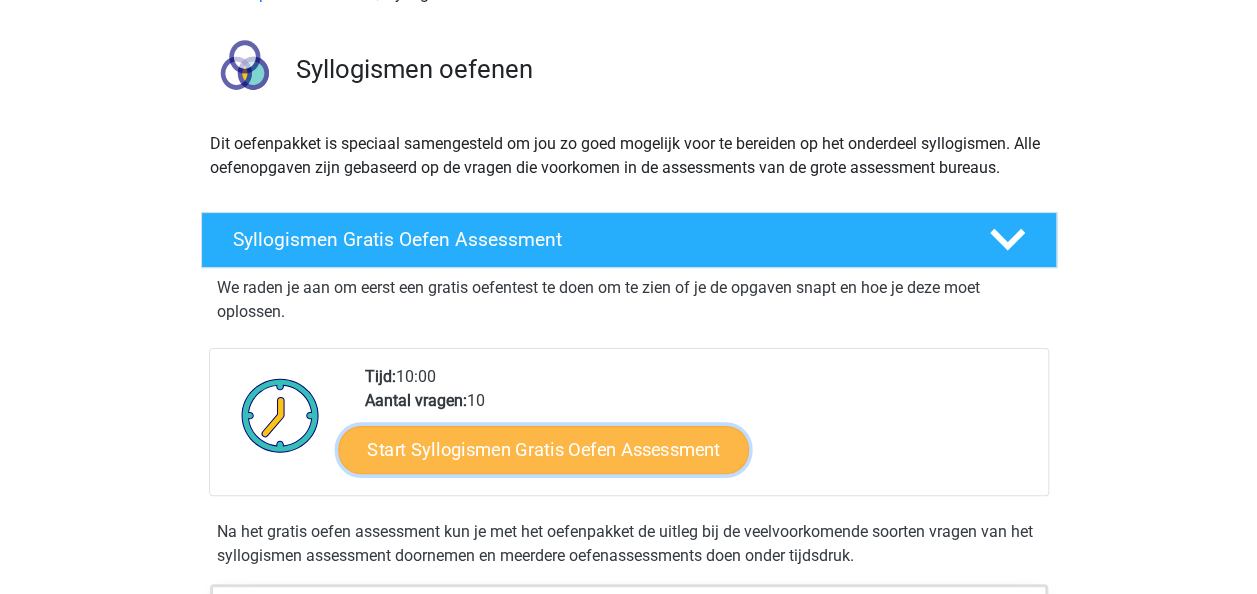 click on "Start Syllogismen
Gratis Oefen Assessment" at bounding box center [543, 449] 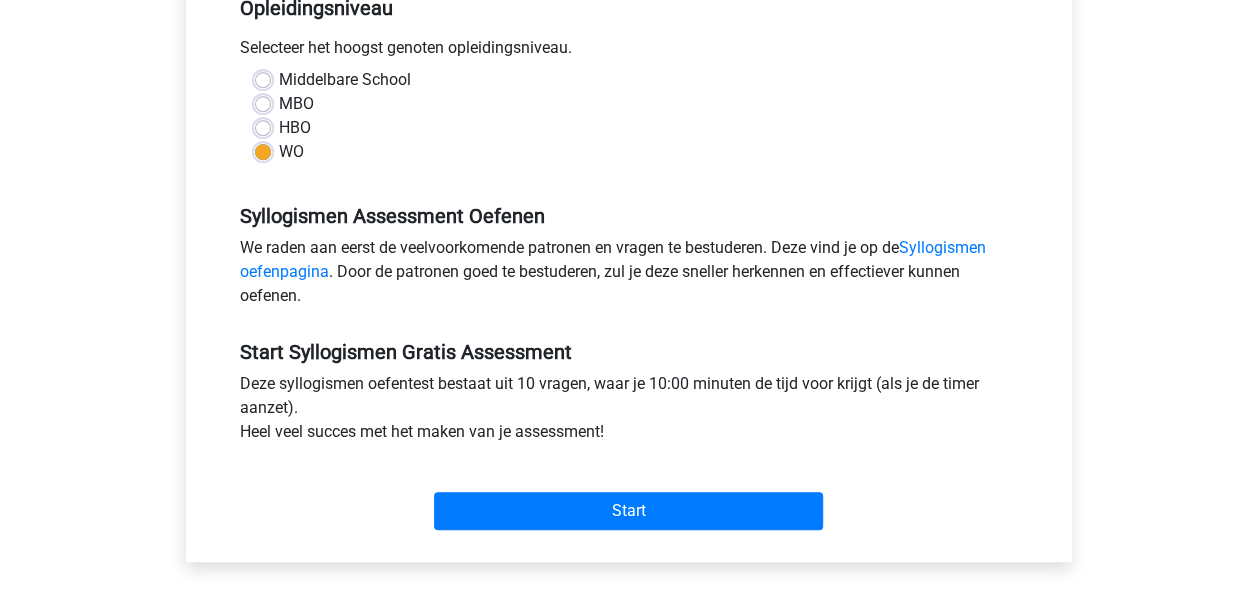 scroll, scrollTop: 436, scrollLeft: 0, axis: vertical 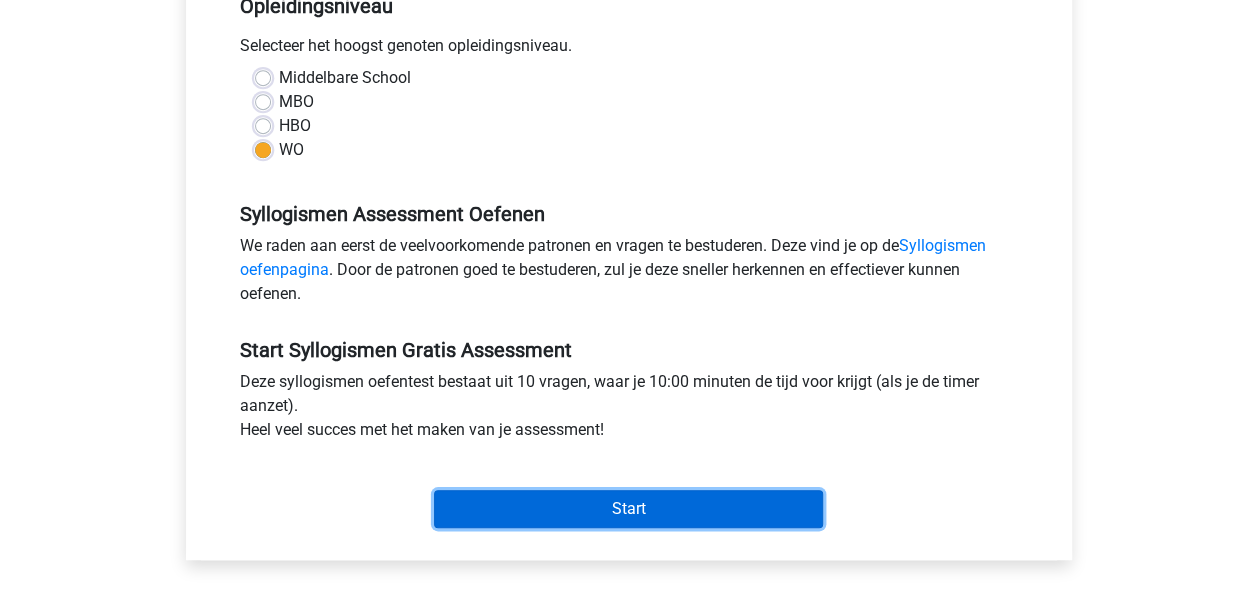 click on "Start" at bounding box center (628, 509) 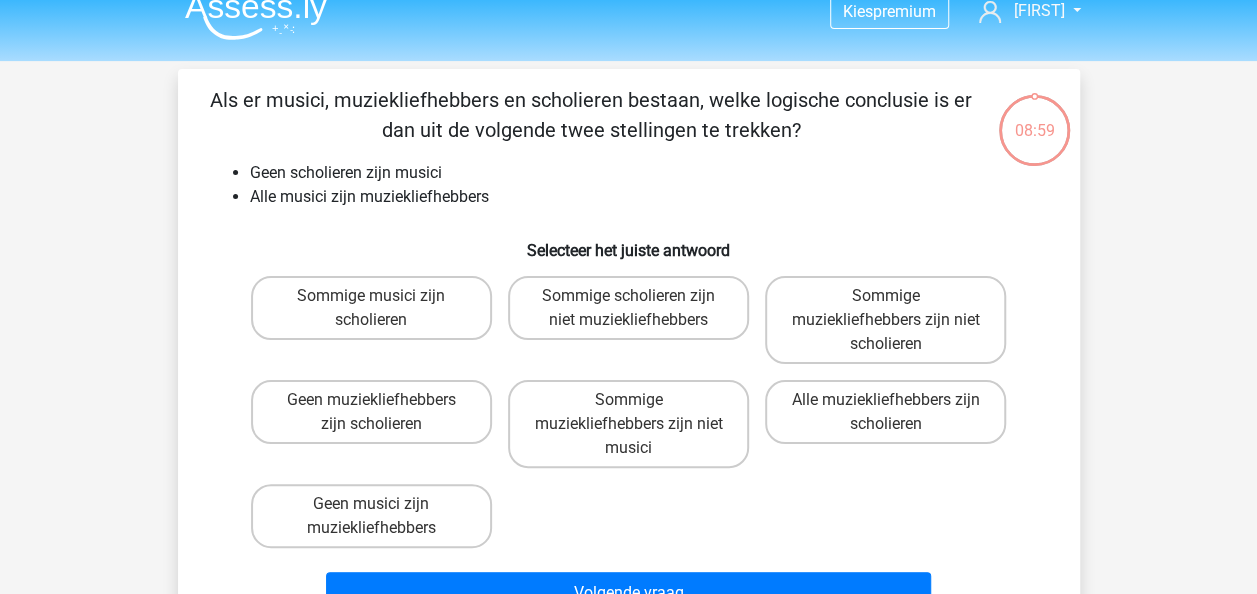 scroll, scrollTop: 0, scrollLeft: 0, axis: both 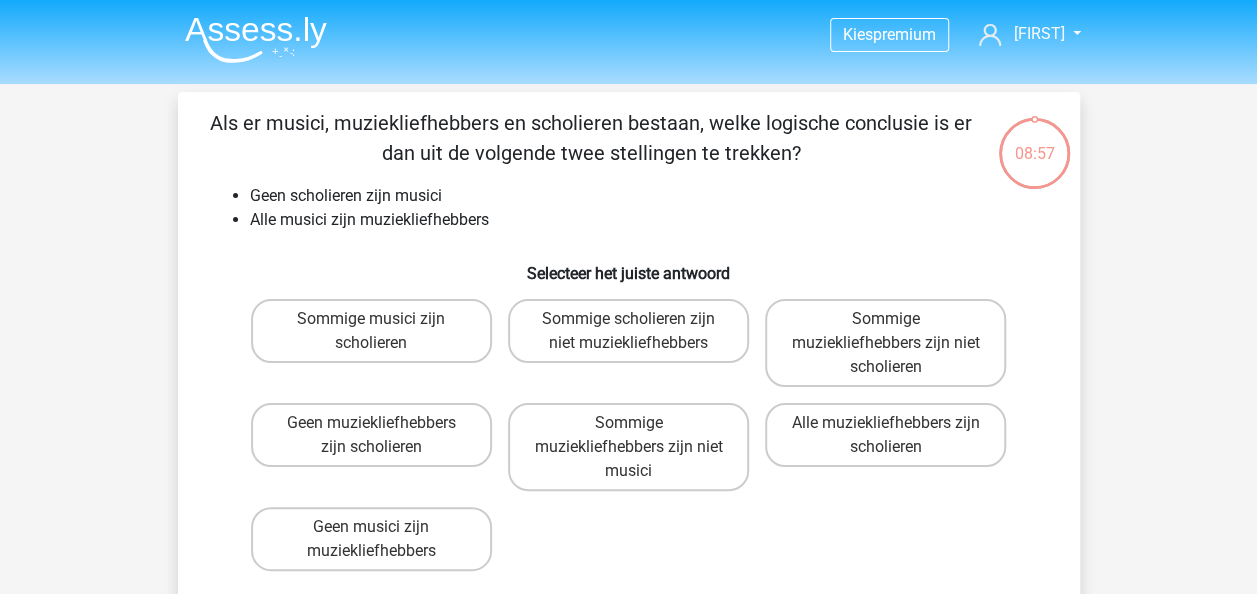 click at bounding box center (256, 39) 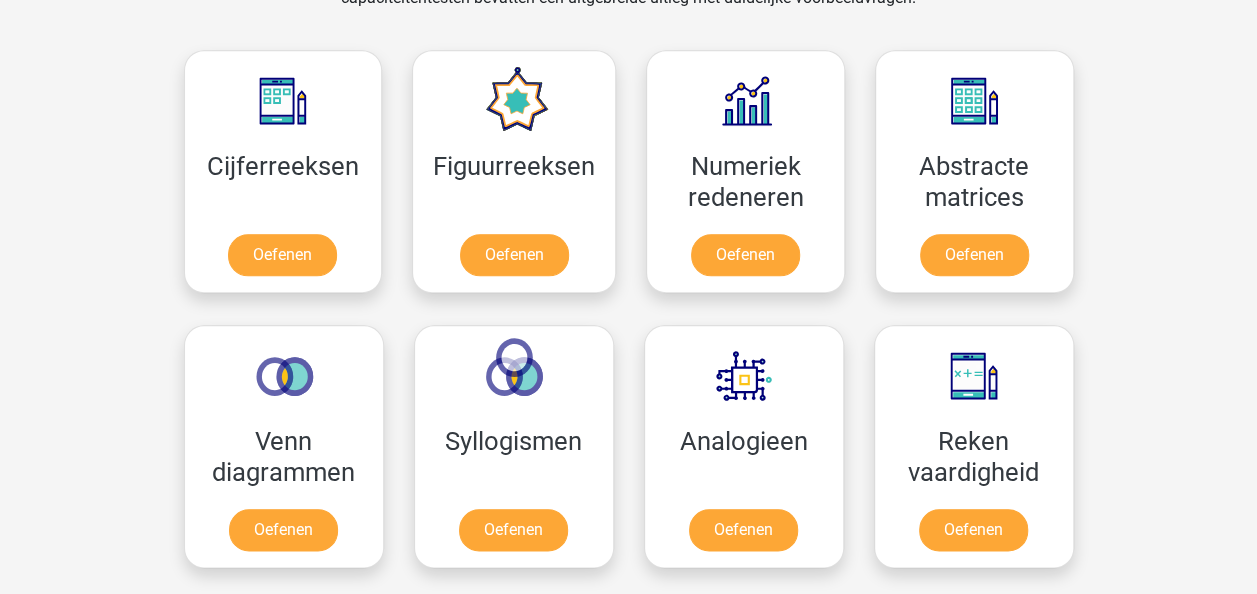 scroll, scrollTop: 887, scrollLeft: 0, axis: vertical 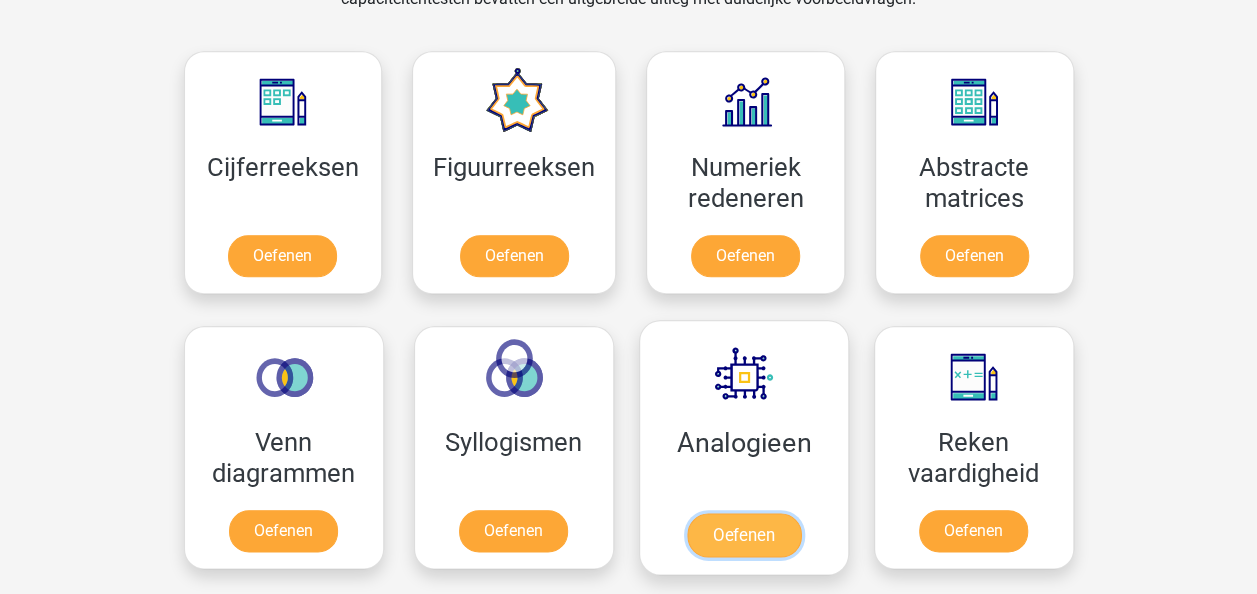 click on "Oefenen" at bounding box center (743, 535) 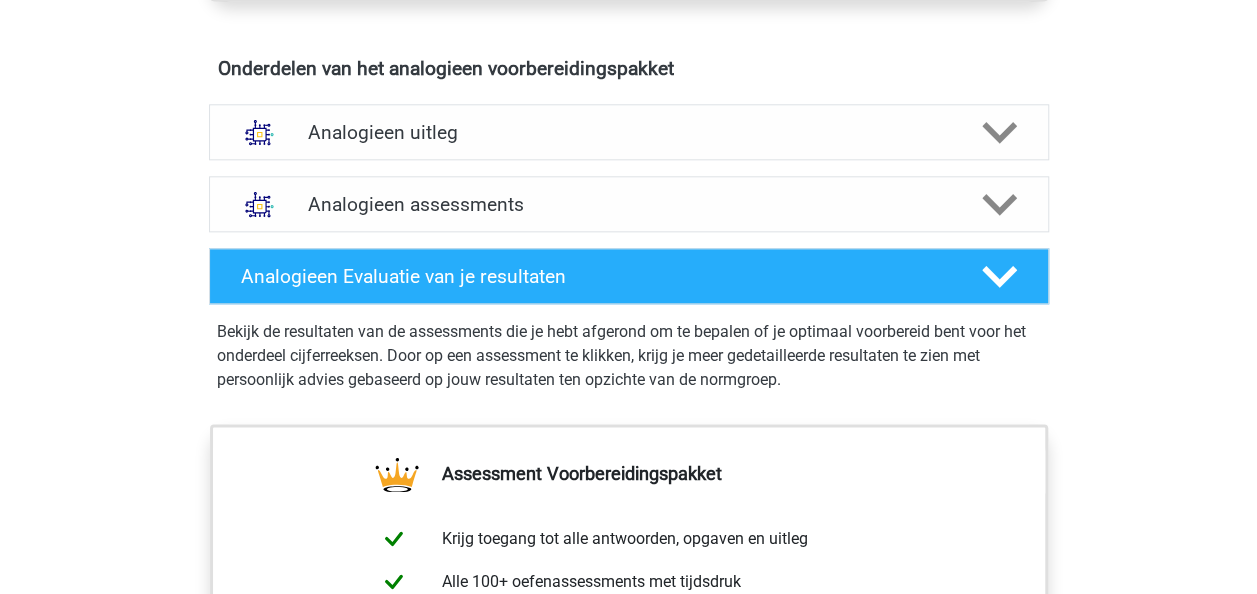 scroll, scrollTop: 1119, scrollLeft: 0, axis: vertical 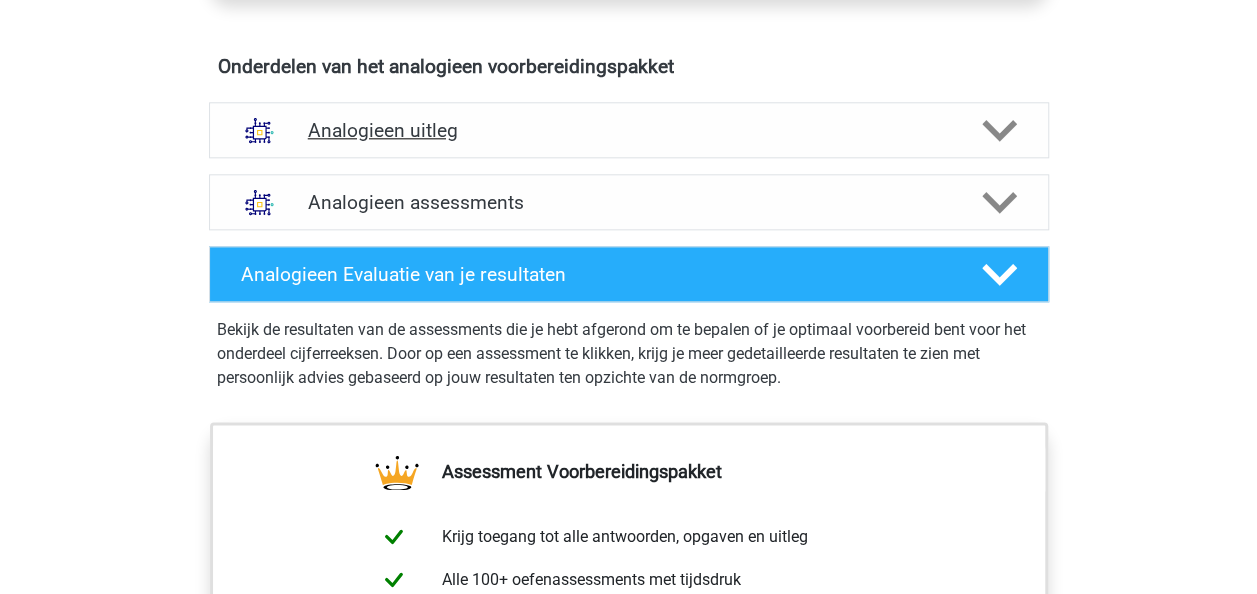 click on "Analogieen uitleg" at bounding box center [629, 130] 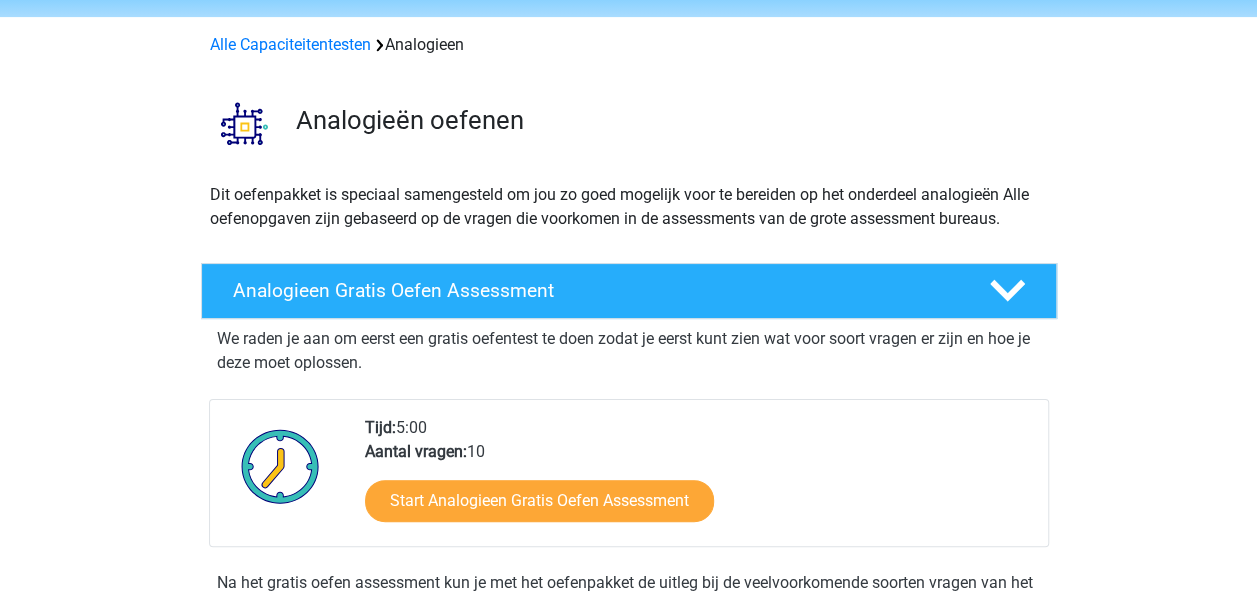 scroll, scrollTop: 52, scrollLeft: 0, axis: vertical 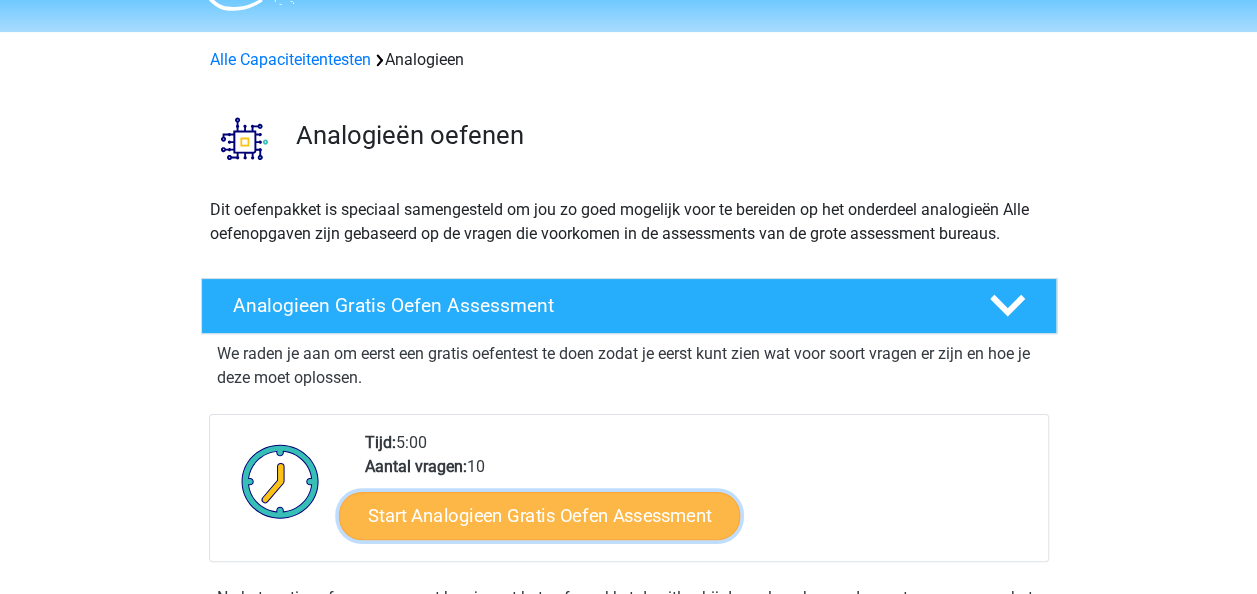 click on "Start Analogieen
Gratis Oefen Assessment" at bounding box center [539, 515] 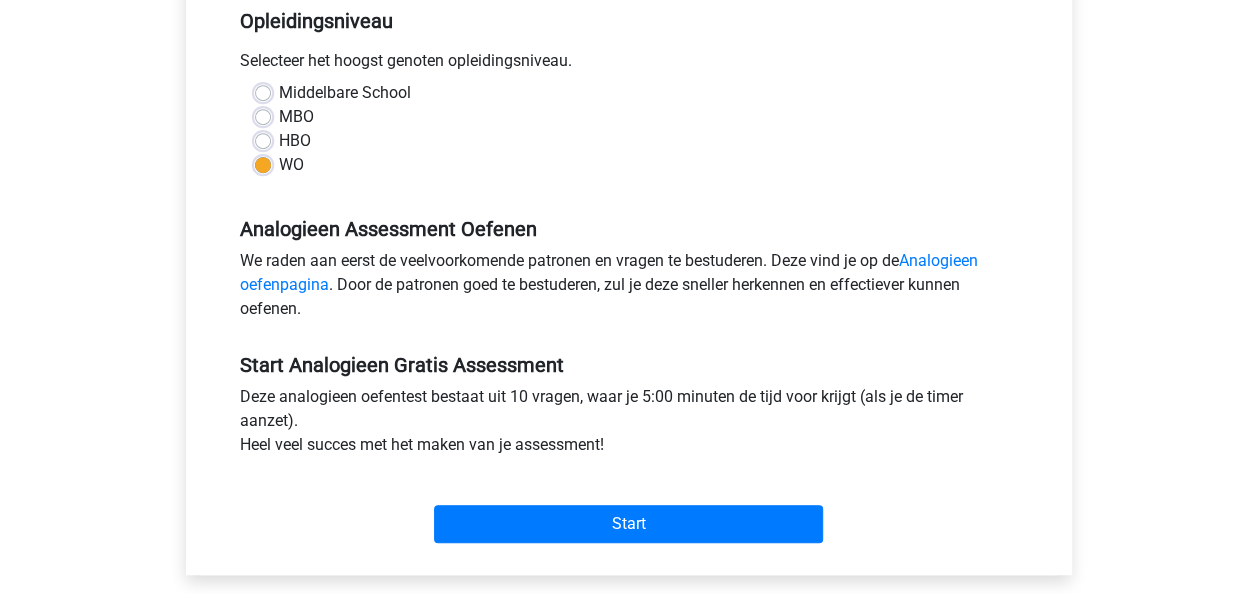 scroll, scrollTop: 422, scrollLeft: 0, axis: vertical 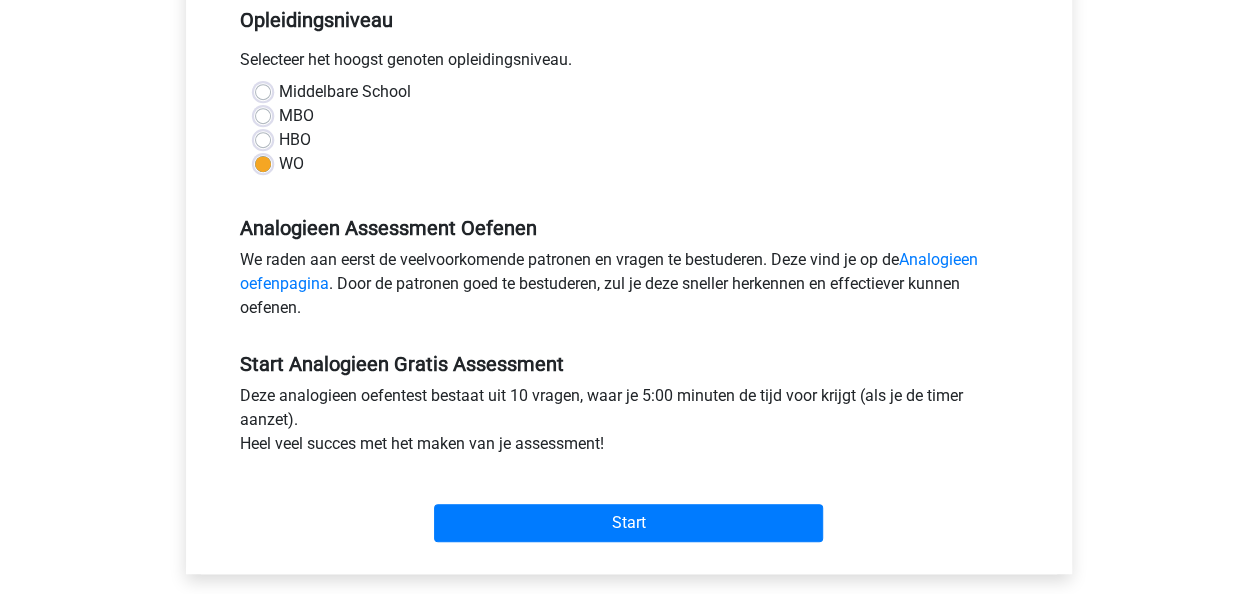 click on "Start" at bounding box center (629, 507) 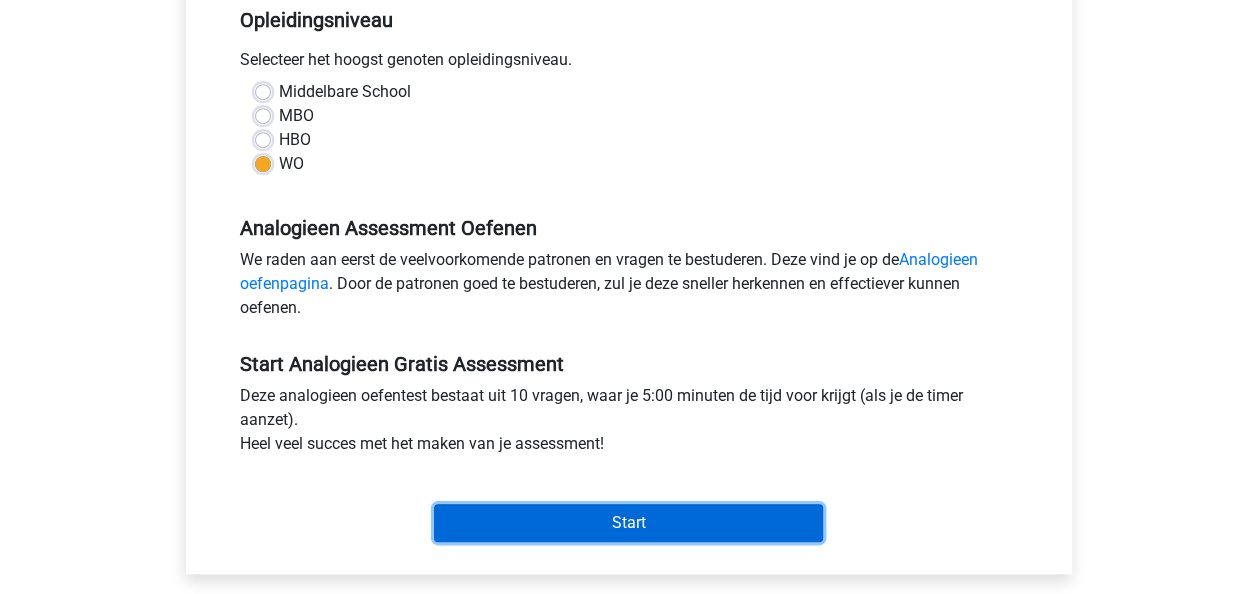 click on "Start" at bounding box center (628, 523) 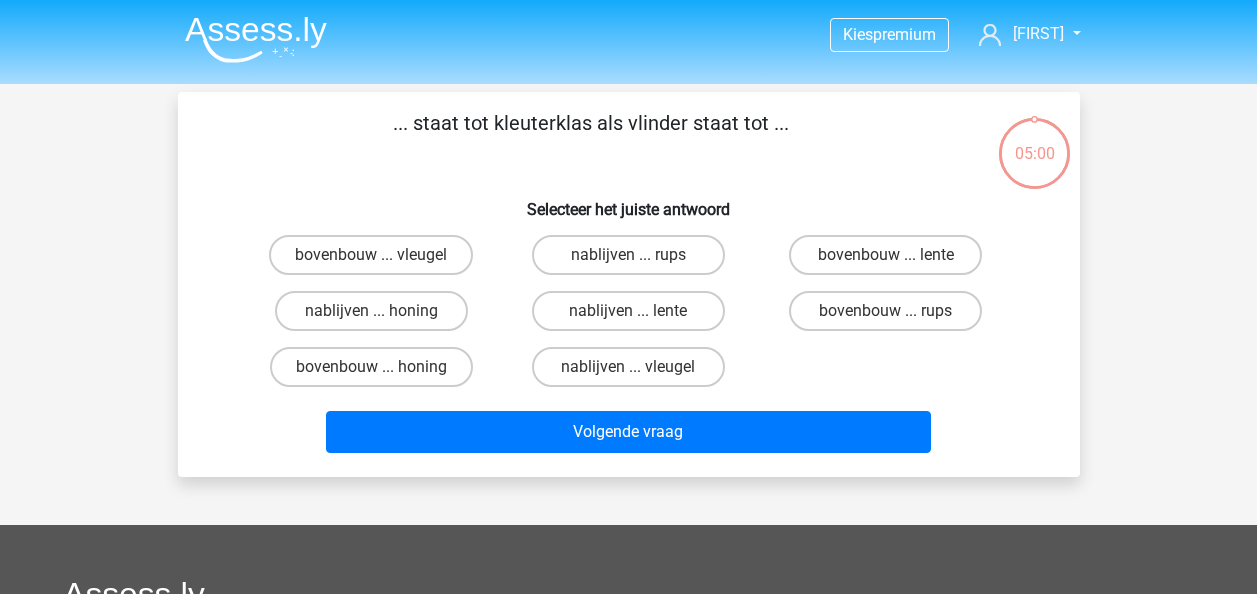 scroll, scrollTop: 0, scrollLeft: 0, axis: both 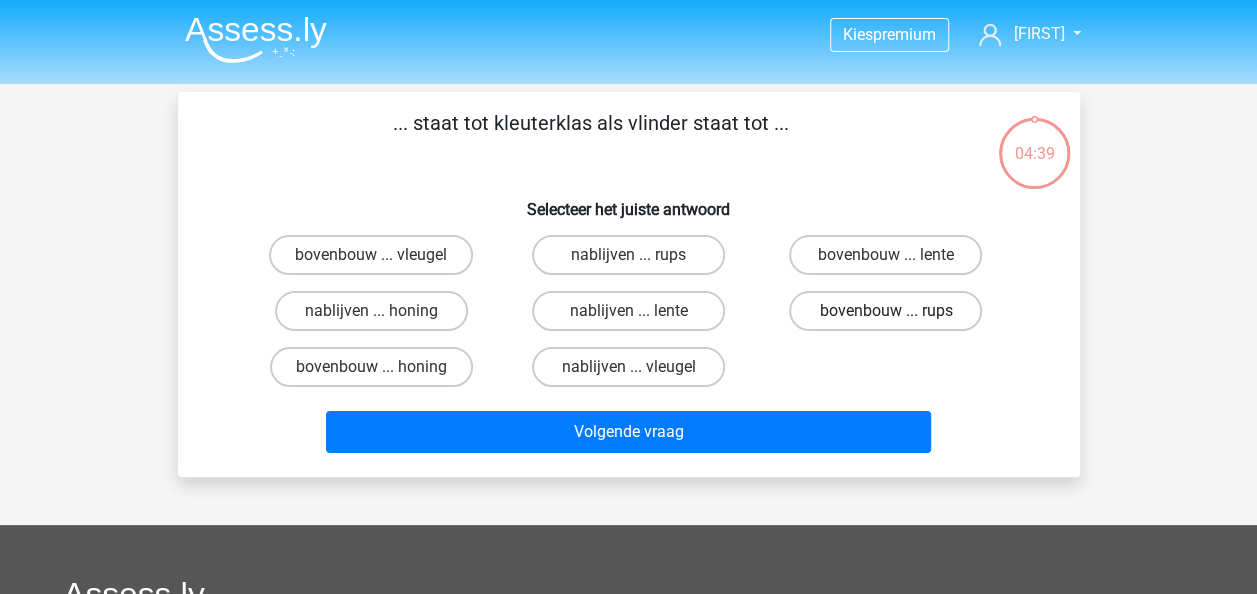 click on "bovenbouw ... rups" at bounding box center (885, 311) 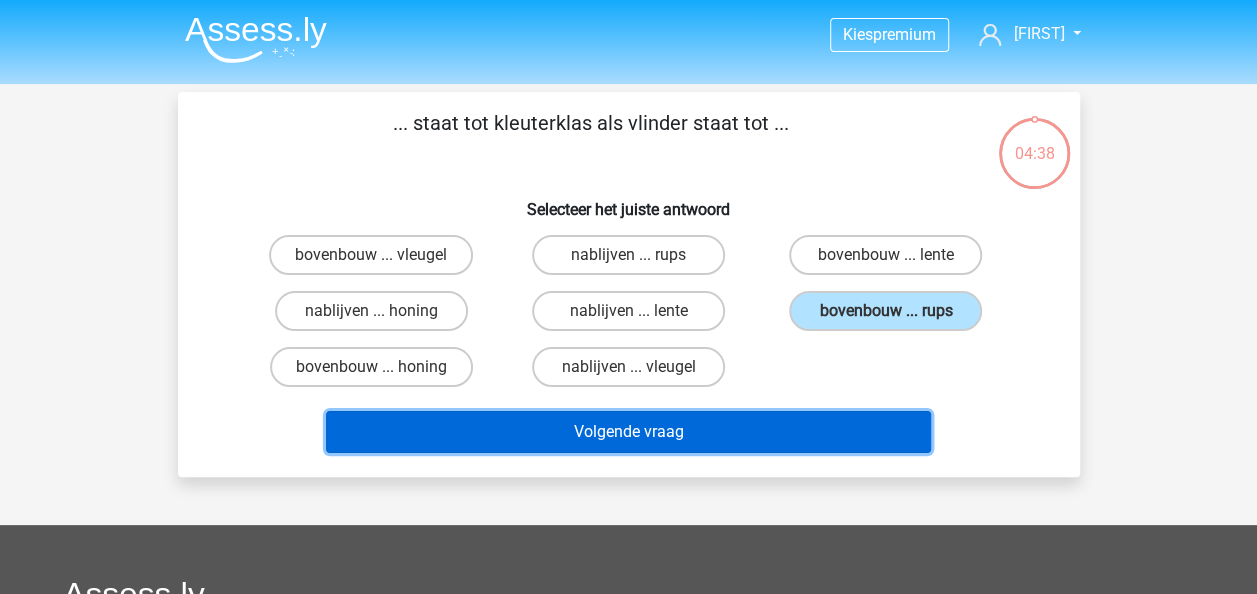 click on "Volgende vraag" at bounding box center [628, 432] 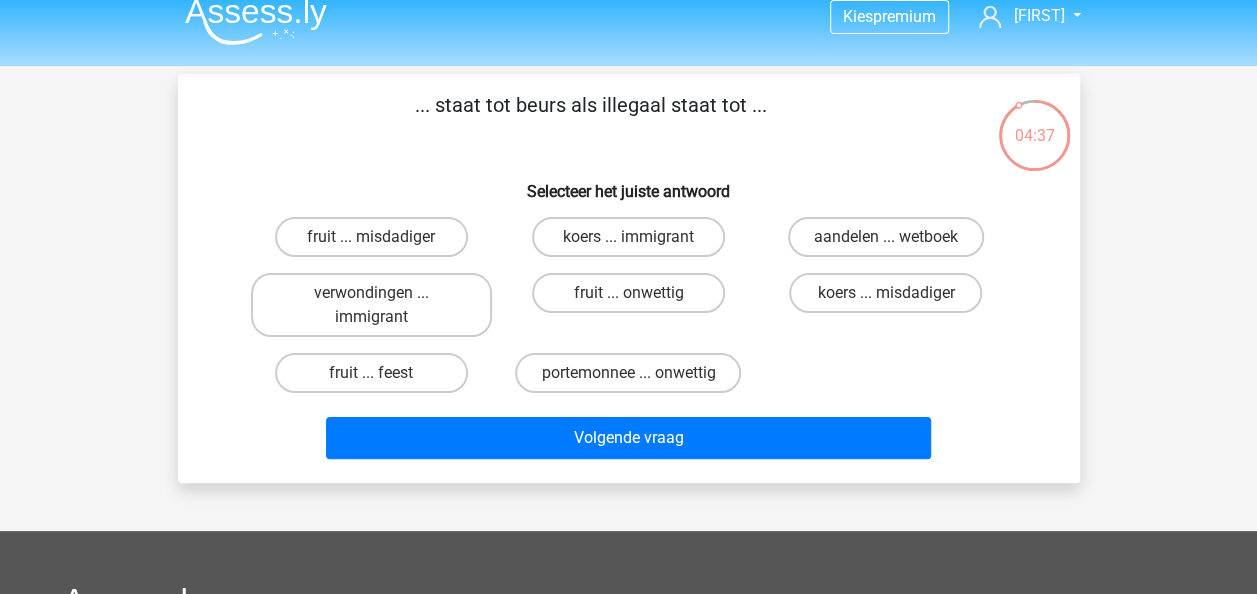 scroll, scrollTop: 0, scrollLeft: 0, axis: both 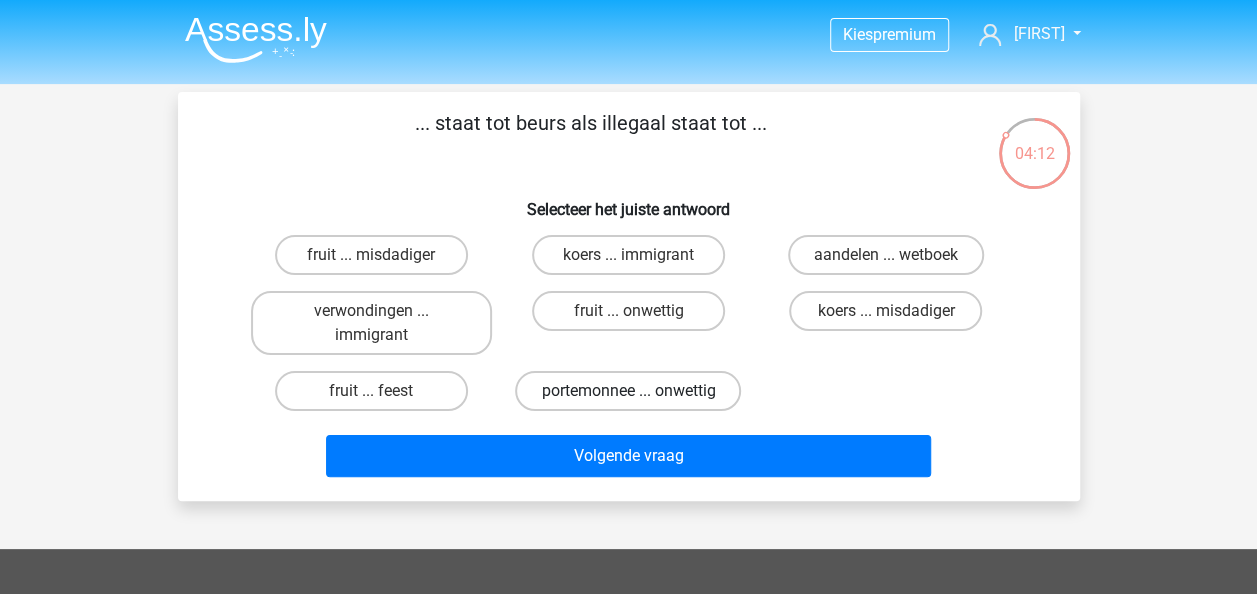 click on "portemonnee ... onwettig" at bounding box center [628, 391] 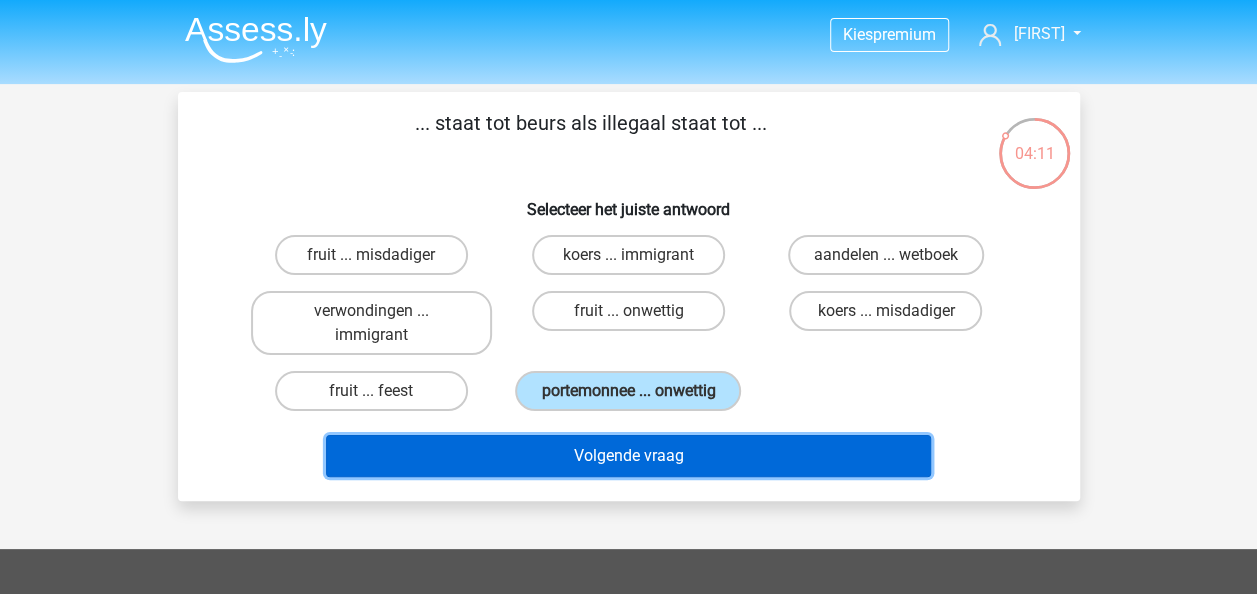click on "Volgende vraag" at bounding box center [628, 456] 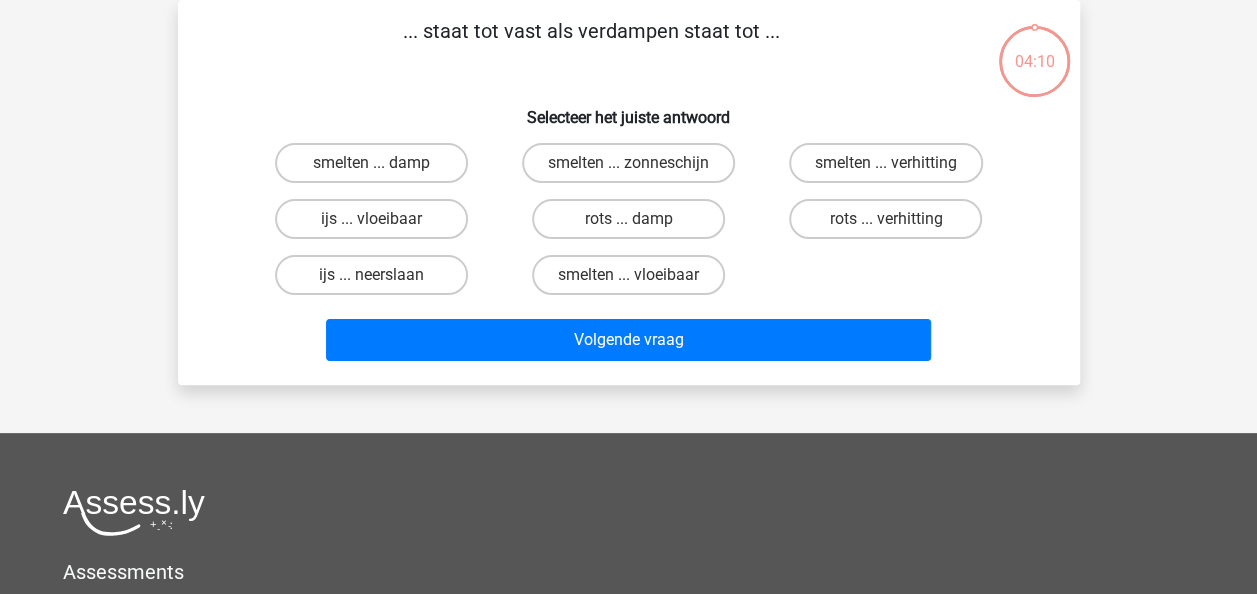 scroll, scrollTop: 0, scrollLeft: 0, axis: both 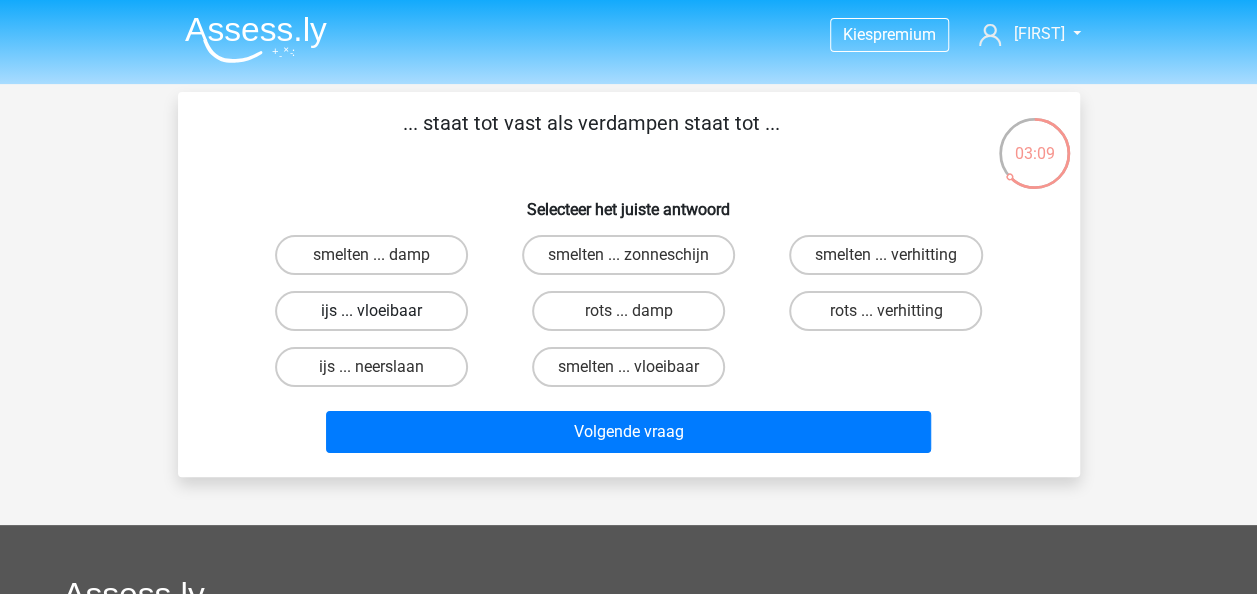 click on "ijs ... vloeibaar" at bounding box center (371, 311) 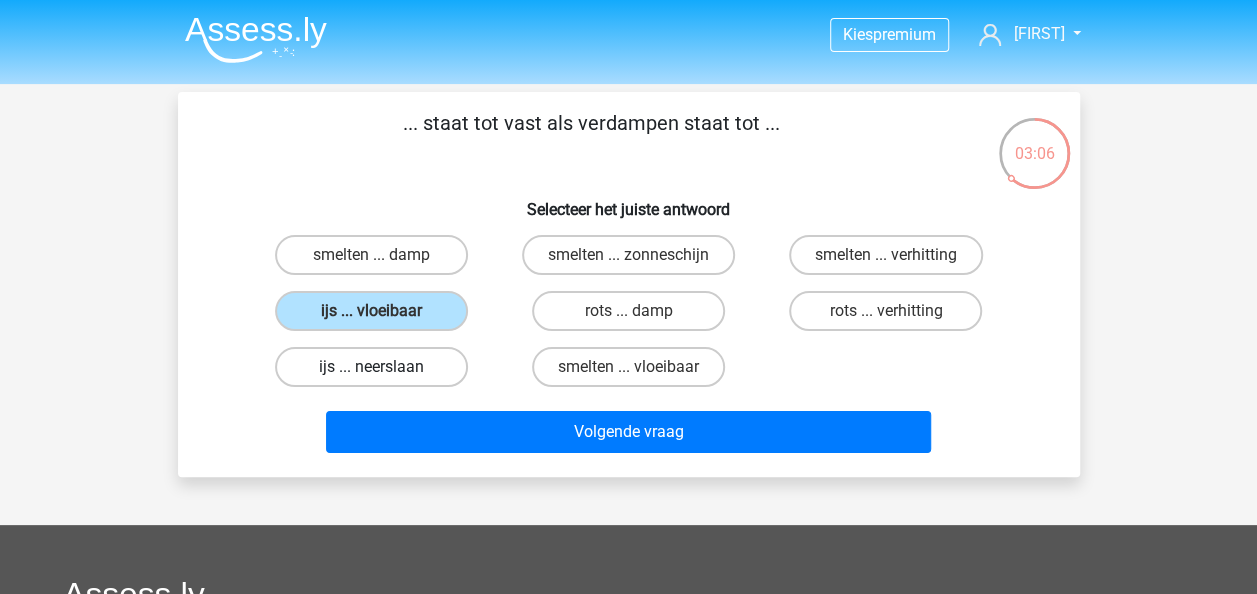 click on "ijs ... neerslaan" at bounding box center [371, 367] 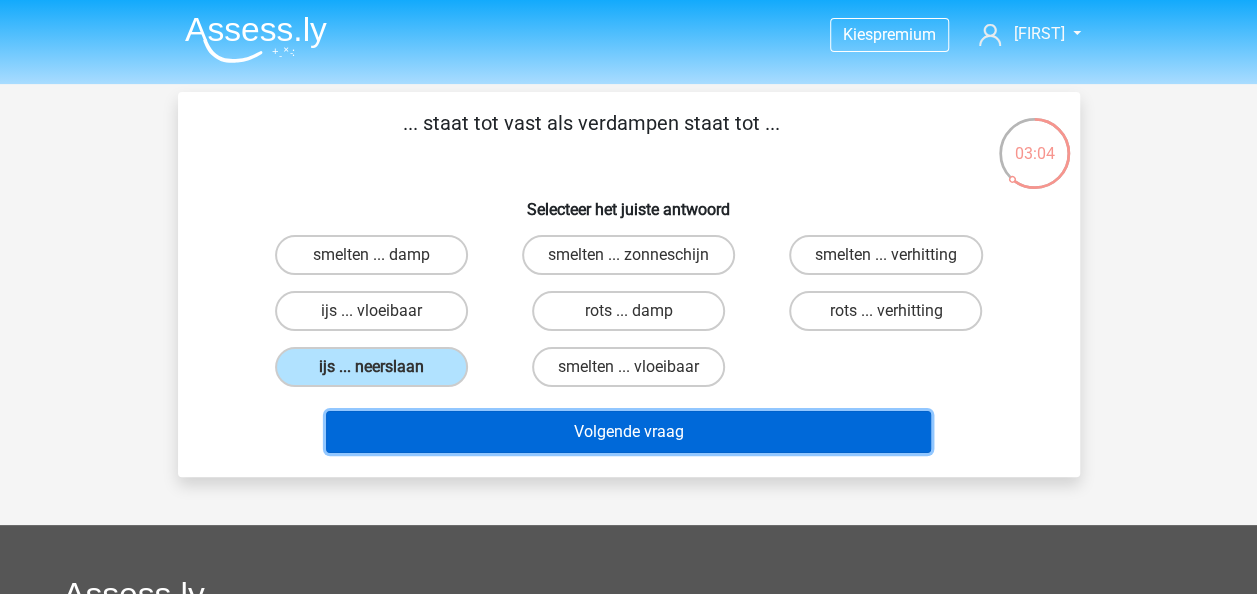click on "Volgende vraag" at bounding box center (628, 432) 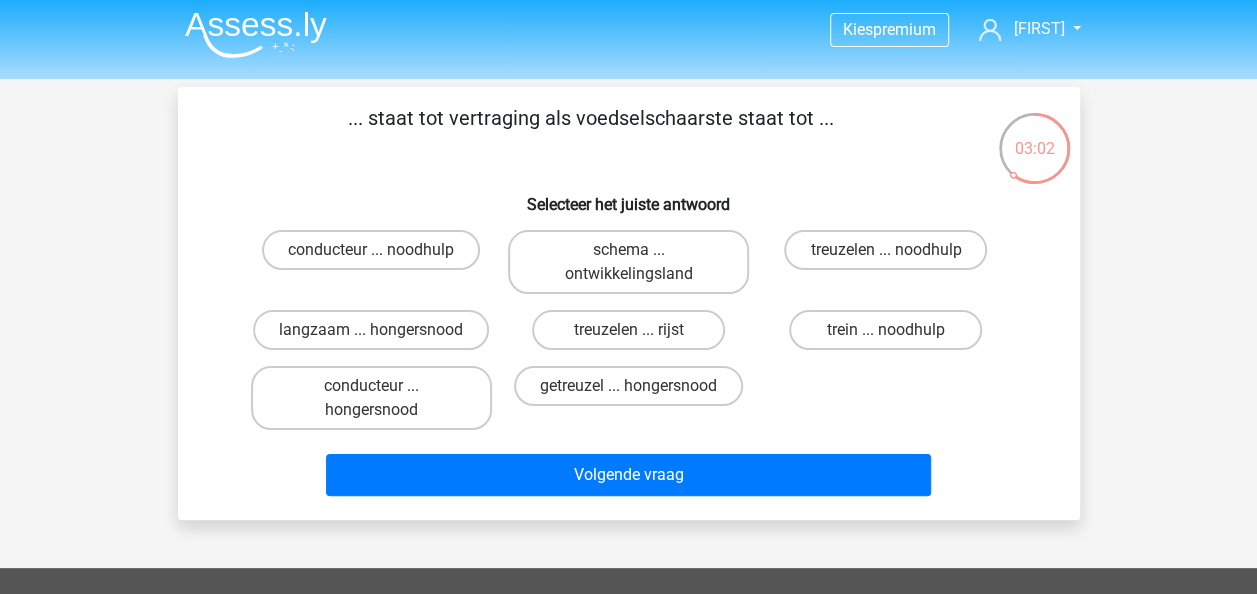 scroll, scrollTop: 0, scrollLeft: 0, axis: both 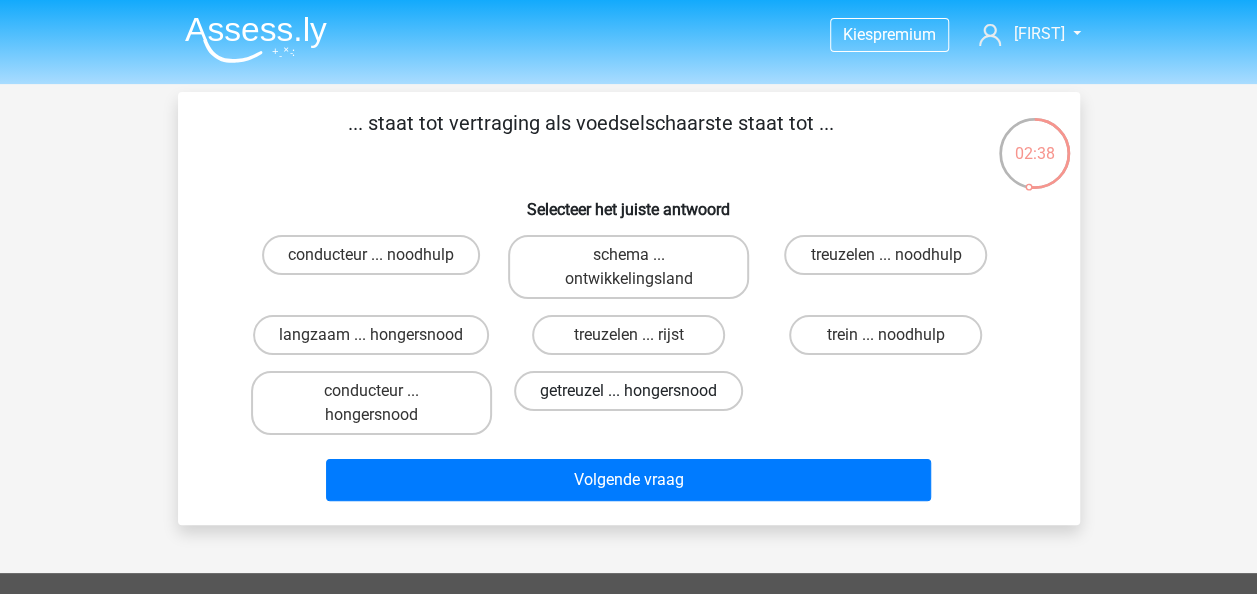click on "getreuzel ... hongersnood" at bounding box center (628, 391) 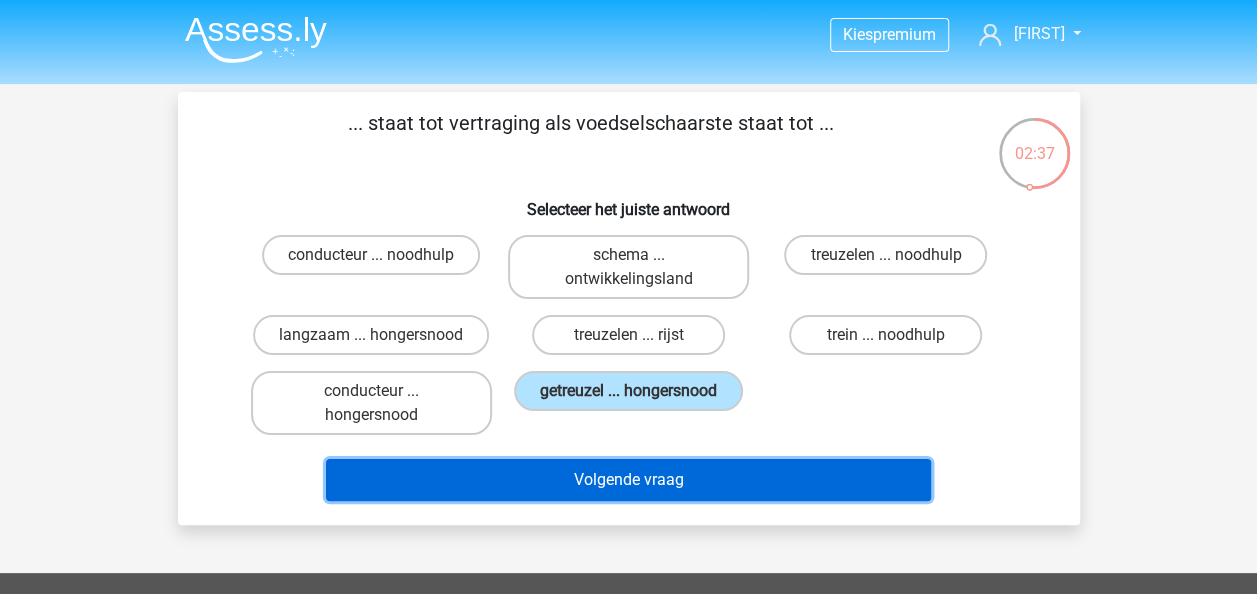 click on "Volgende vraag" at bounding box center (628, 480) 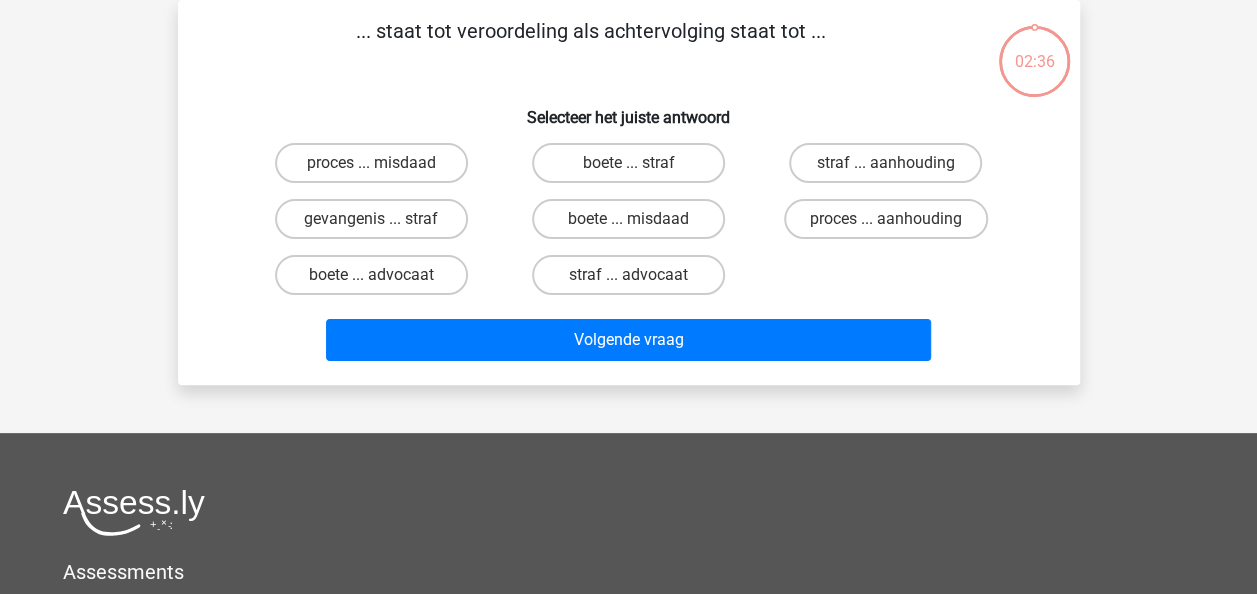 scroll, scrollTop: 0, scrollLeft: 0, axis: both 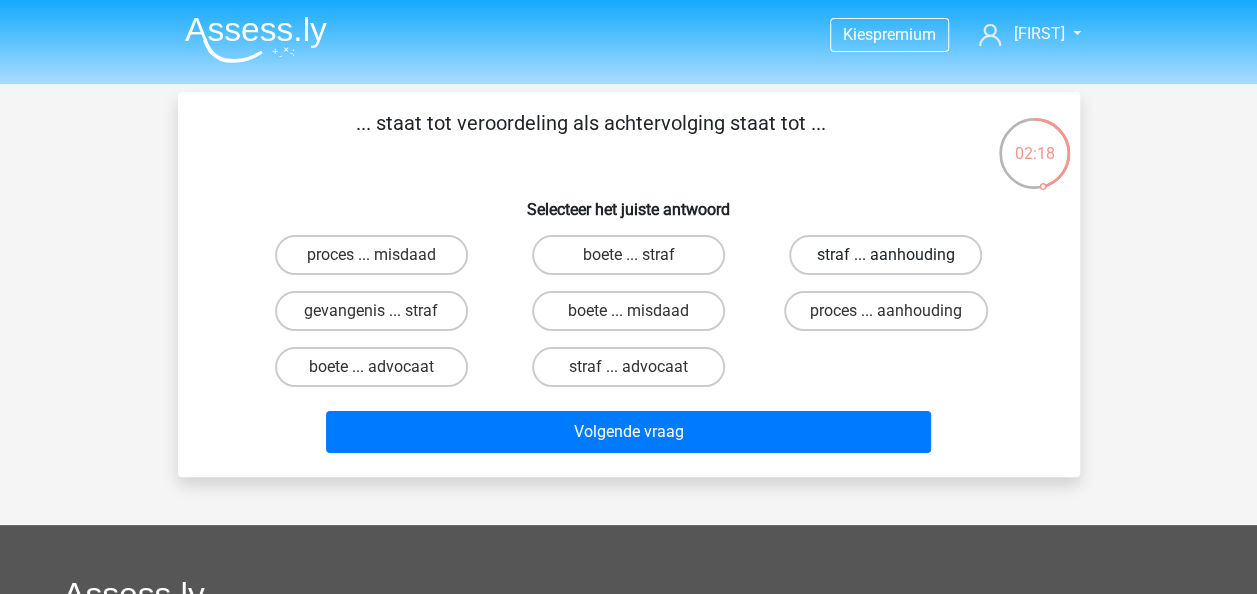 drag, startPoint x: 898, startPoint y: 259, endPoint x: 924, endPoint y: 252, distance: 26.925823 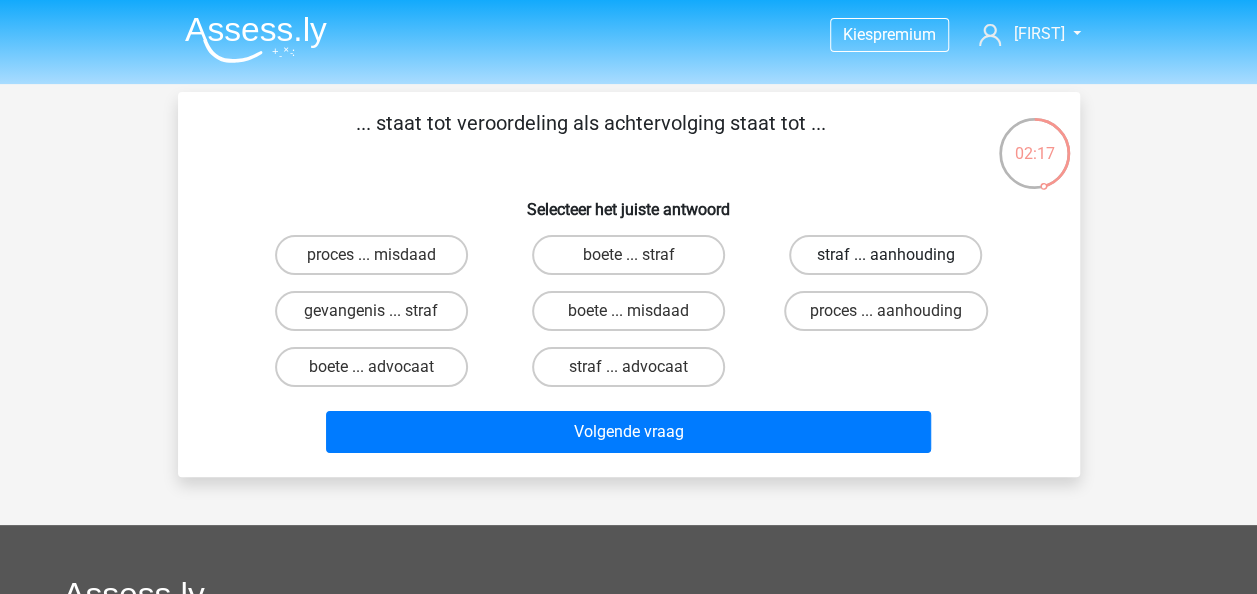 click on "straf ... aanhouding" at bounding box center (885, 255) 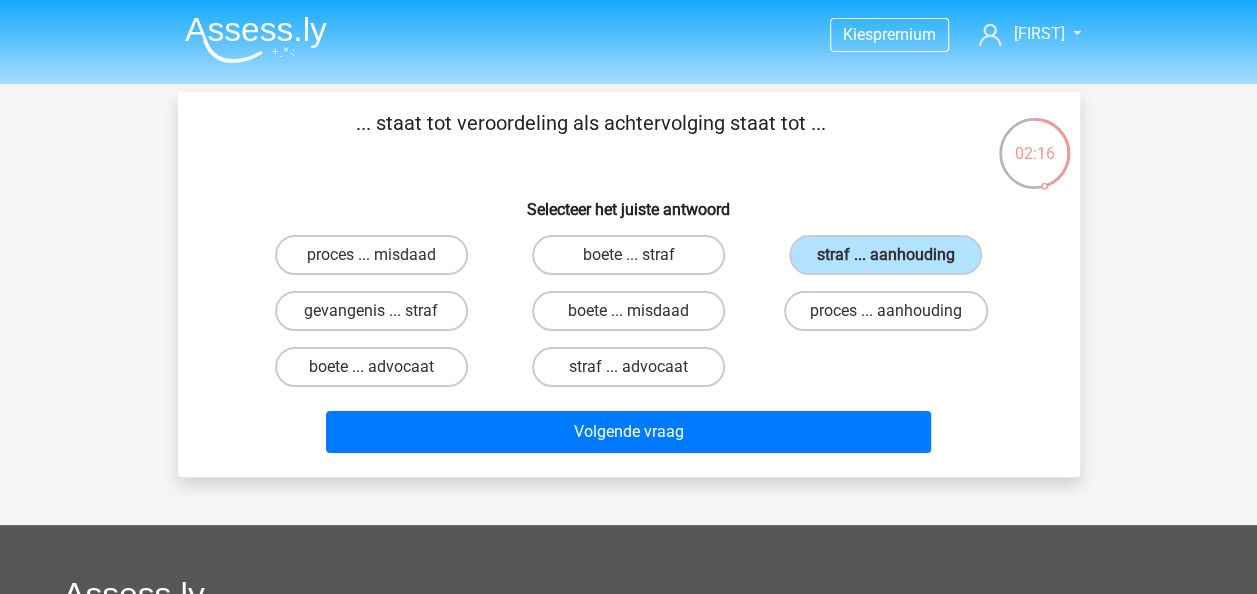 click on "proces ... misdaad
boete ... straf
straf ... aanhouding
gevangenis ... straf
boete ... misdaad" at bounding box center [629, 311] 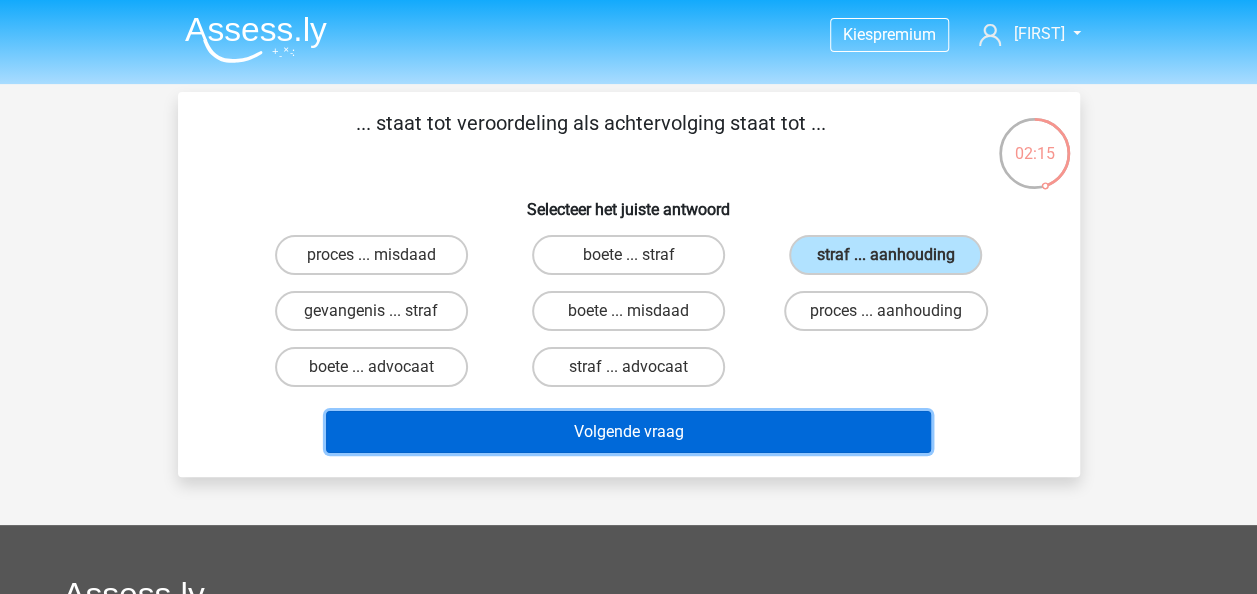 click on "Volgende vraag" at bounding box center (628, 432) 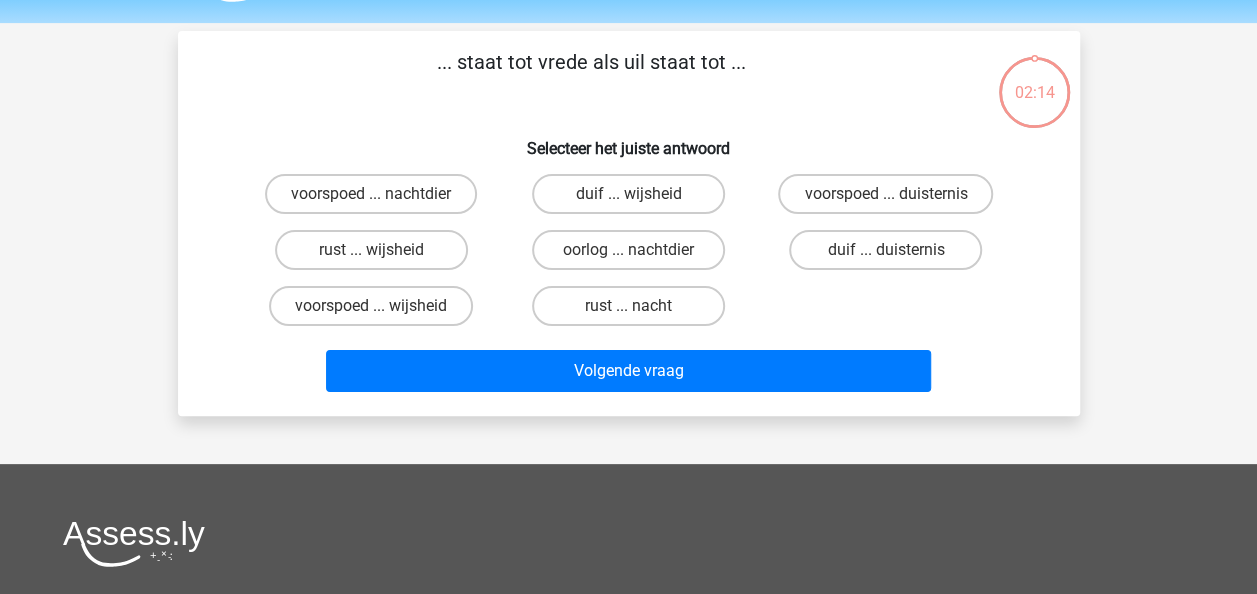 scroll, scrollTop: 92, scrollLeft: 0, axis: vertical 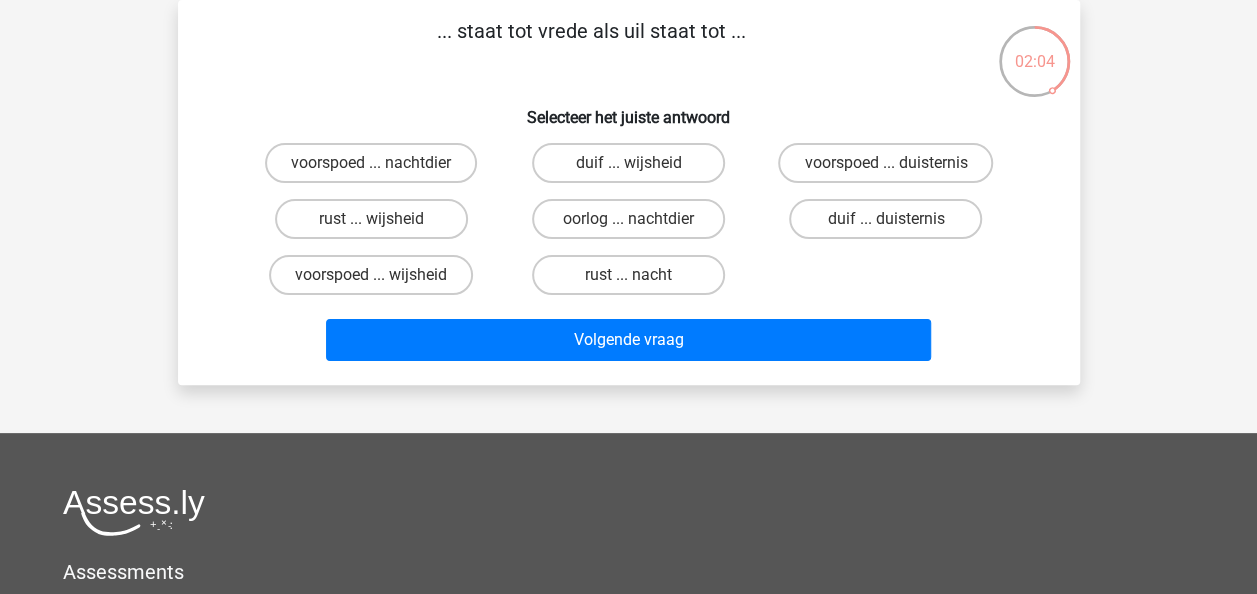 click on "duif ... wijsheid" at bounding box center (634, 169) 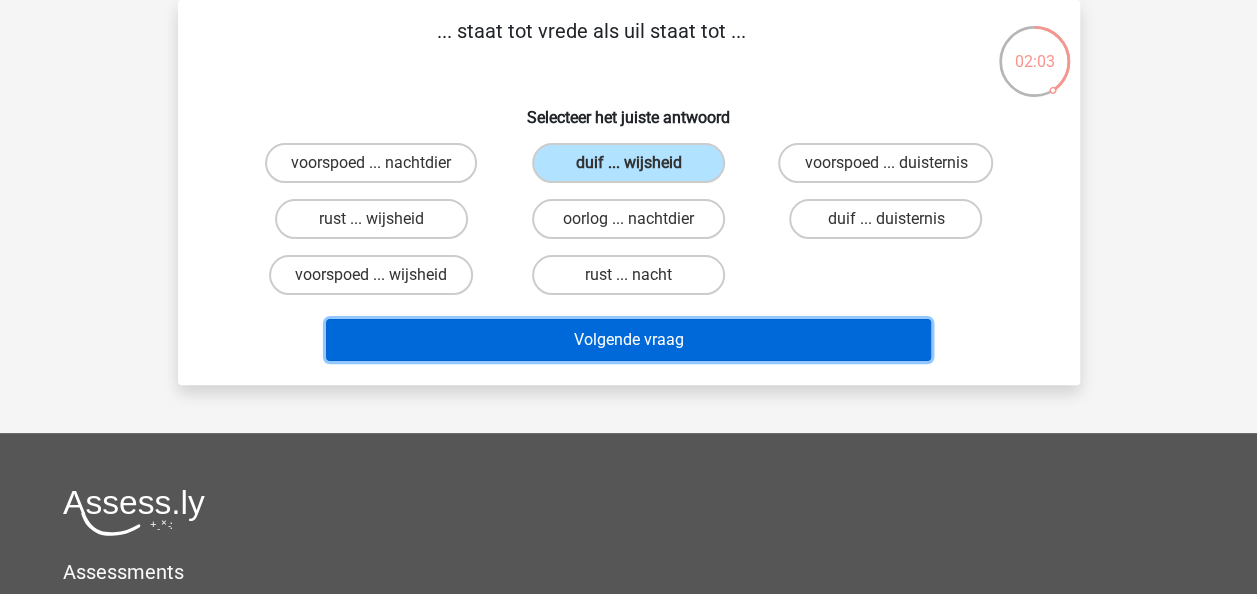 click on "Volgende vraag" at bounding box center [628, 340] 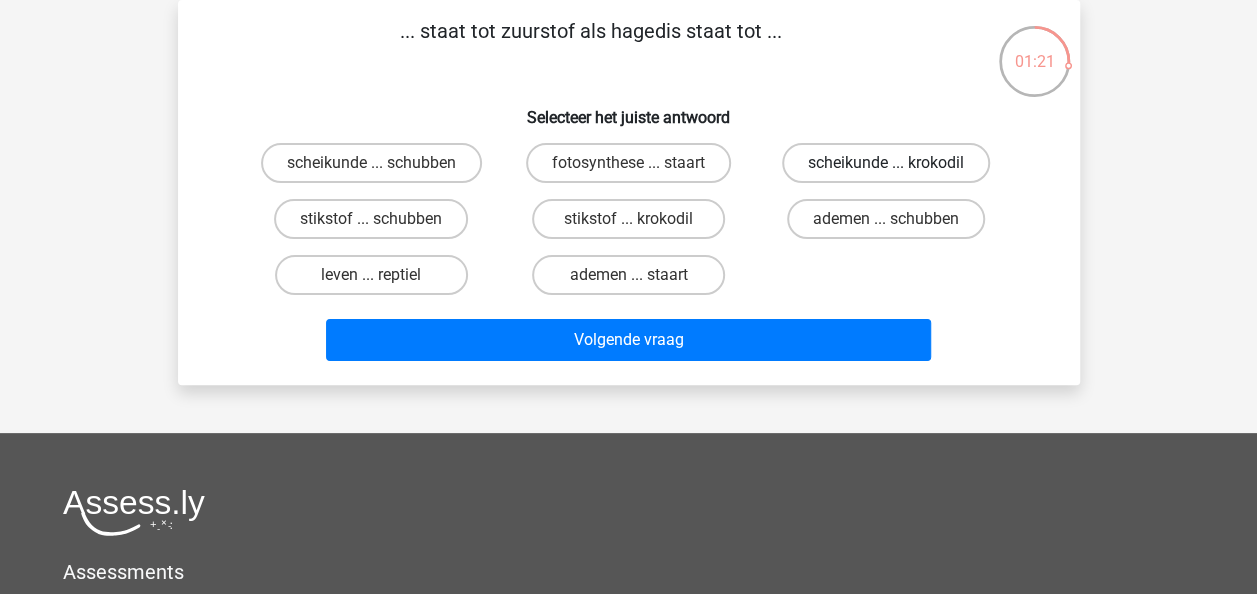 click on "scheikunde ... krokodil" at bounding box center [886, 163] 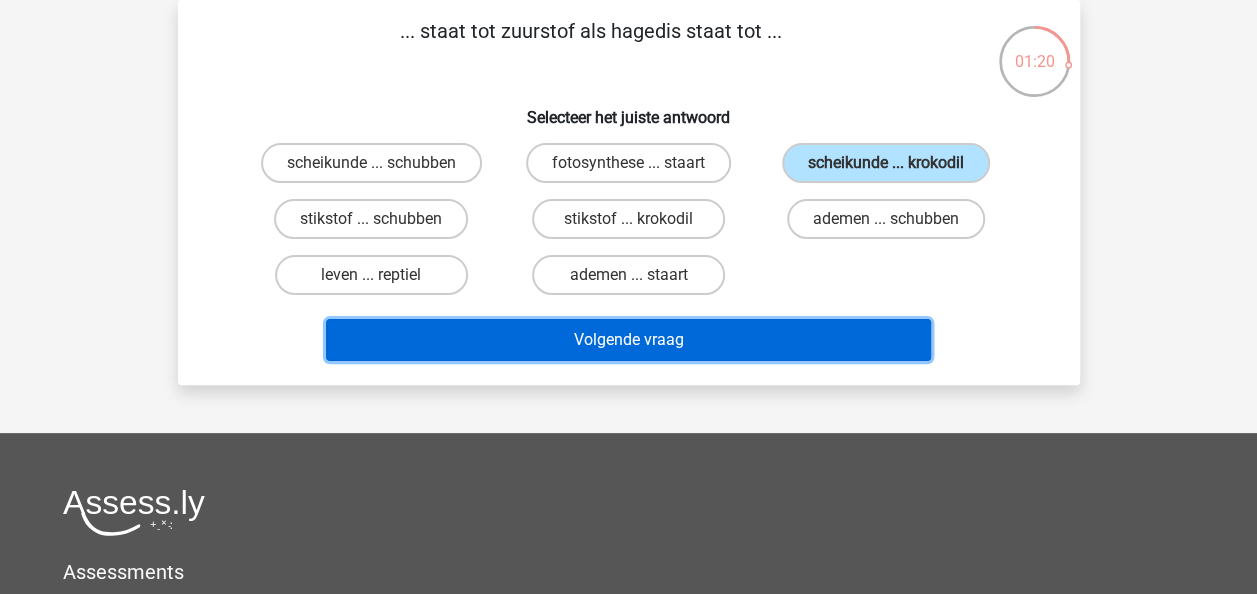 click on "Volgende vraag" at bounding box center (628, 340) 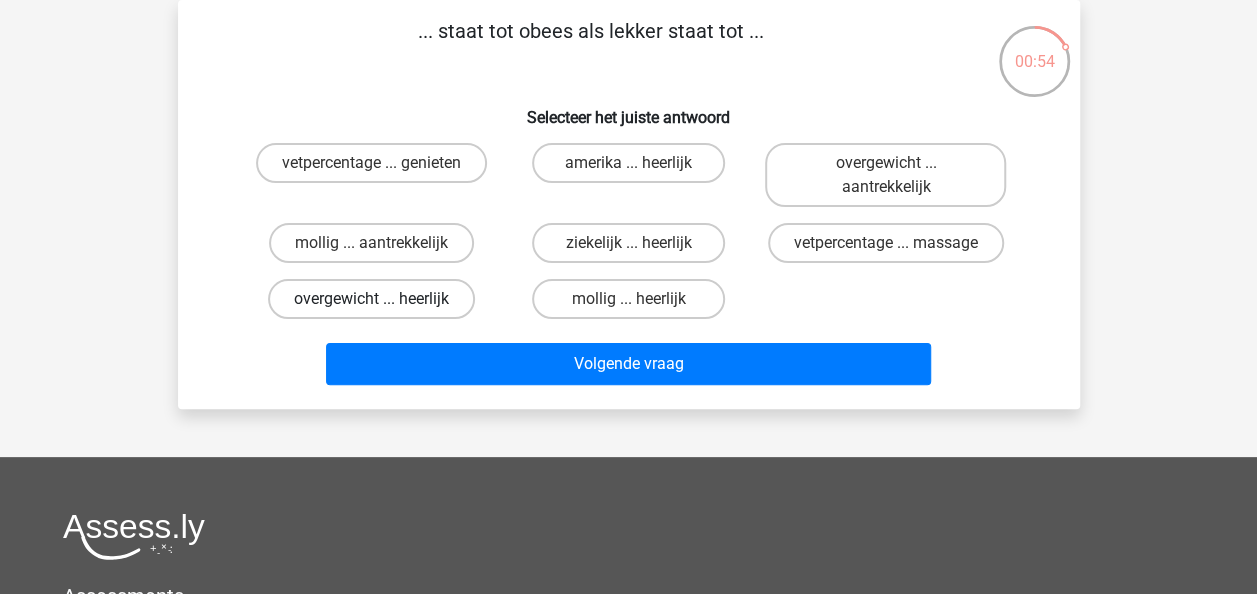 click on "overgewicht ... heerlijk" at bounding box center [371, 299] 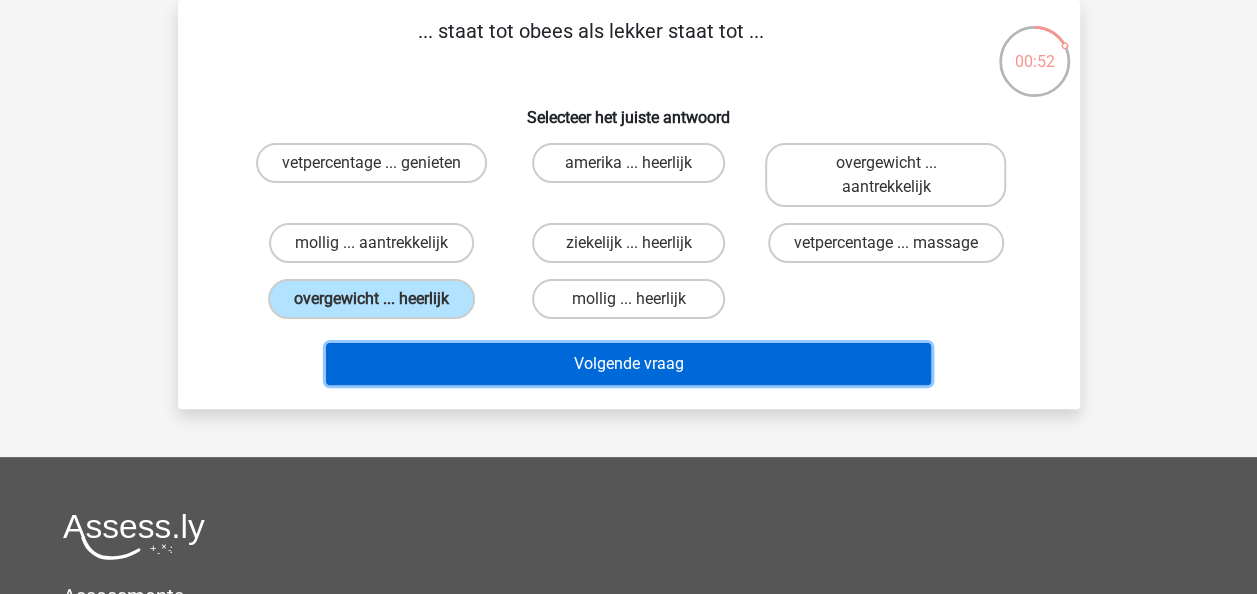 click on "Volgende vraag" at bounding box center (628, 364) 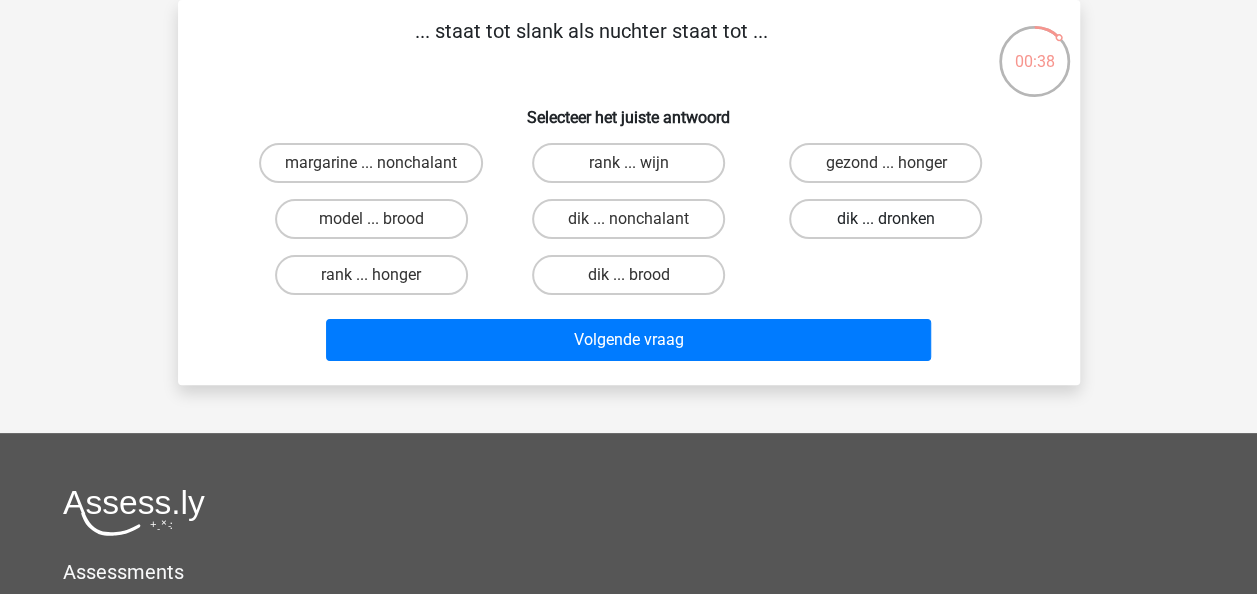 click on "dik ... dronken" at bounding box center [885, 219] 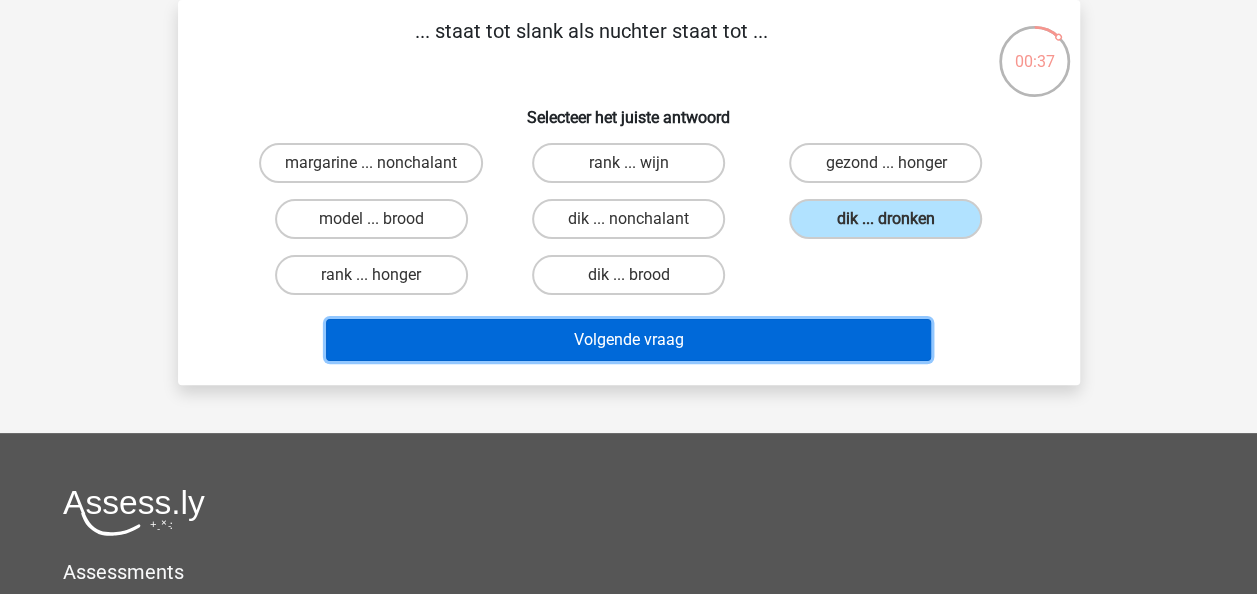 click on "Volgende vraag" at bounding box center (628, 340) 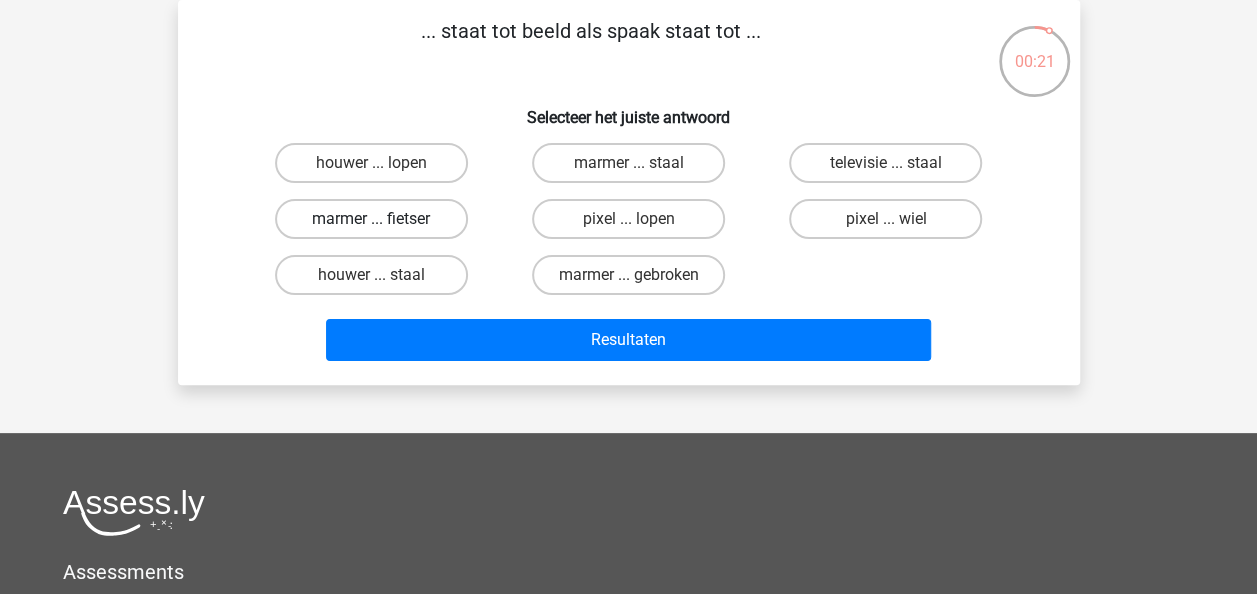 click on "marmer ... fietser" at bounding box center (371, 219) 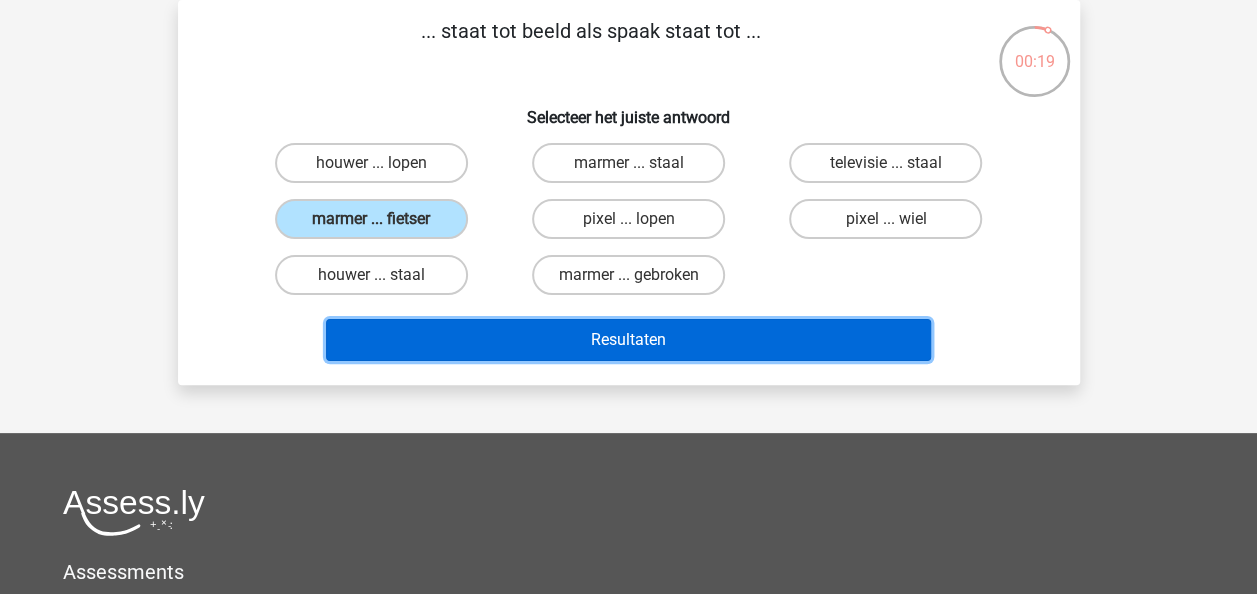 click on "Resultaten" at bounding box center [628, 340] 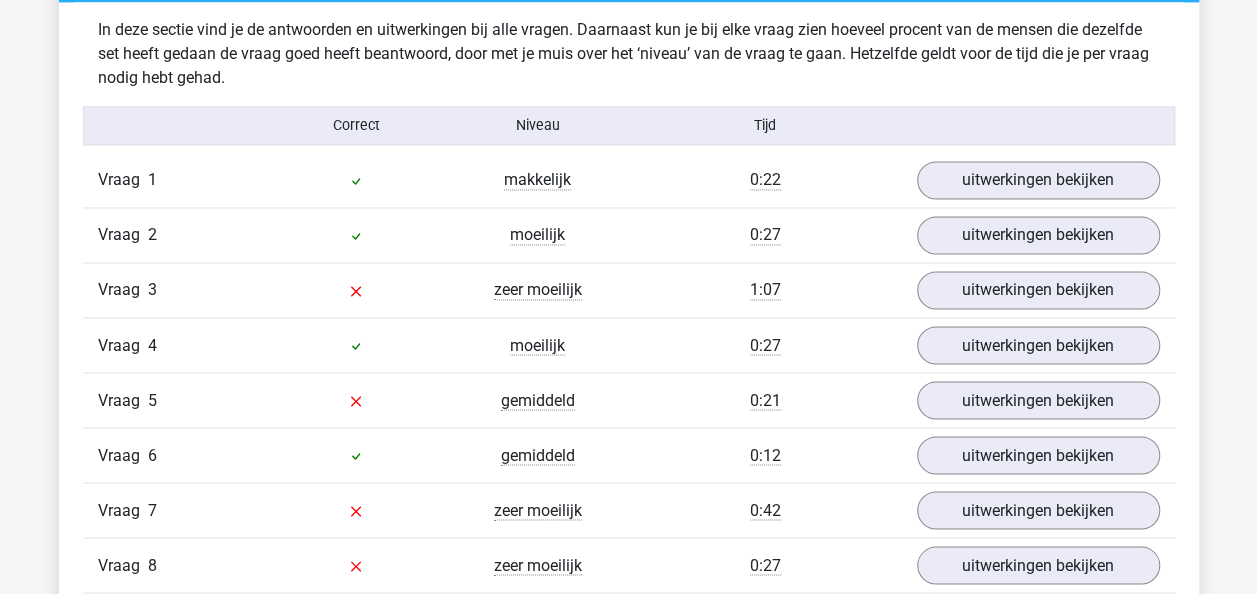 scroll, scrollTop: 1572, scrollLeft: 0, axis: vertical 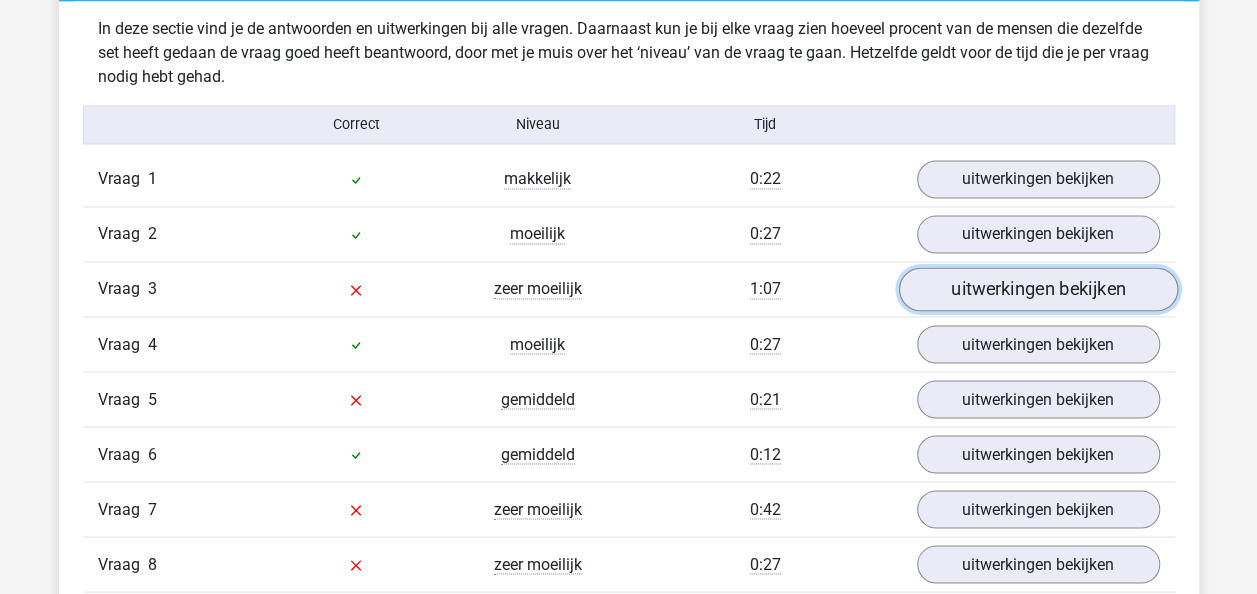 click on "uitwerkingen bekijken" at bounding box center (1037, 290) 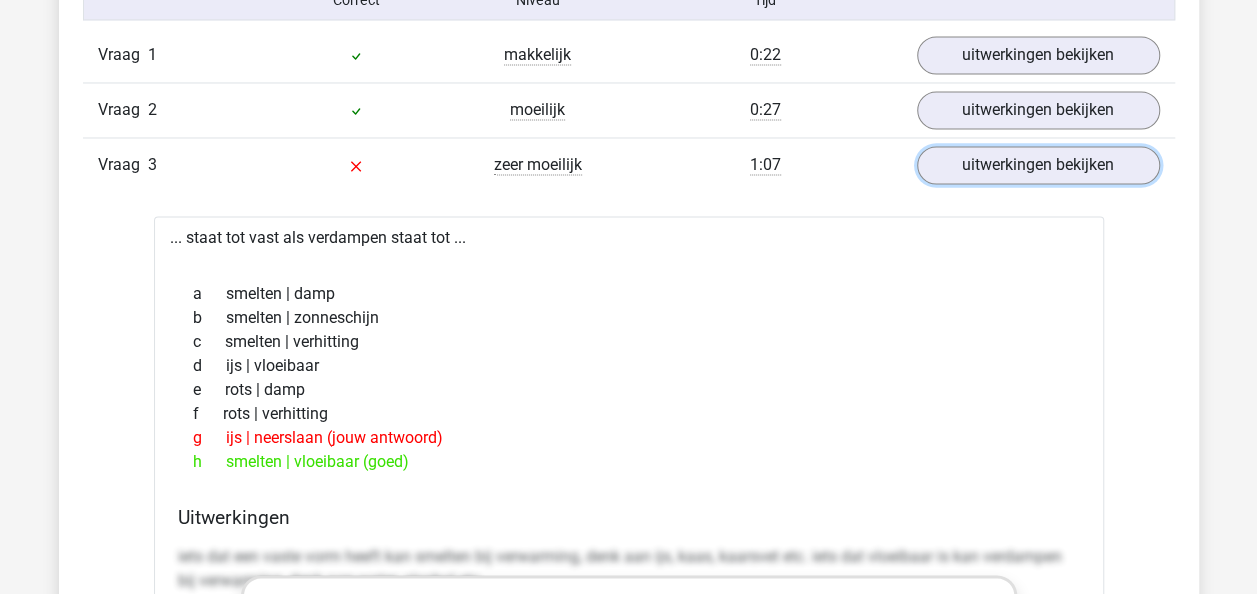 scroll, scrollTop: 1676, scrollLeft: 0, axis: vertical 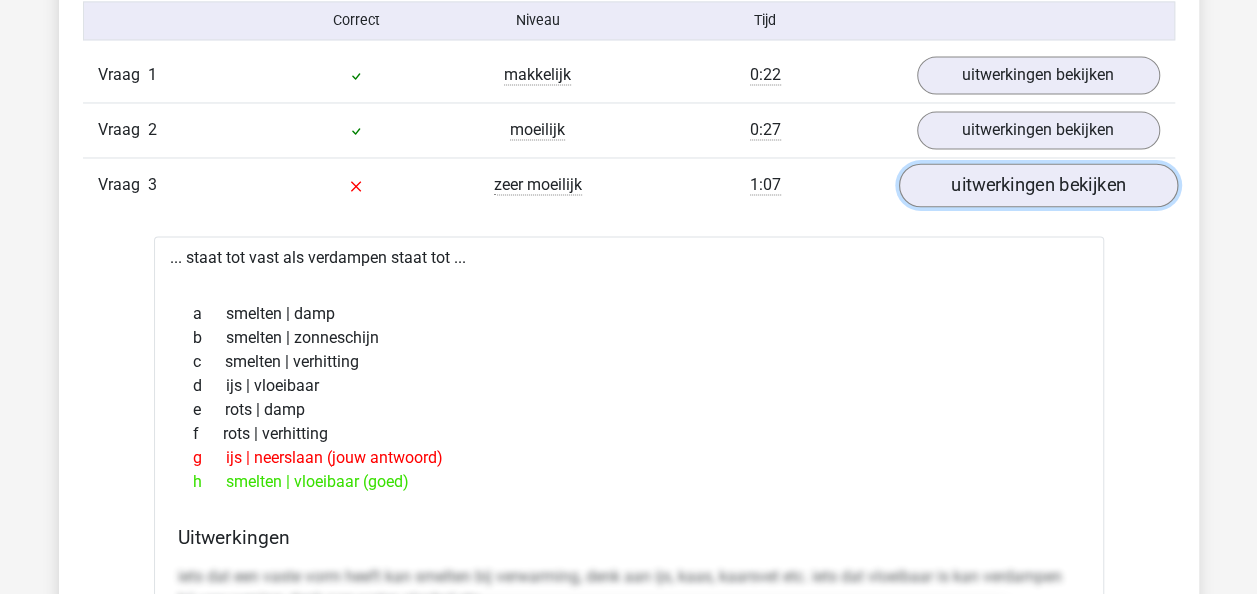 click on "uitwerkingen bekijken" at bounding box center [1037, 186] 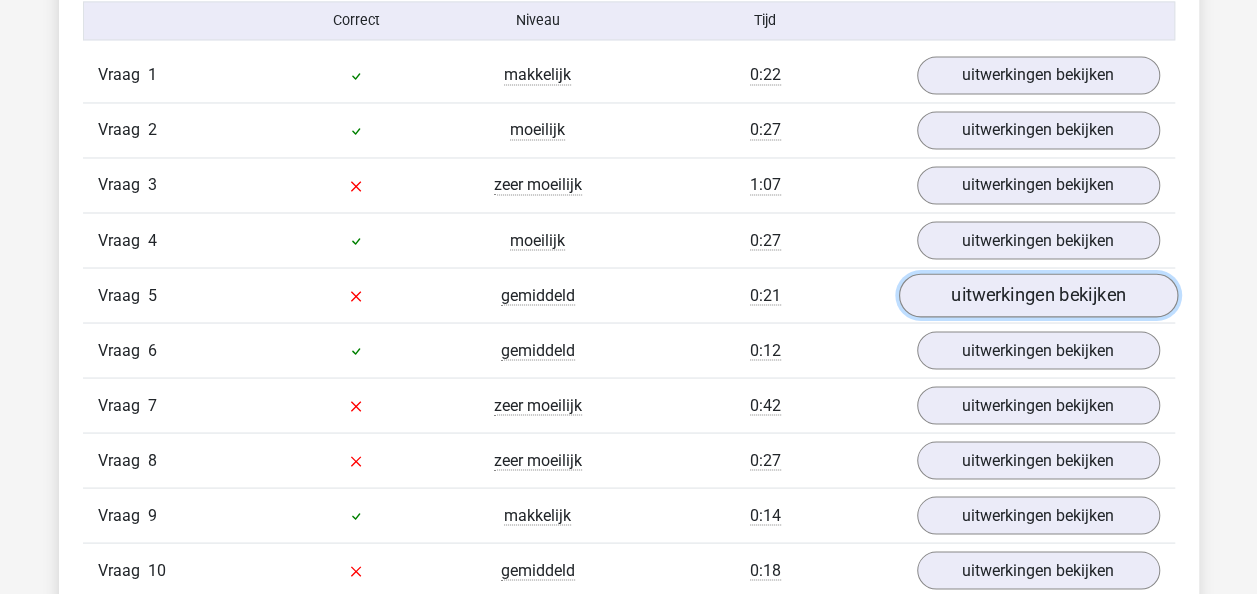 click on "uitwerkingen bekijken" at bounding box center [1037, 296] 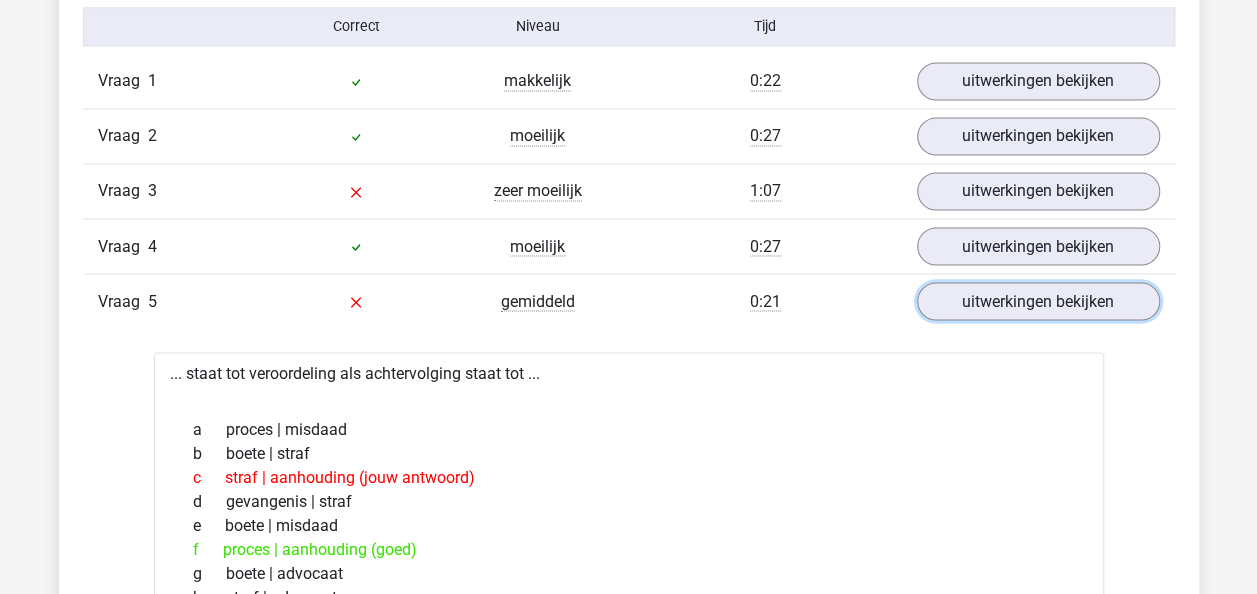 scroll, scrollTop: 1668, scrollLeft: 0, axis: vertical 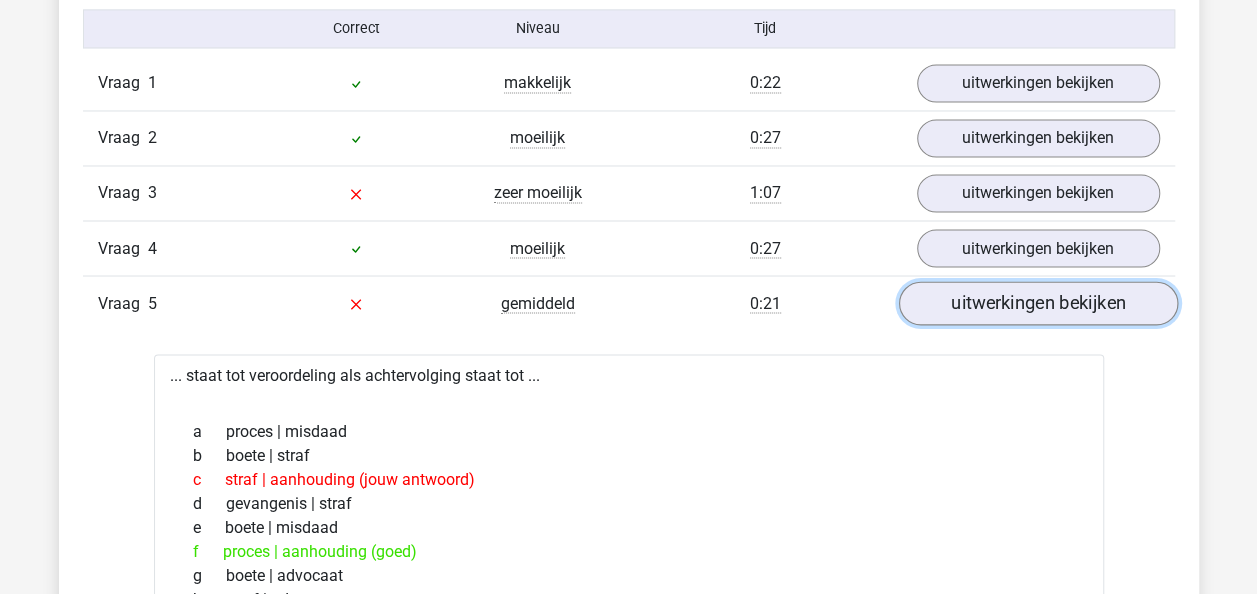 click on "uitwerkingen bekijken" at bounding box center [1037, 304] 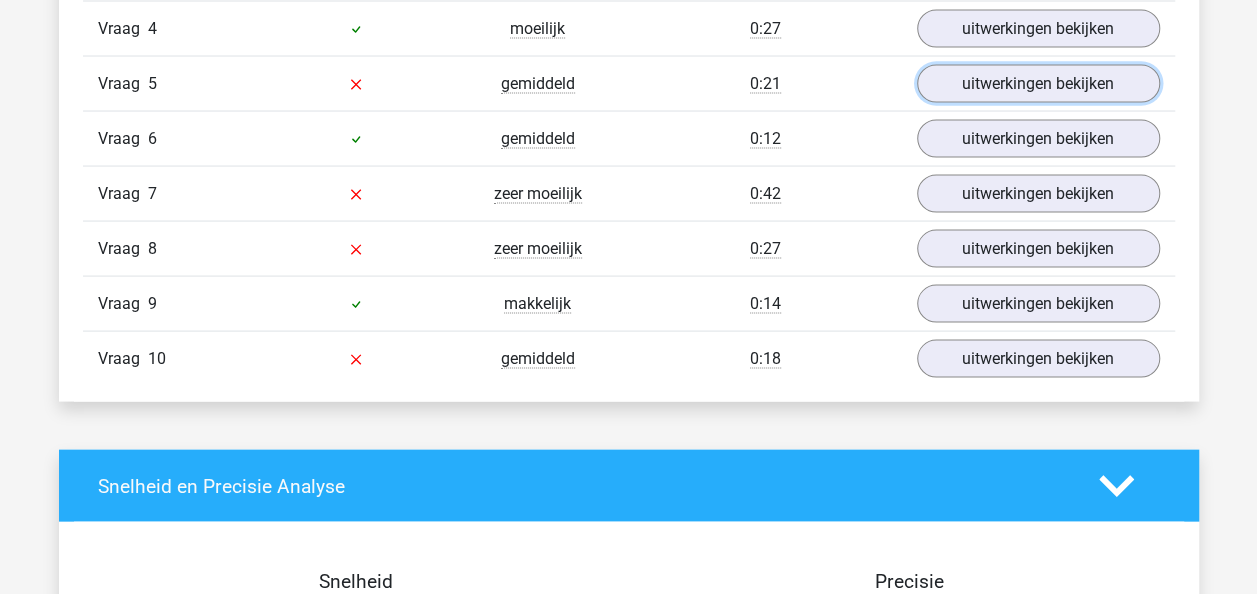 scroll, scrollTop: 1890, scrollLeft: 0, axis: vertical 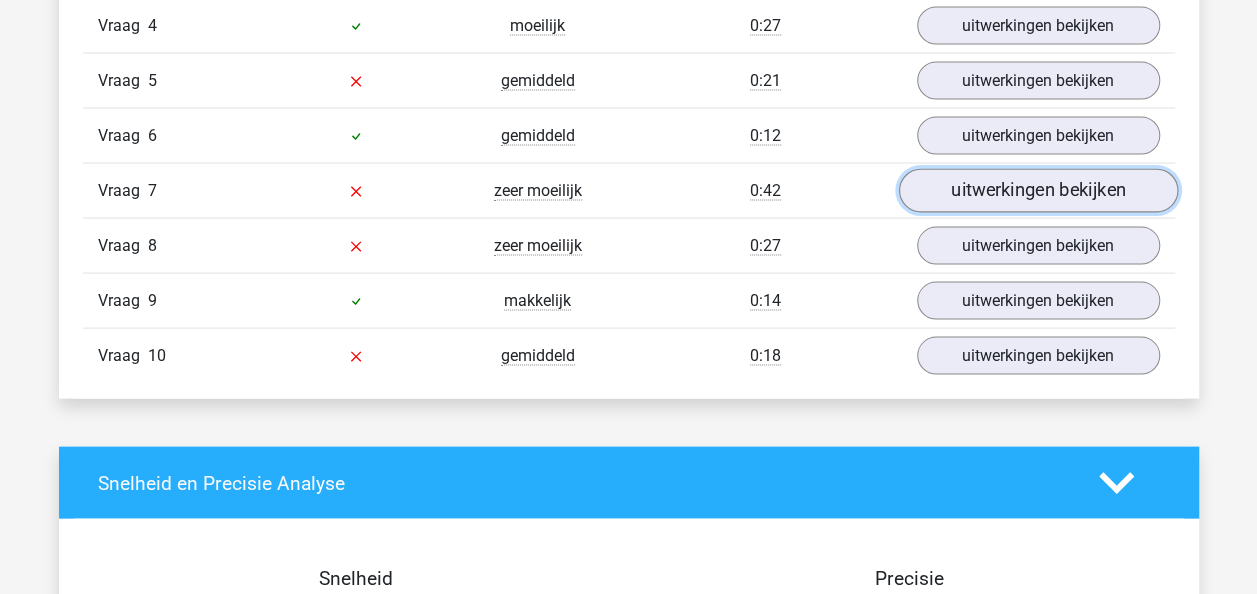 click on "uitwerkingen bekijken" at bounding box center [1037, 192] 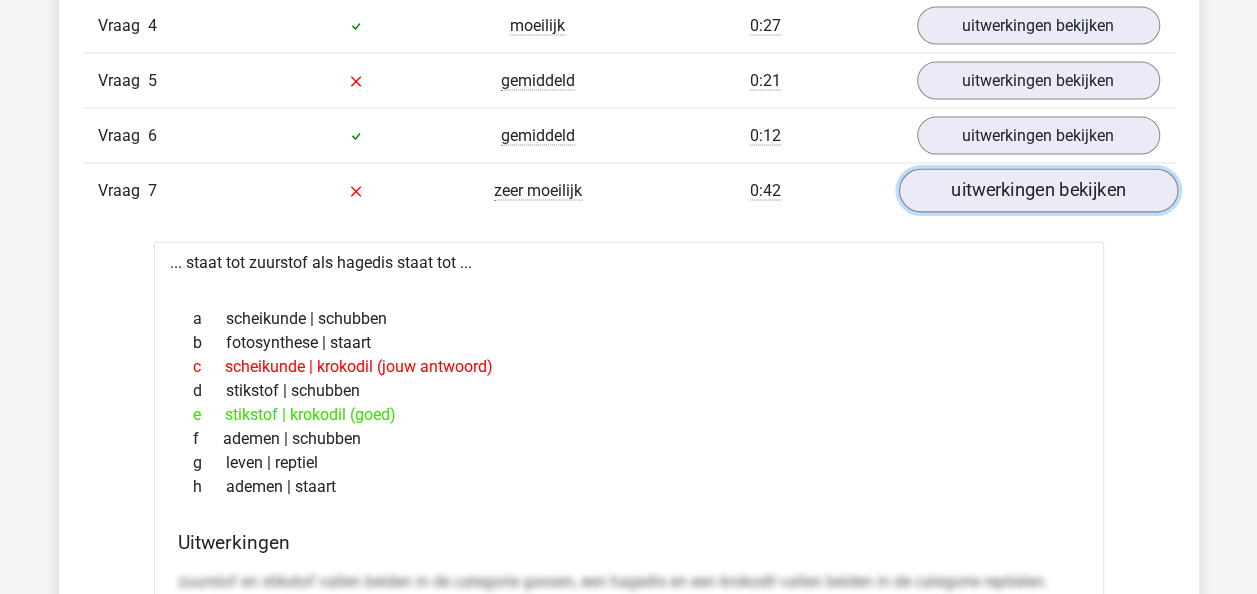 click on "uitwerkingen bekijken" at bounding box center (1037, 192) 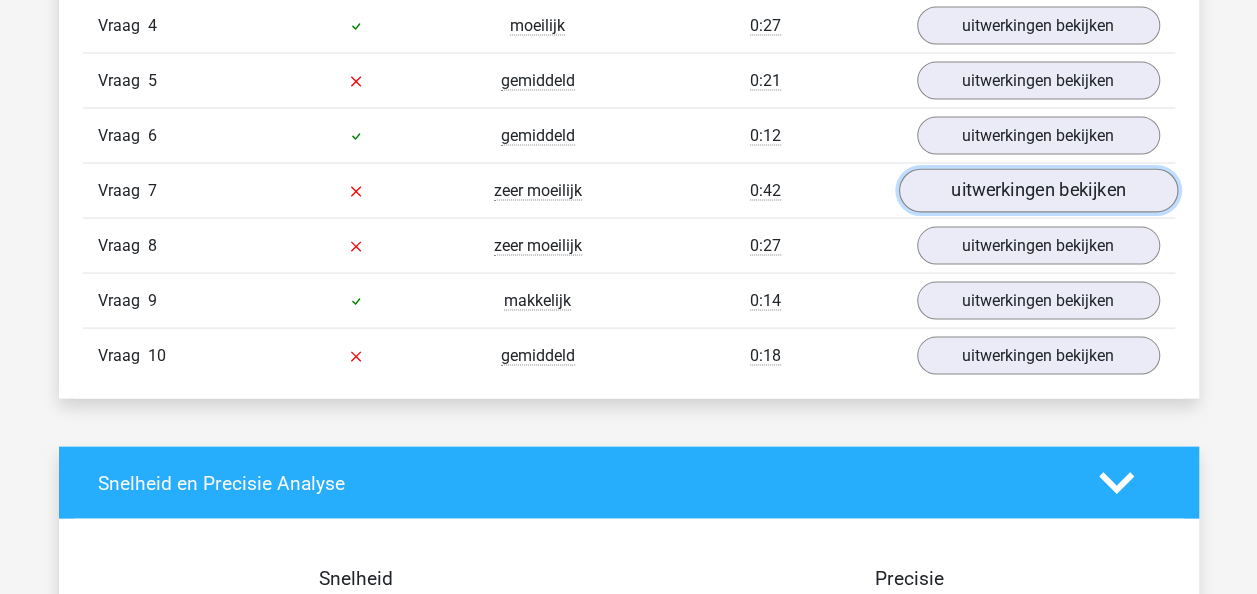 click on "uitwerkingen bekijken" at bounding box center (1037, 192) 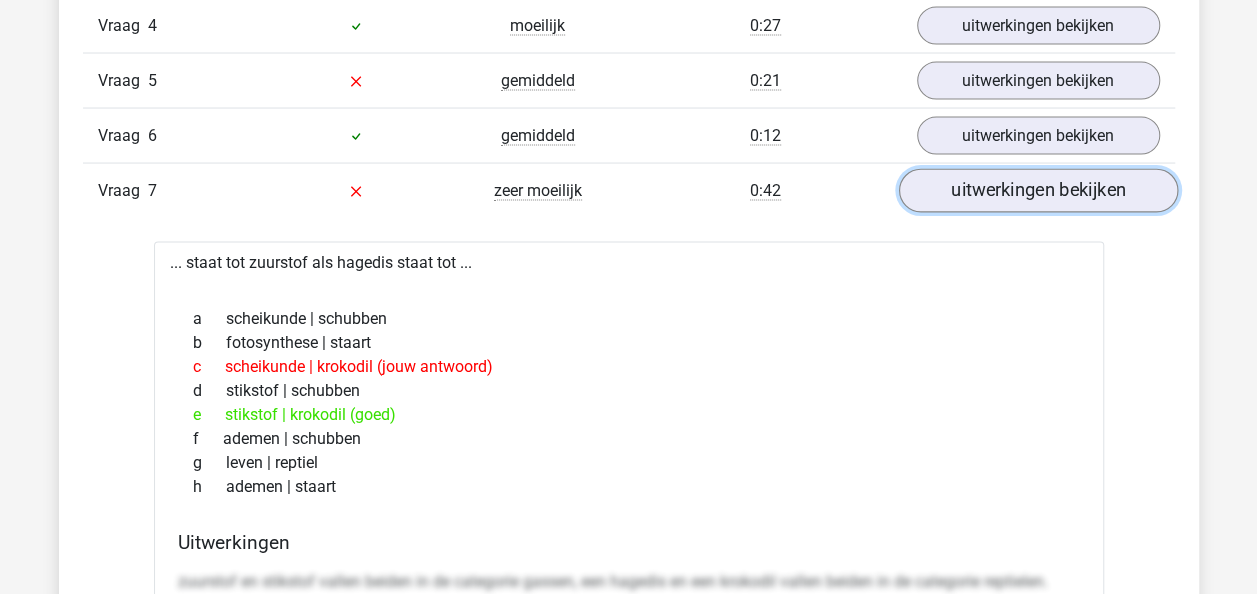 click on "uitwerkingen bekijken" at bounding box center [1037, 192] 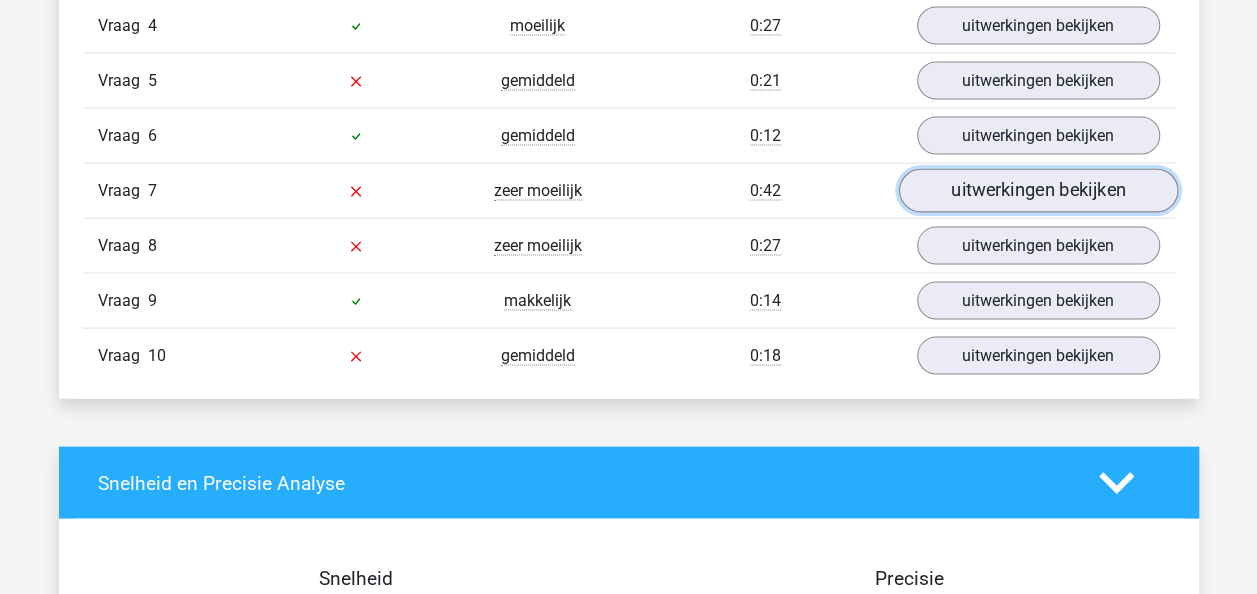 click on "uitwerkingen bekijken" at bounding box center (1037, 192) 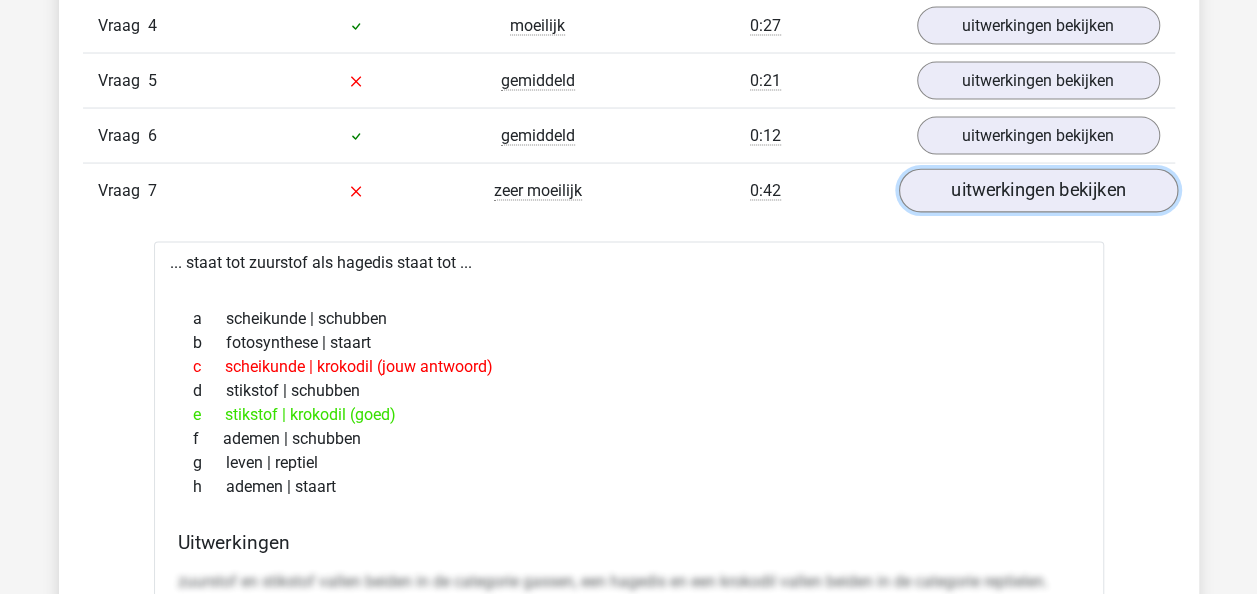 click on "uitwerkingen bekijken" at bounding box center (1037, 192) 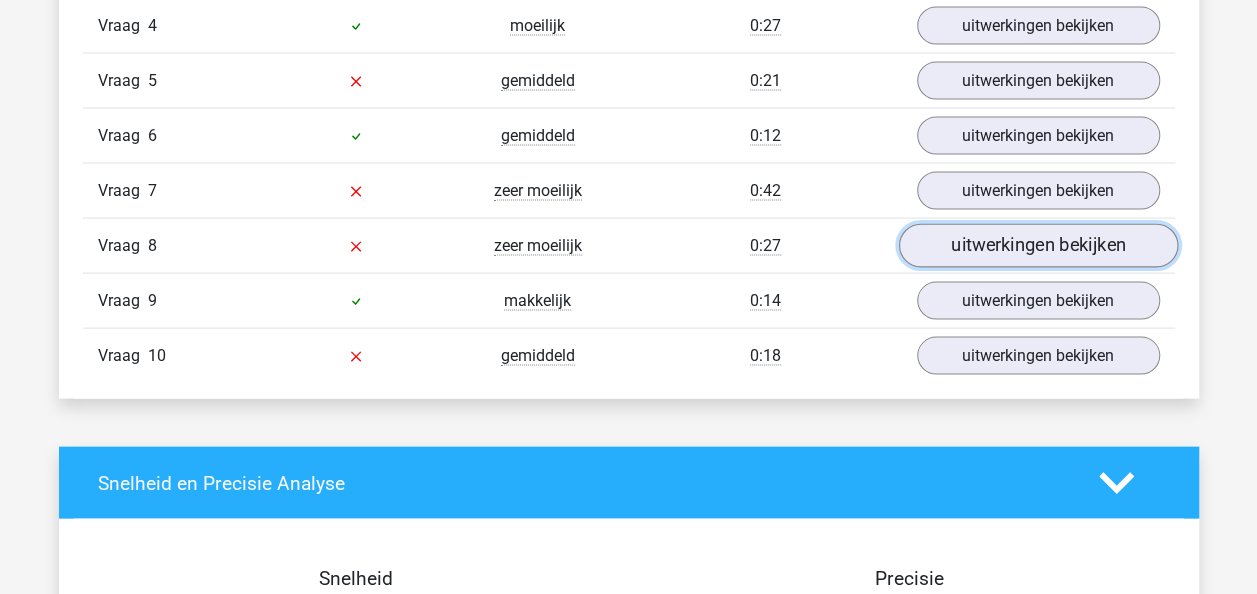 click on "uitwerkingen bekijken" at bounding box center [1037, 247] 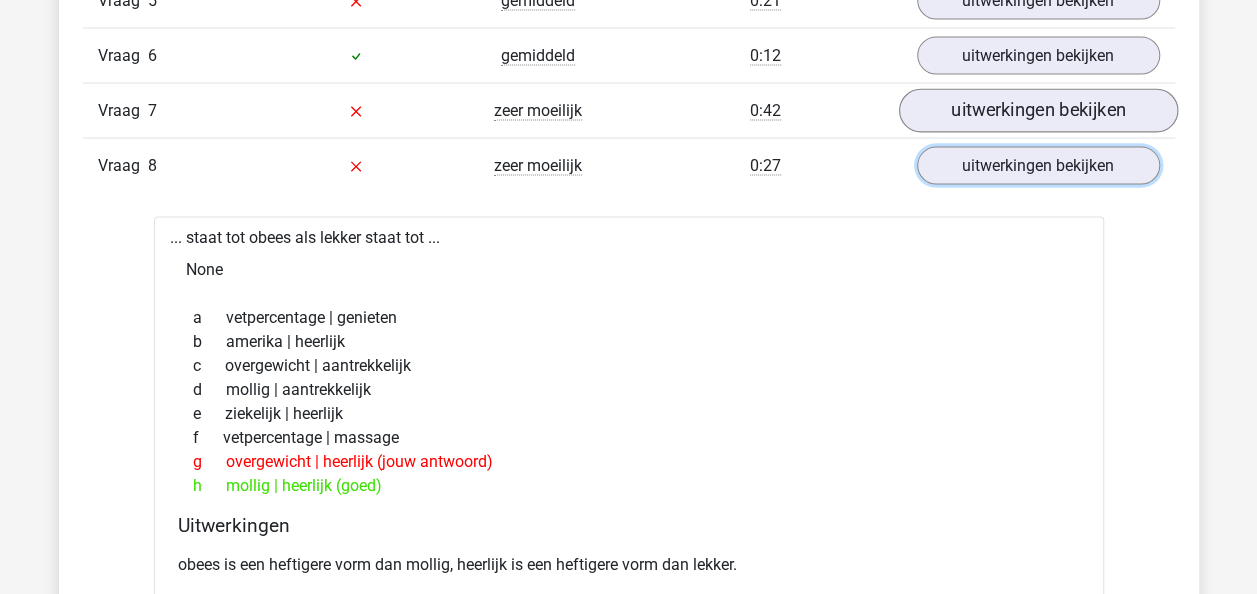 scroll, scrollTop: 1972, scrollLeft: 0, axis: vertical 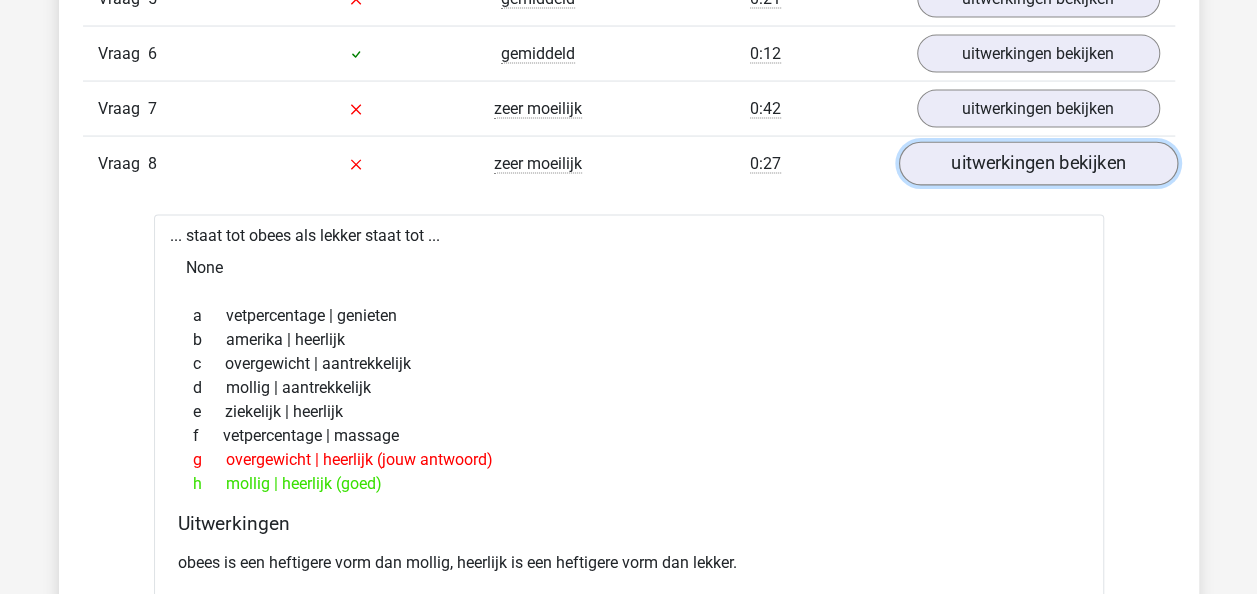 click on "uitwerkingen bekijken" at bounding box center (1037, 165) 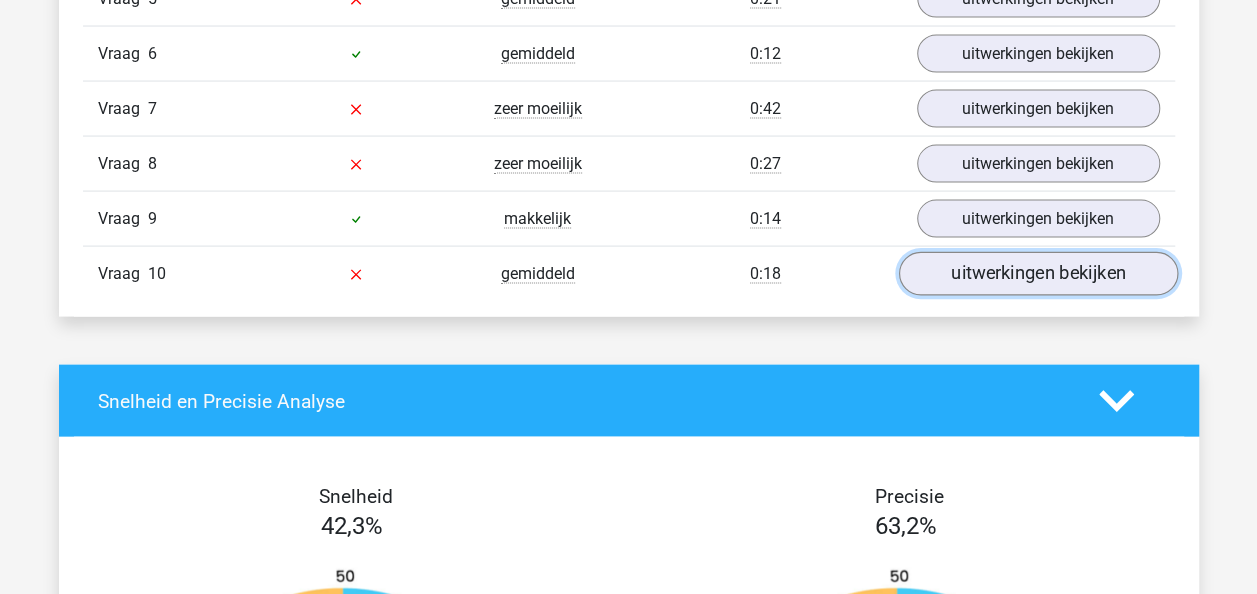 click on "uitwerkingen bekijken" at bounding box center [1037, 275] 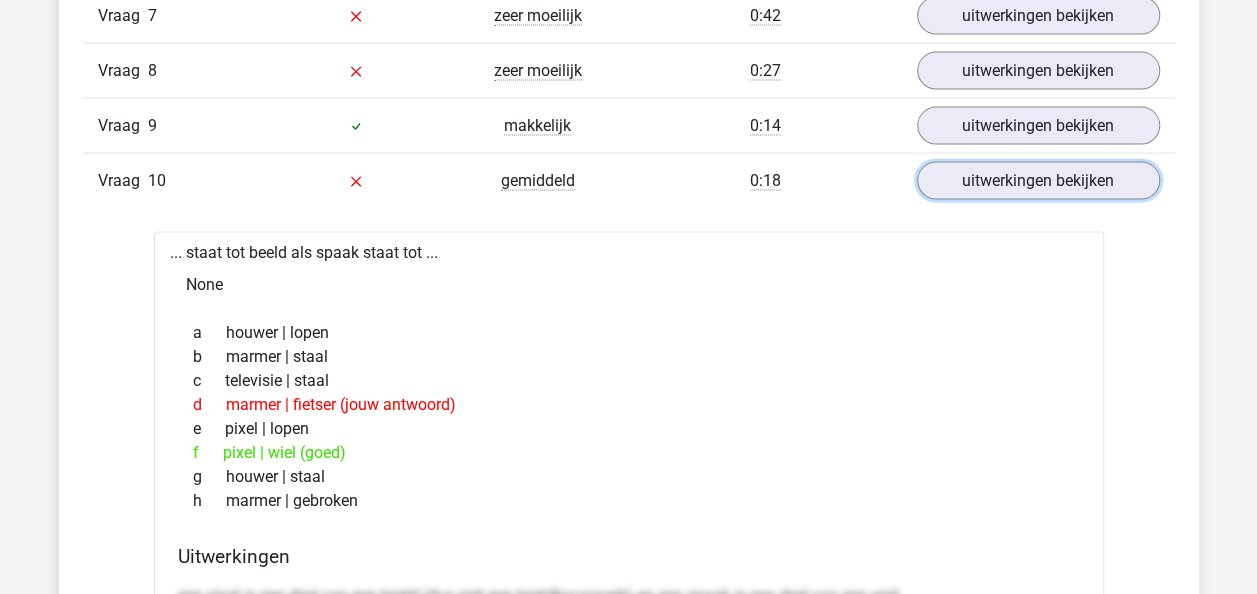 scroll, scrollTop: 2070, scrollLeft: 0, axis: vertical 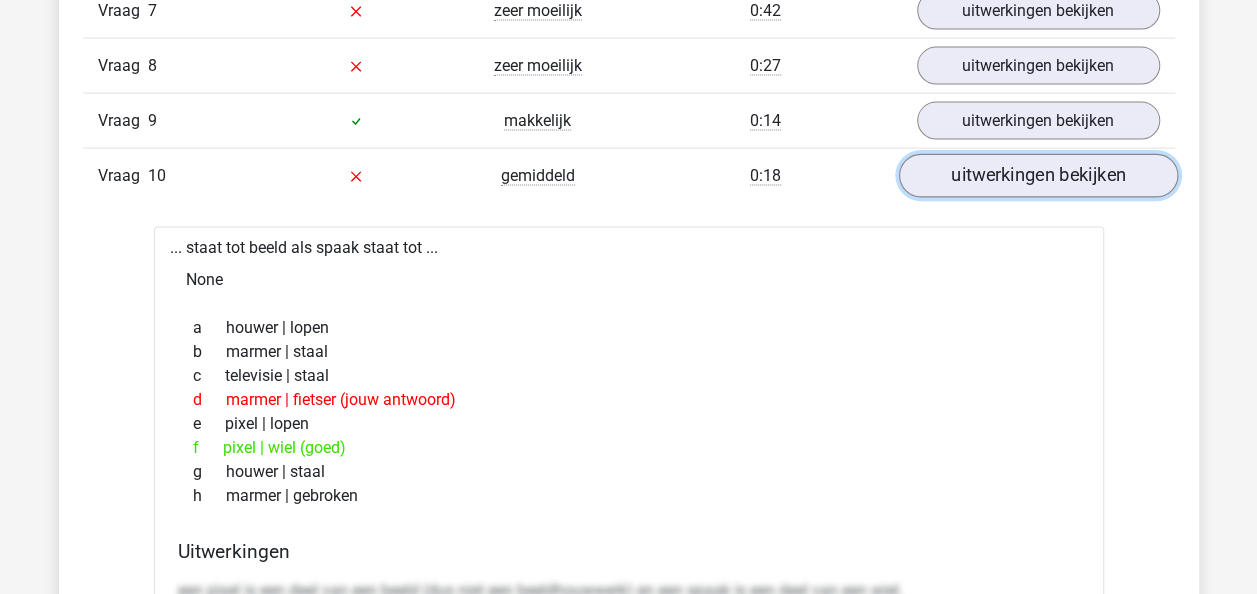 click on "uitwerkingen bekijken" at bounding box center (1037, 177) 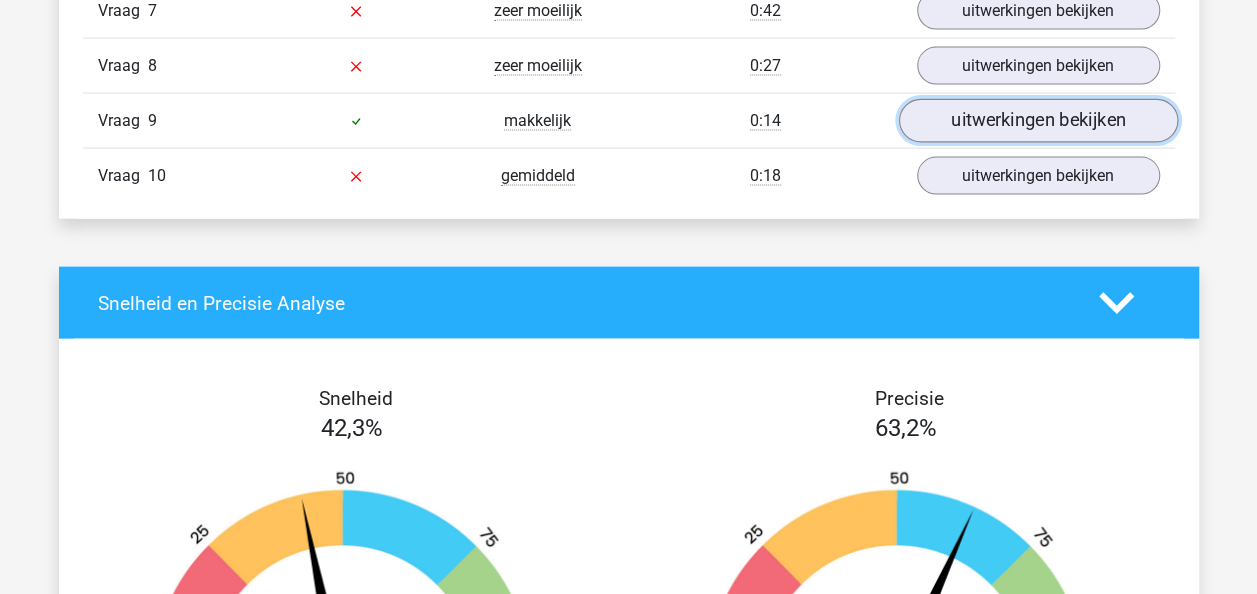 click on "uitwerkingen bekijken" at bounding box center (1037, 122) 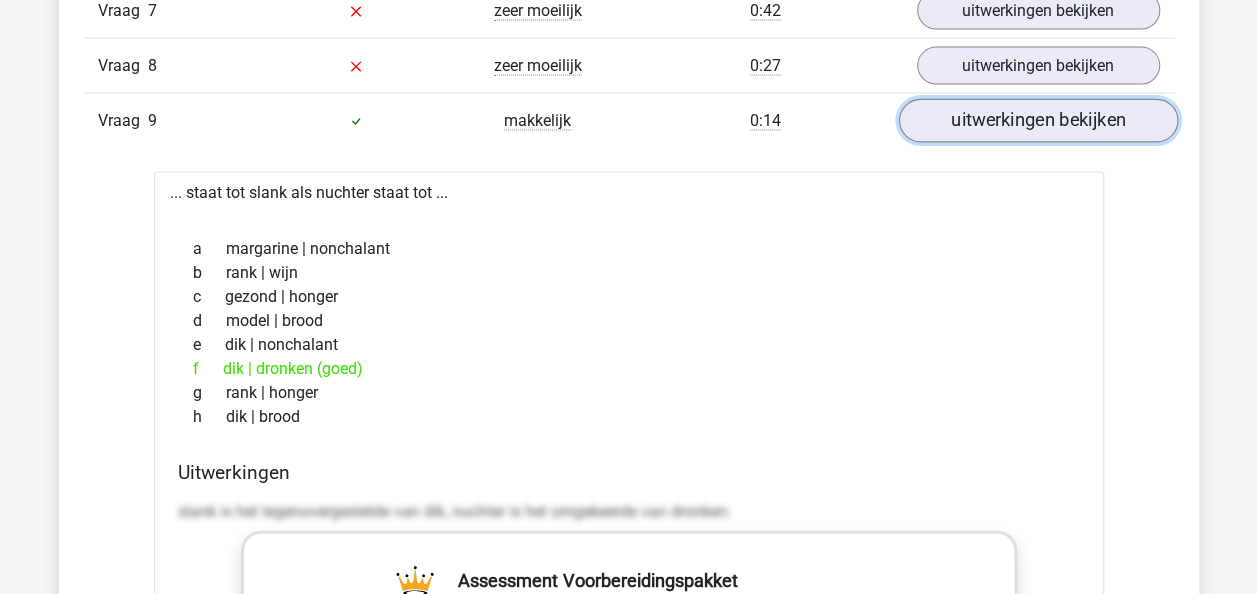 click on "uitwerkingen bekijken" at bounding box center (1037, 122) 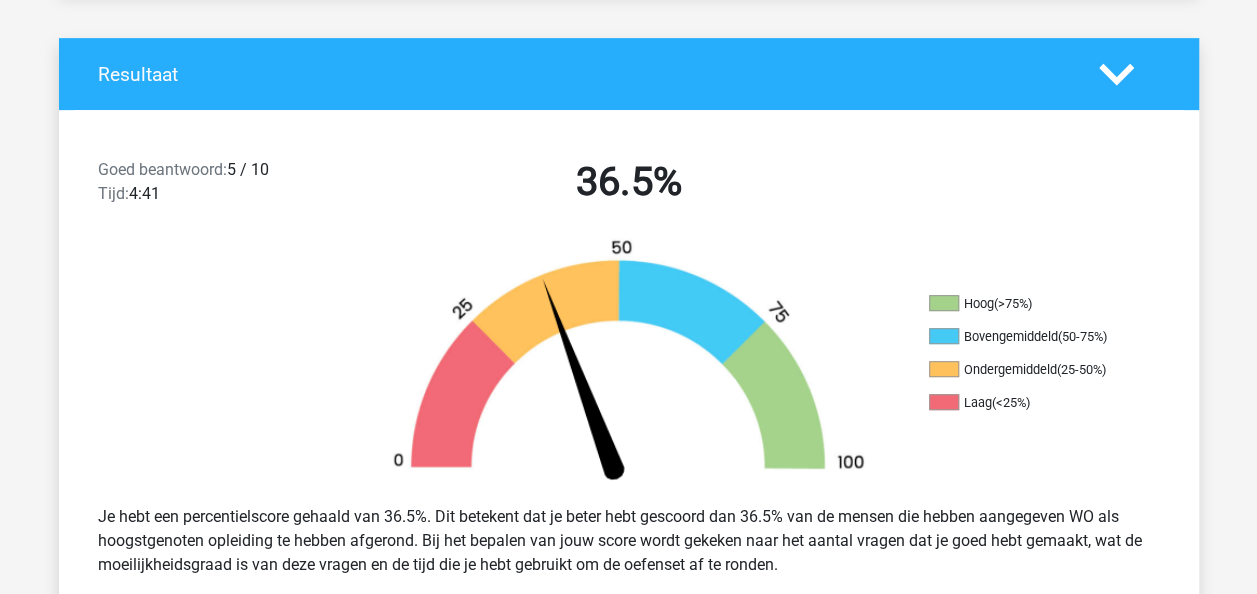 scroll, scrollTop: 0, scrollLeft: 0, axis: both 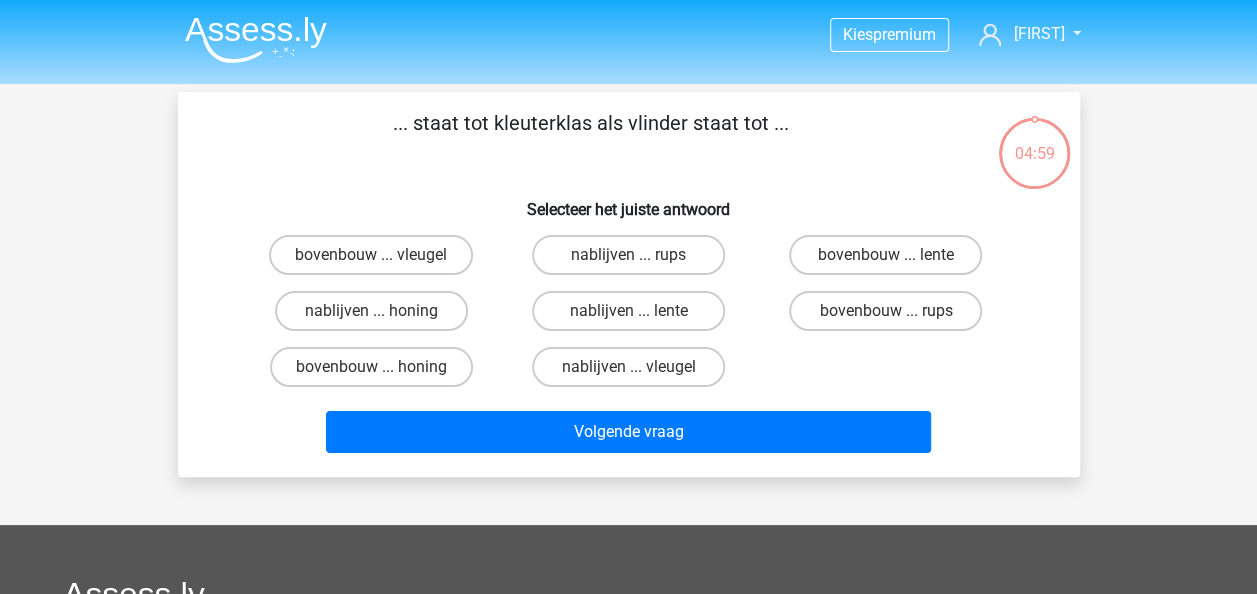 click at bounding box center (256, 39) 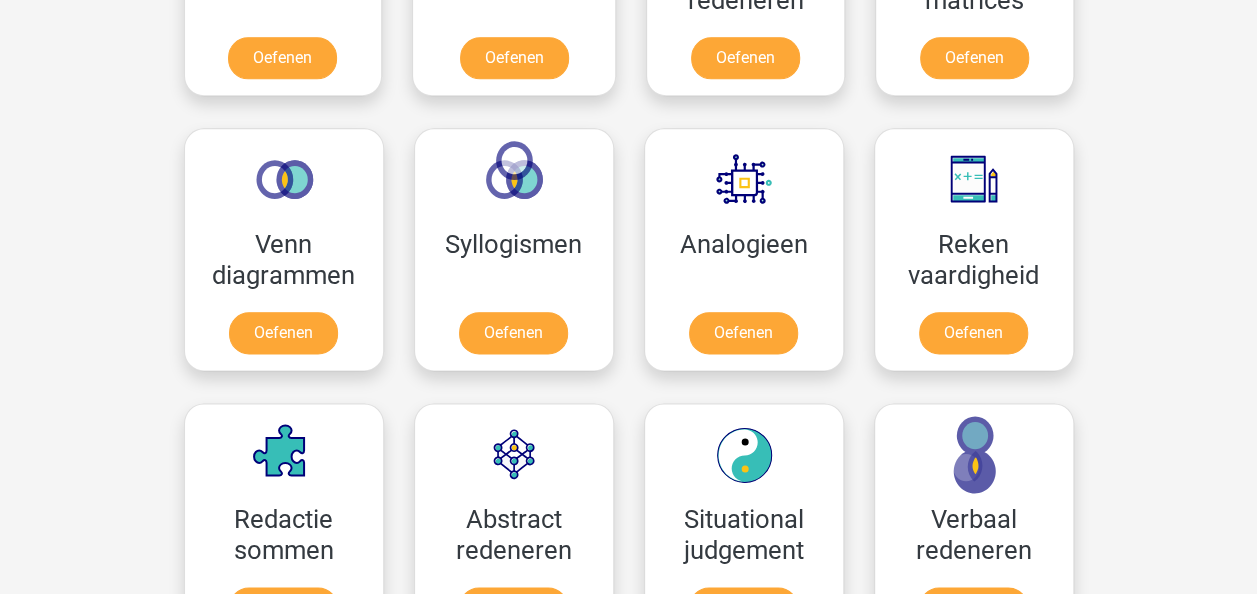scroll, scrollTop: 1067, scrollLeft: 0, axis: vertical 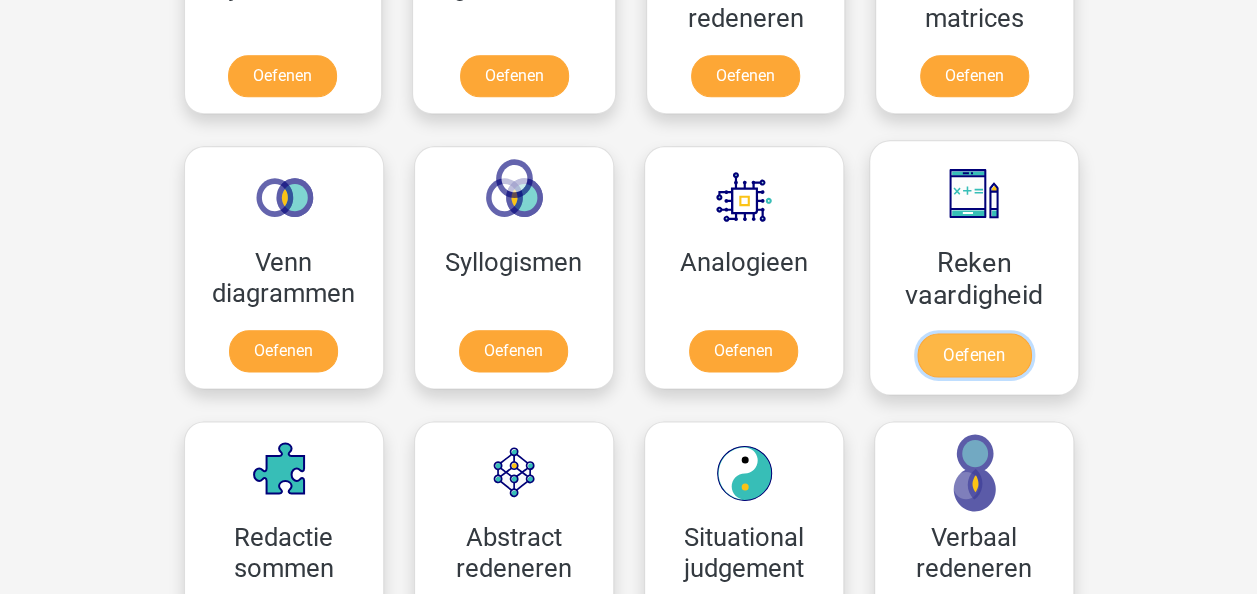 click on "Oefenen" at bounding box center [973, 355] 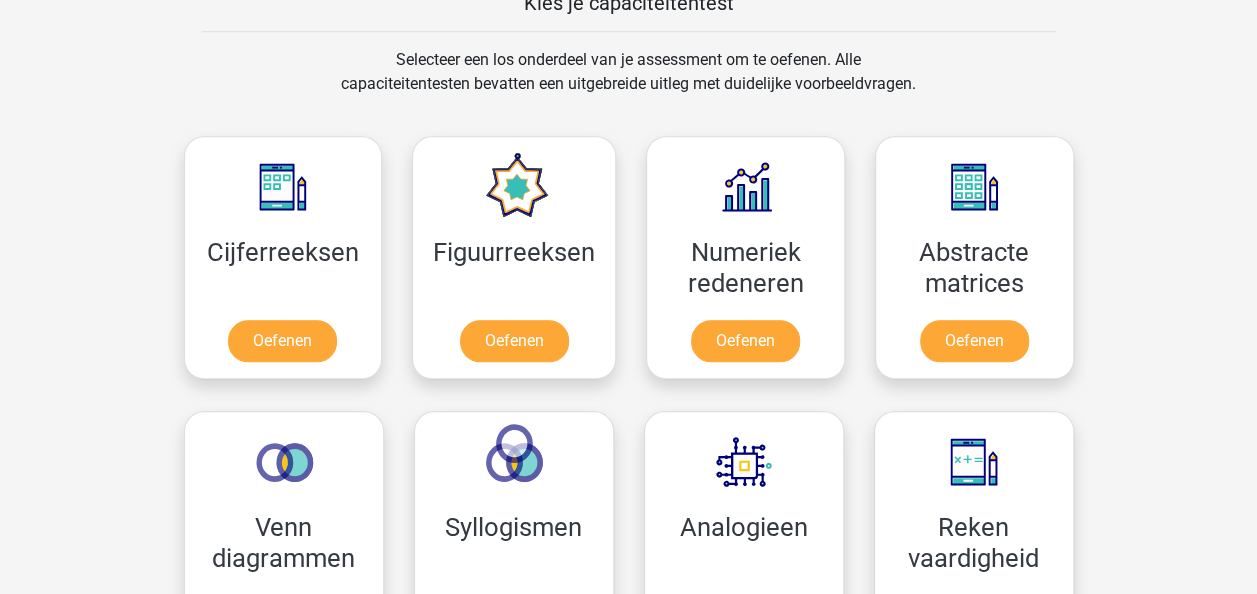 scroll, scrollTop: 710, scrollLeft: 0, axis: vertical 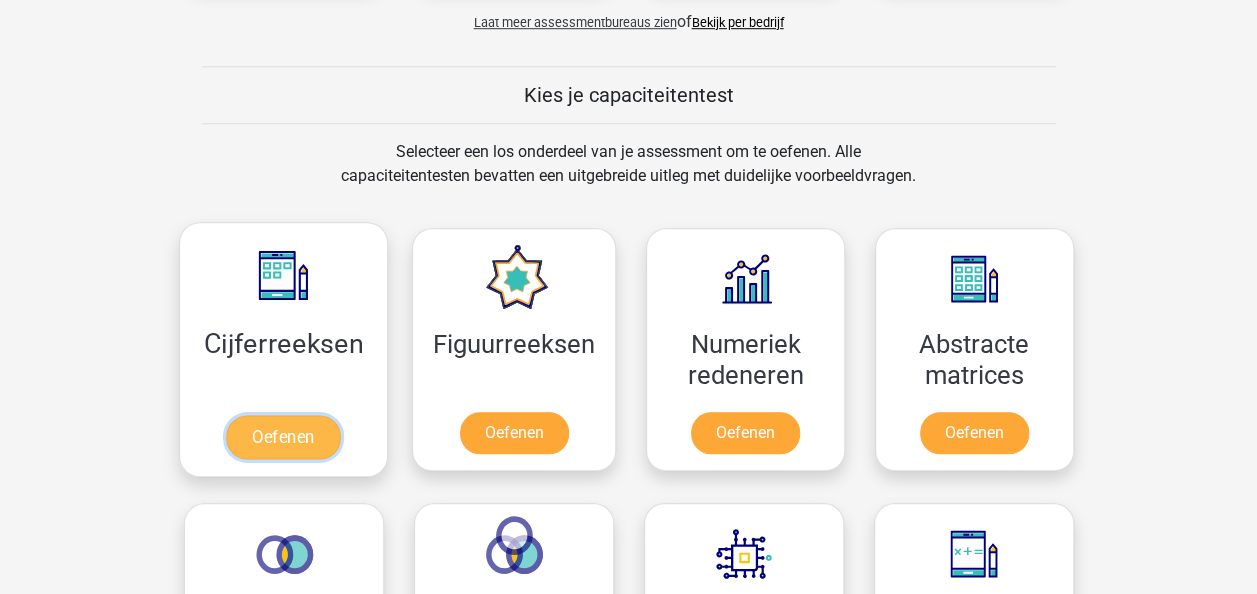 click on "Oefenen" at bounding box center (283, 437) 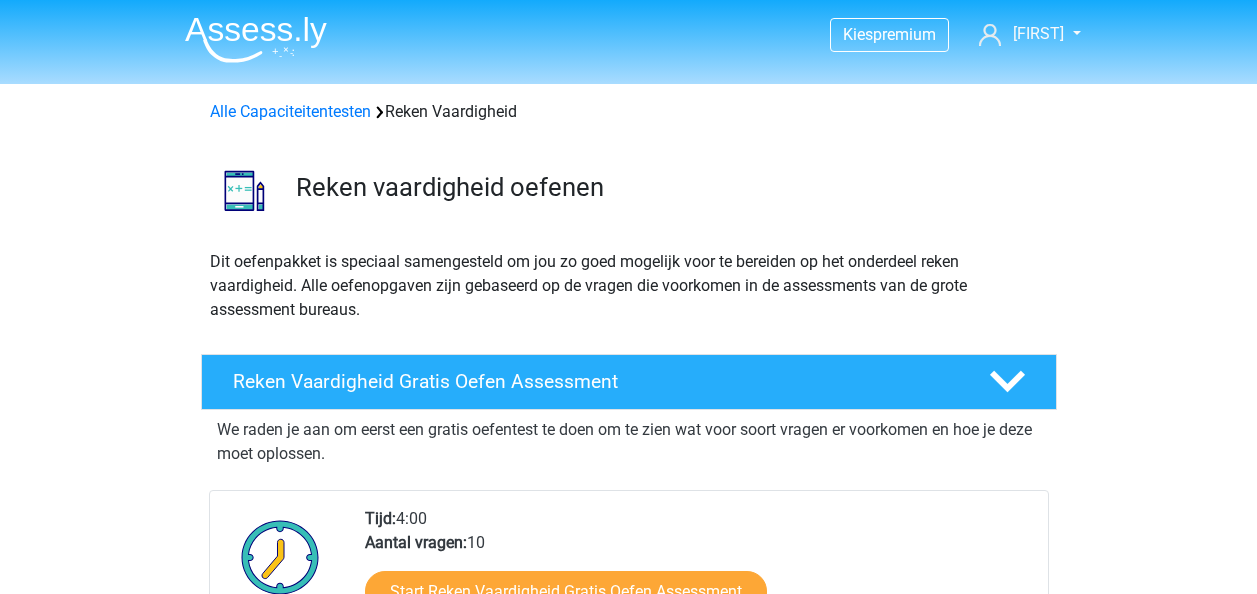 scroll, scrollTop: 0, scrollLeft: 0, axis: both 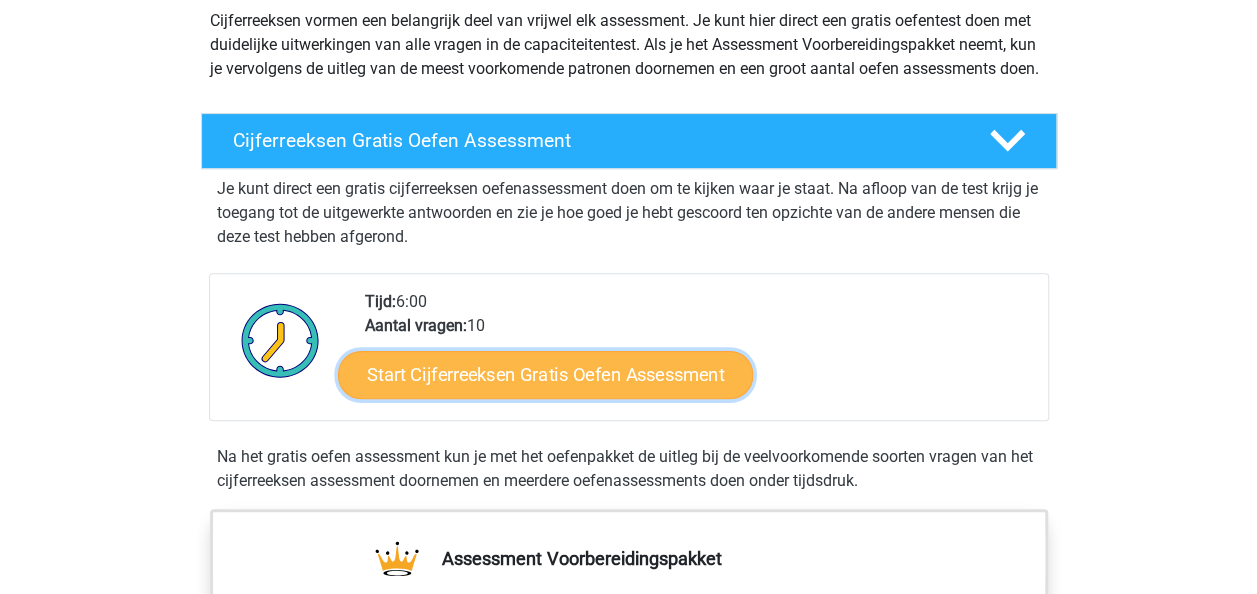 click on "Start Cijferreeksen
Gratis Oefen Assessment" at bounding box center [545, 374] 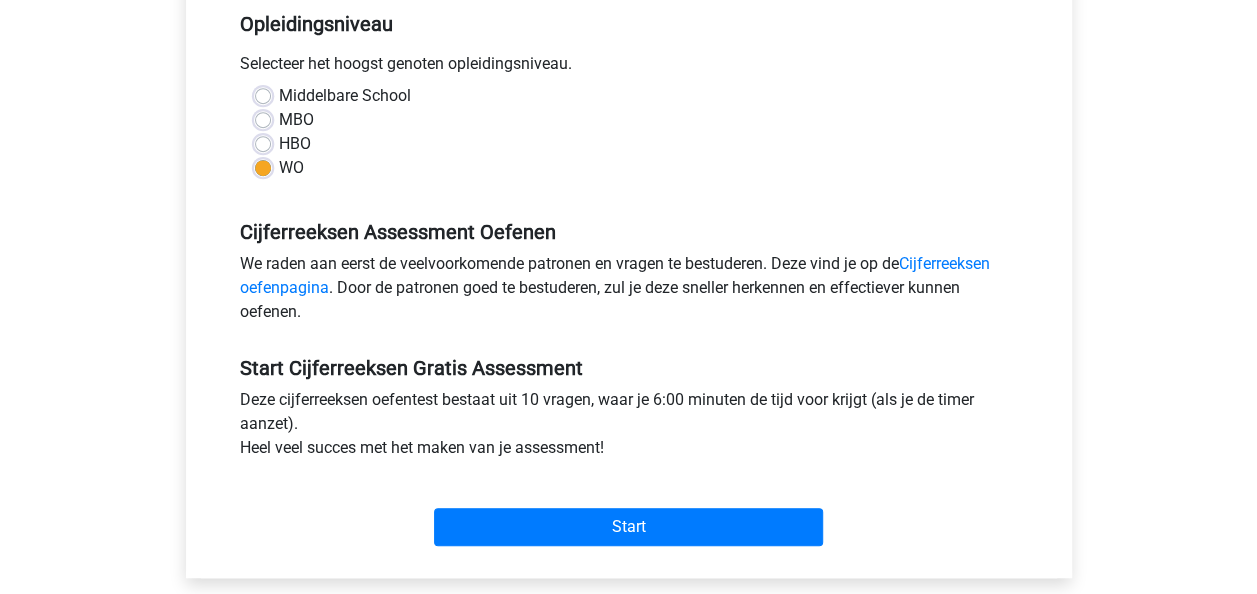 scroll, scrollTop: 421, scrollLeft: 0, axis: vertical 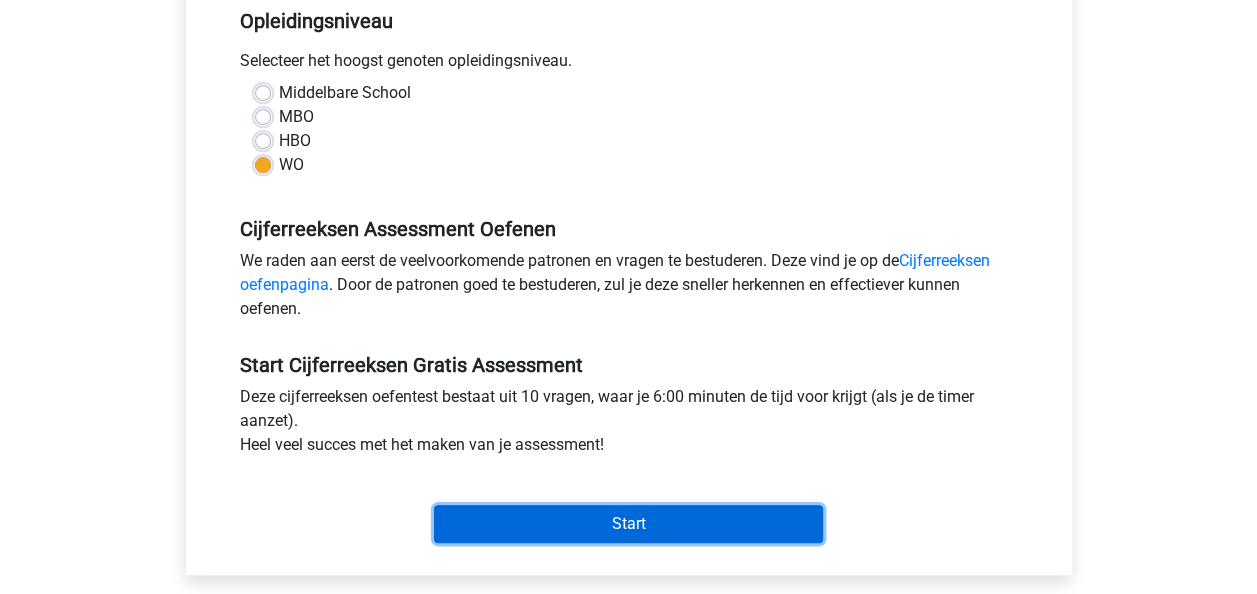 click on "Start" at bounding box center [628, 524] 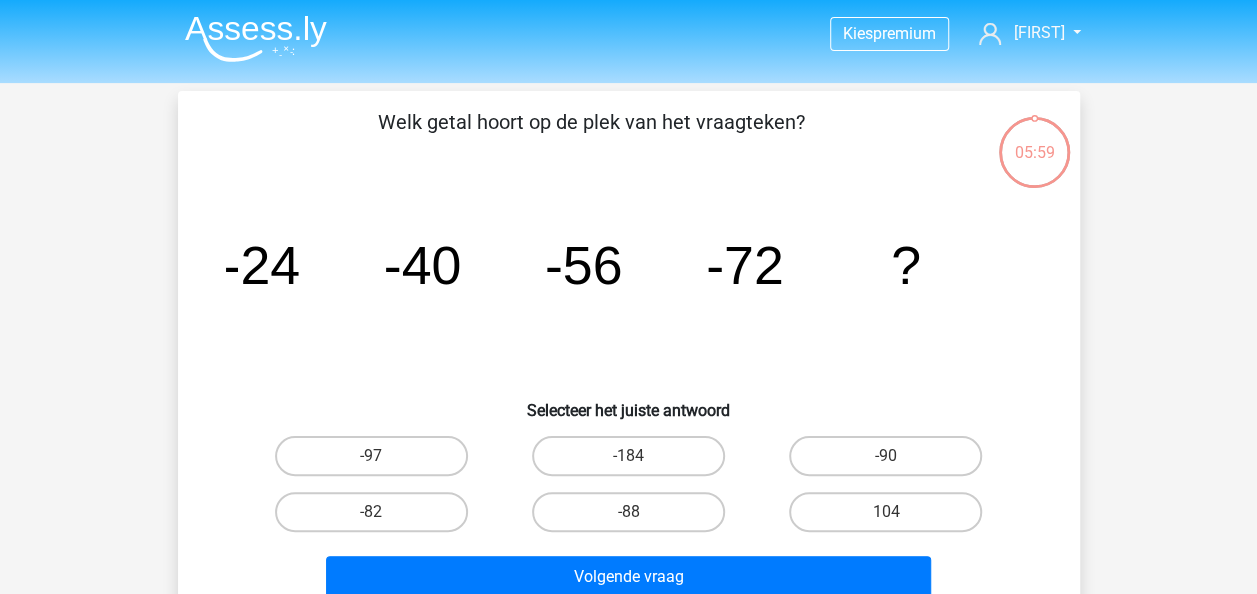 scroll, scrollTop: 2, scrollLeft: 0, axis: vertical 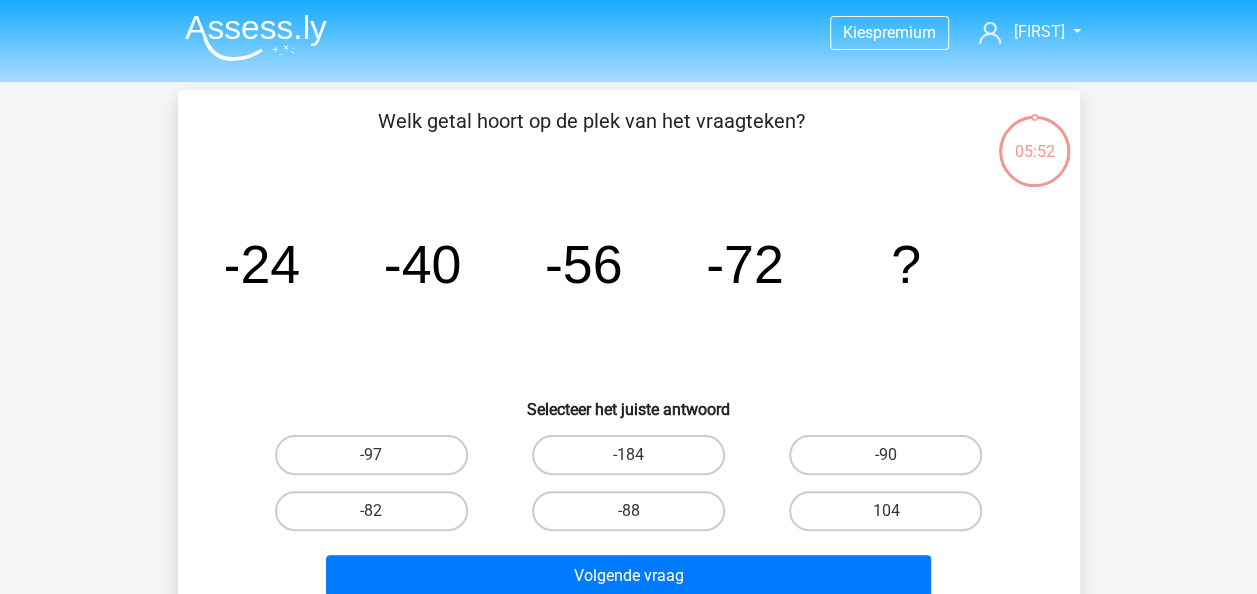 click on "image/svg+xml
-24
-40
-56
-72
?" 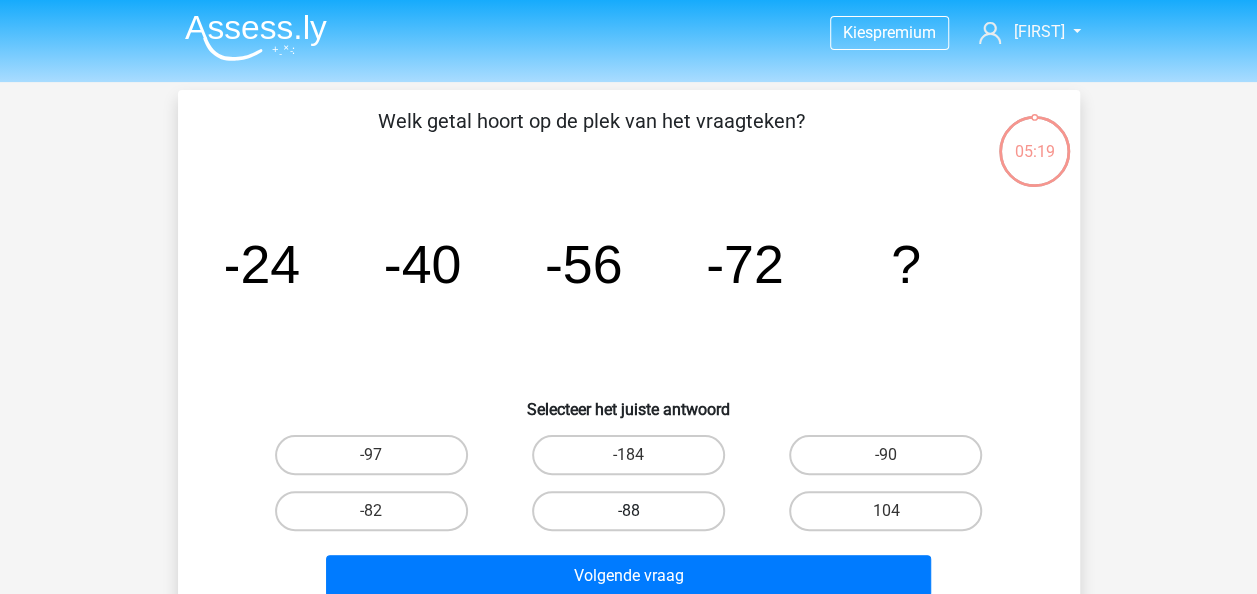 click on "-88" at bounding box center [628, 511] 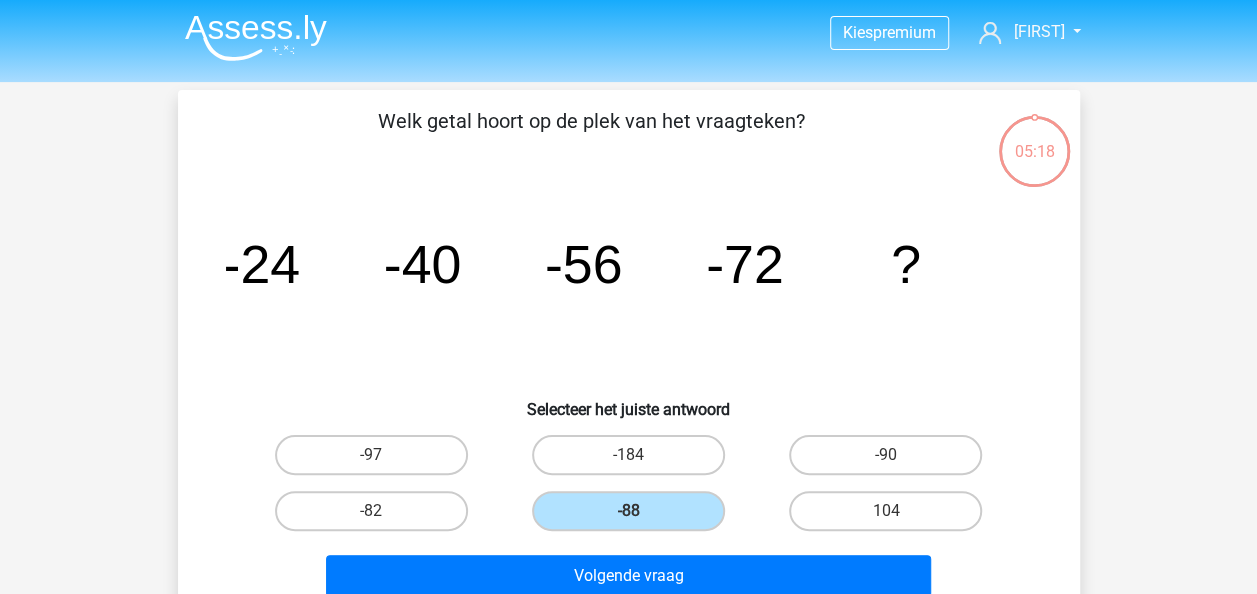 click on "Volgende vraag" at bounding box center [629, 572] 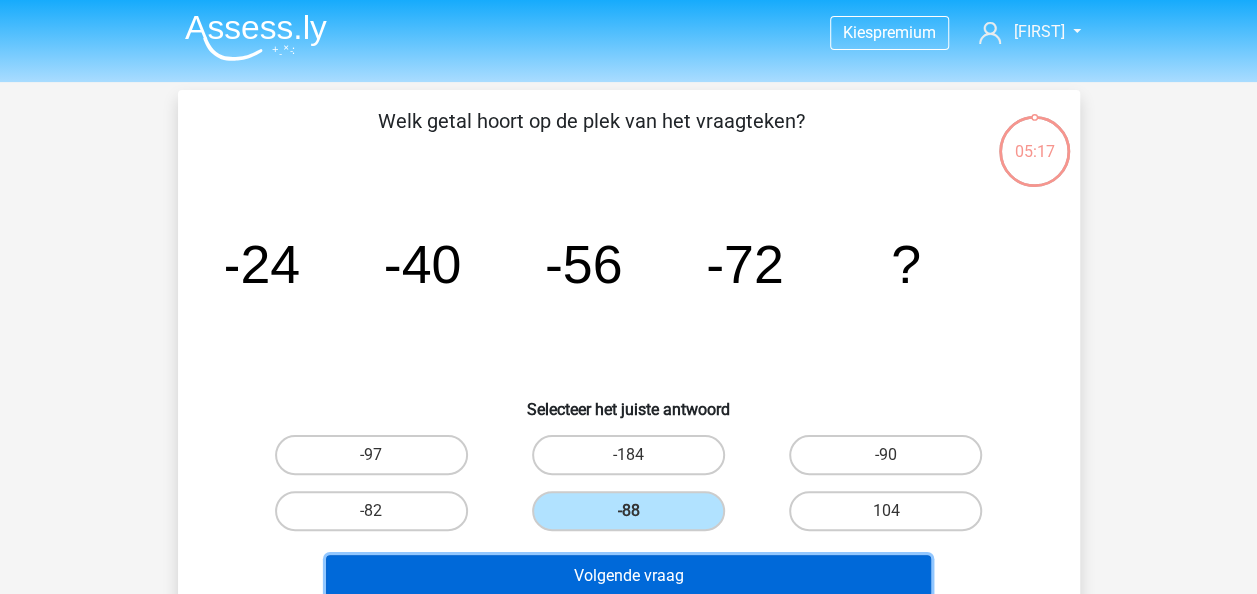 click on "Volgende vraag" at bounding box center [628, 576] 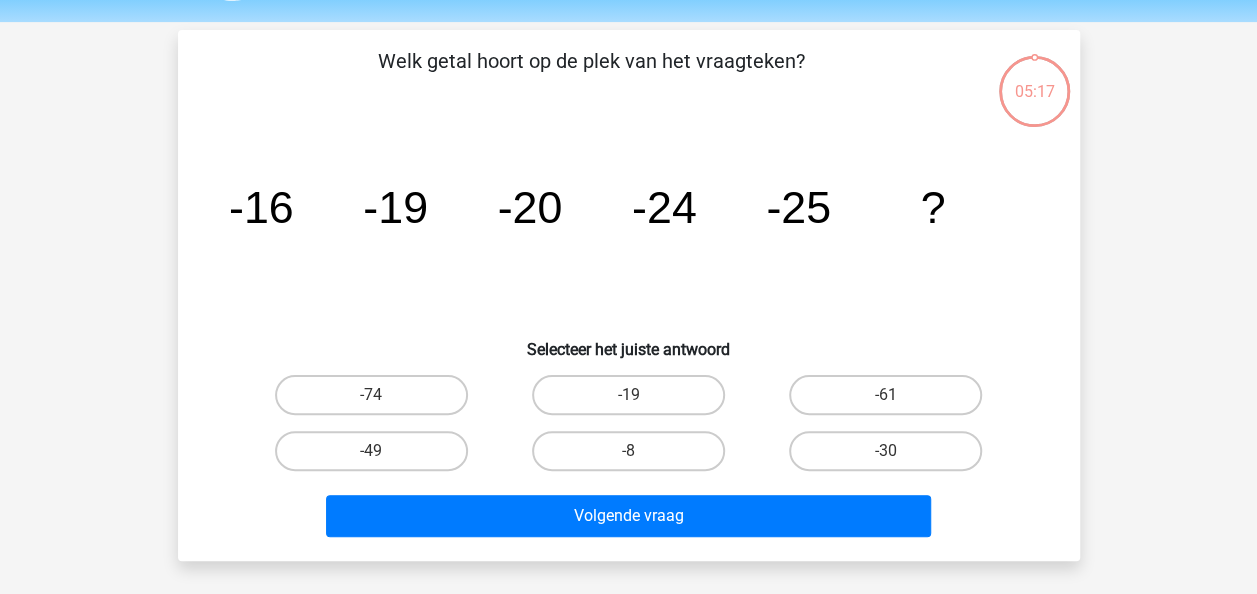 scroll, scrollTop: 92, scrollLeft: 0, axis: vertical 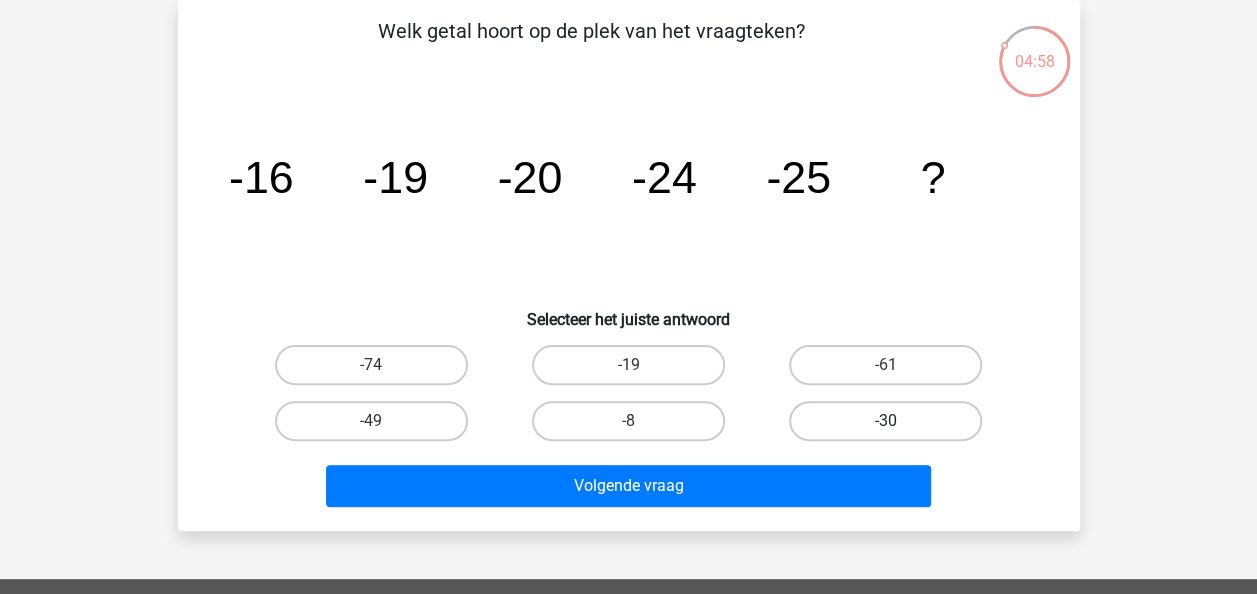 click on "-30" at bounding box center [885, 421] 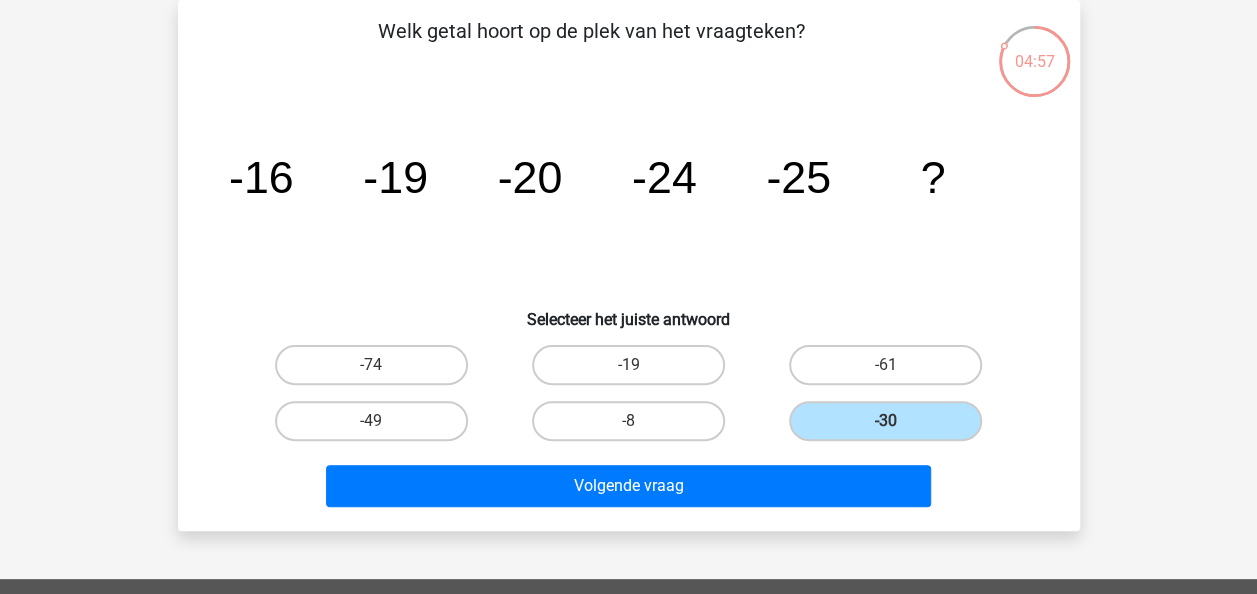 click on "Volgende vraag" at bounding box center (629, 482) 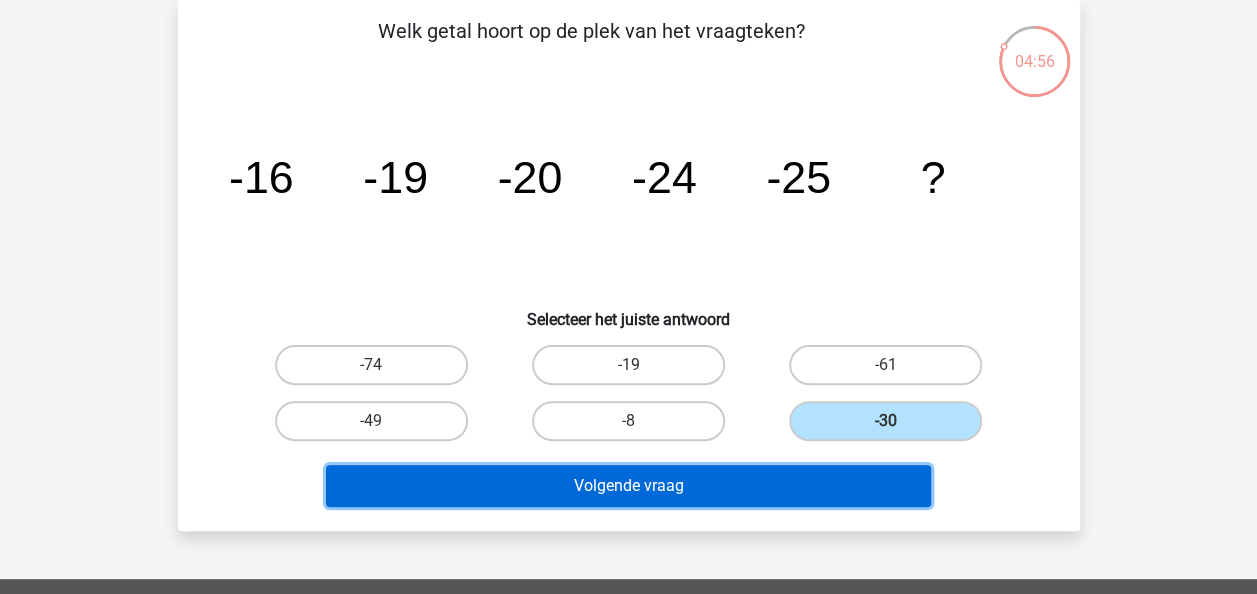 click on "Volgende vraag" at bounding box center [628, 486] 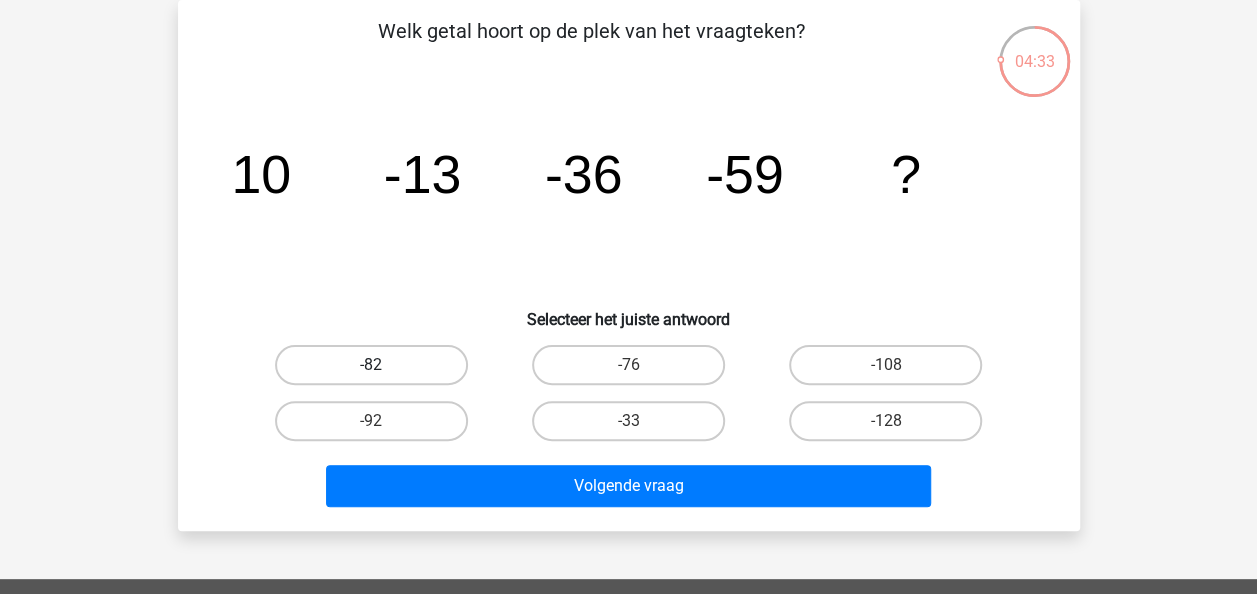 click on "-82" at bounding box center [371, 365] 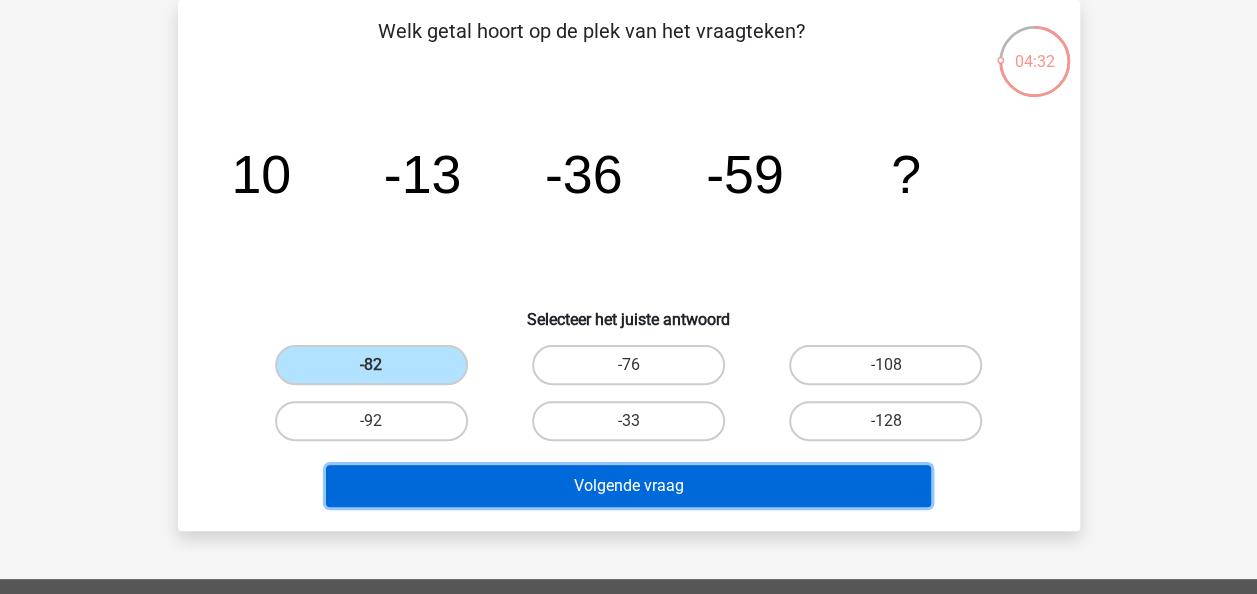 click on "Volgende vraag" at bounding box center (628, 486) 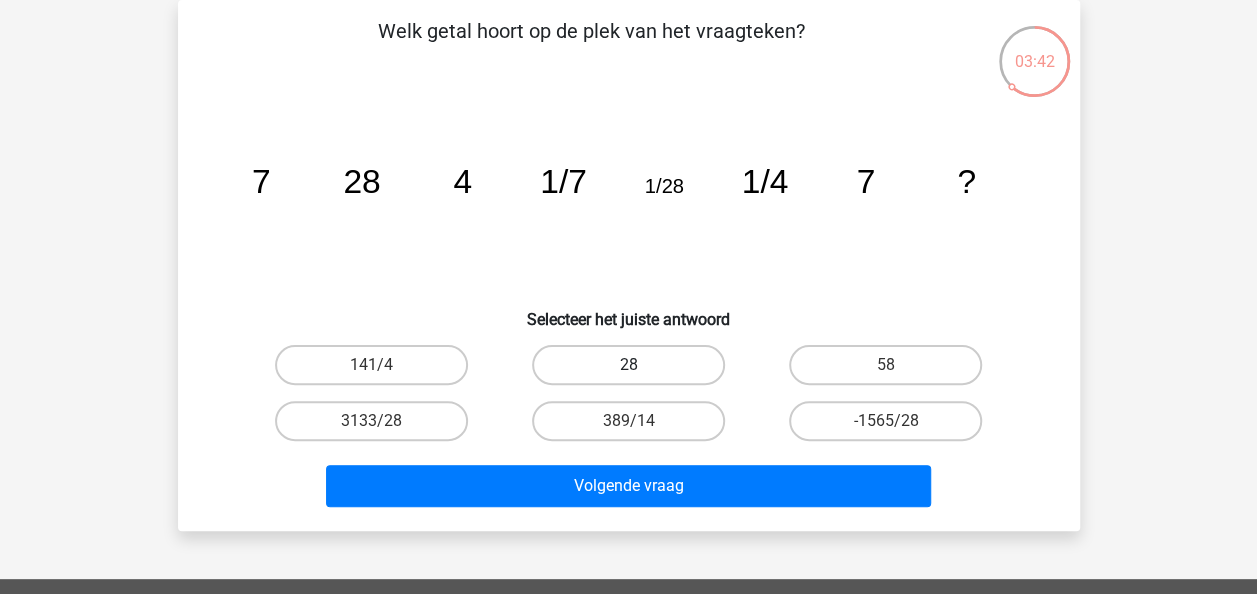 click on "28" at bounding box center [628, 365] 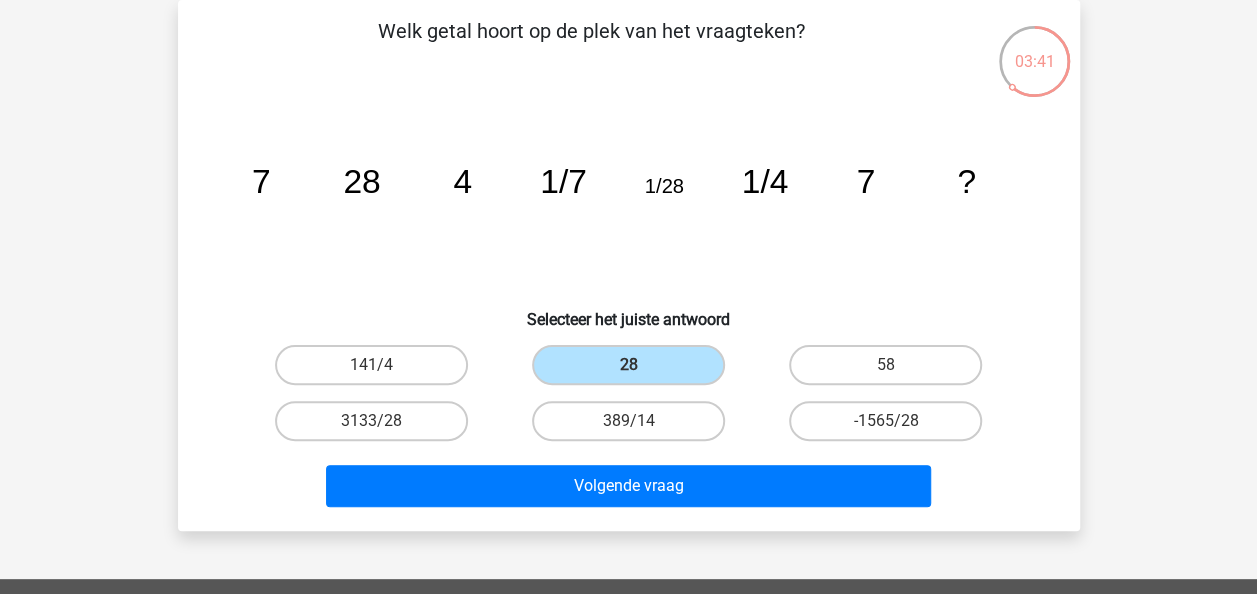 click on "389/14" at bounding box center (628, 421) 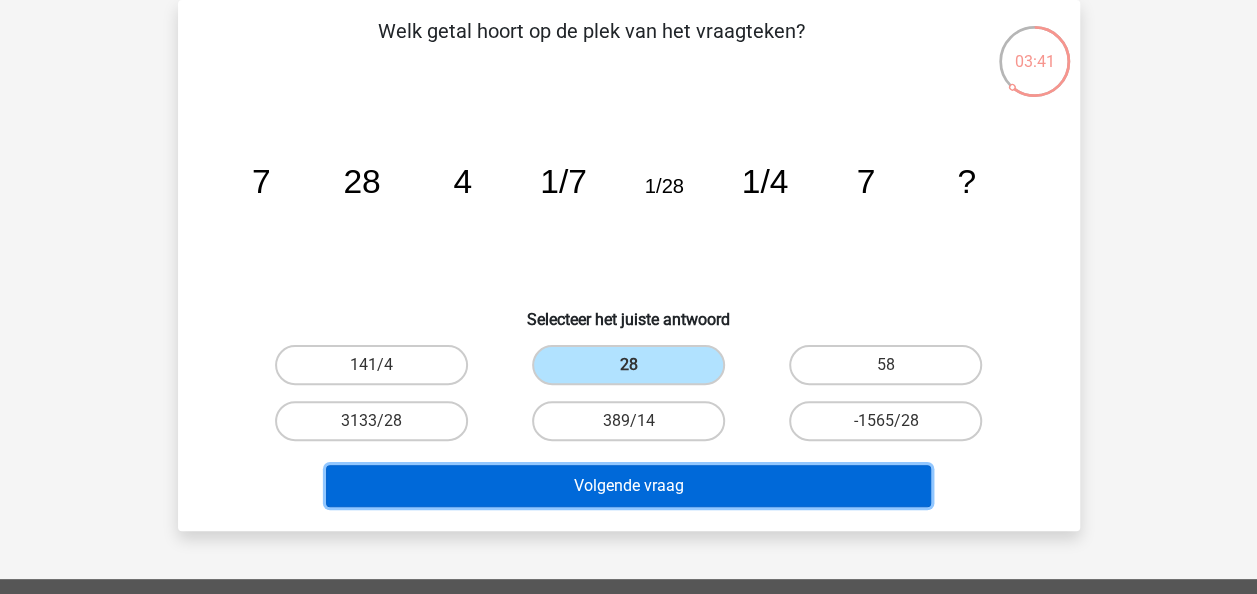 click on "Volgende vraag" at bounding box center (628, 486) 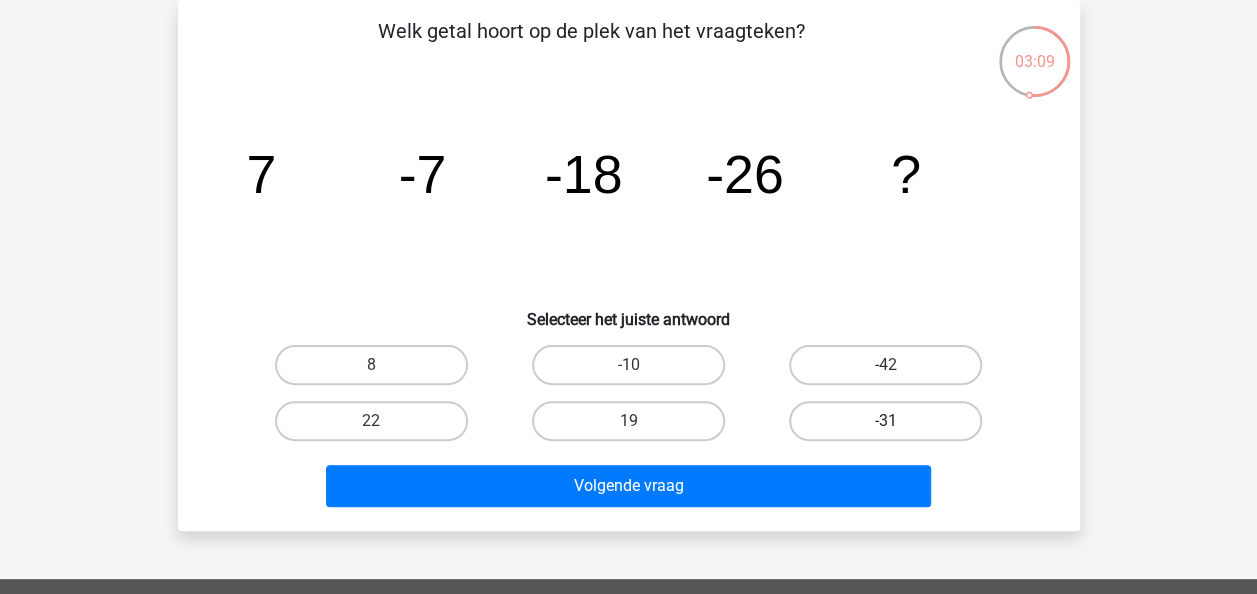 click on "-31" at bounding box center (885, 421) 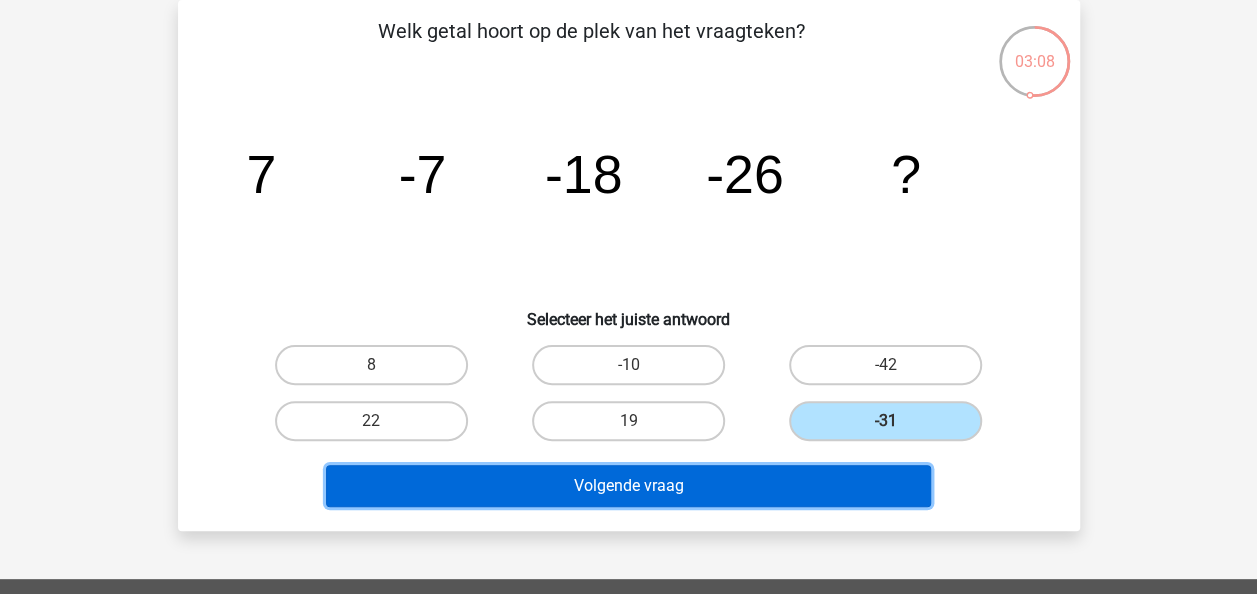 click on "Volgende vraag" at bounding box center (628, 486) 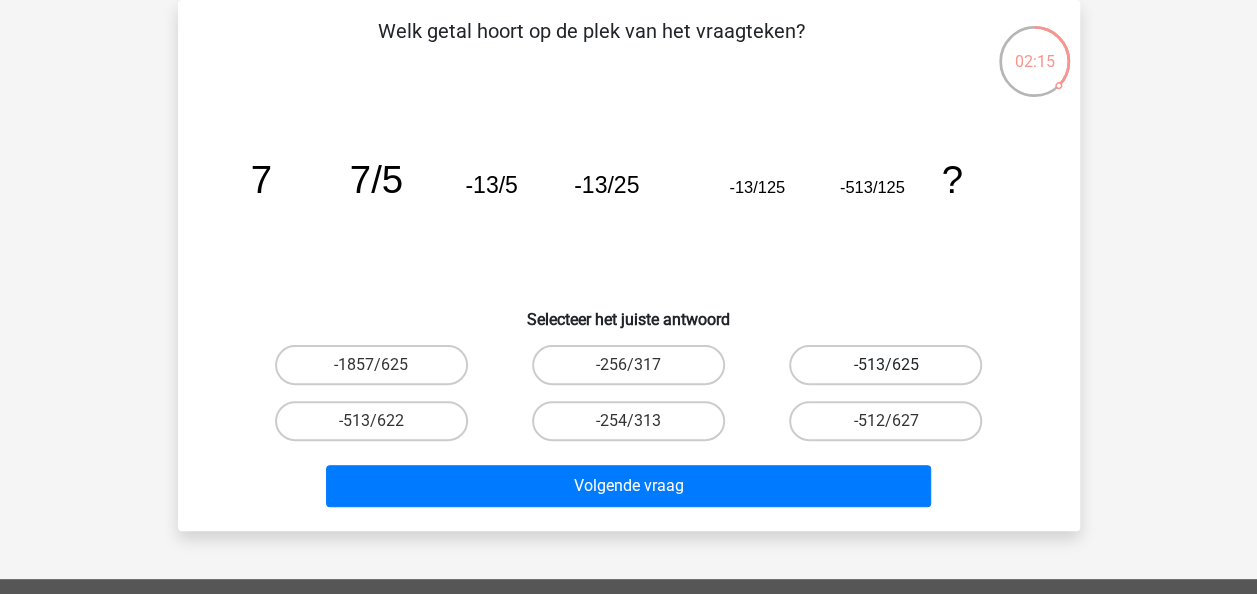 click on "-513/625" at bounding box center [885, 365] 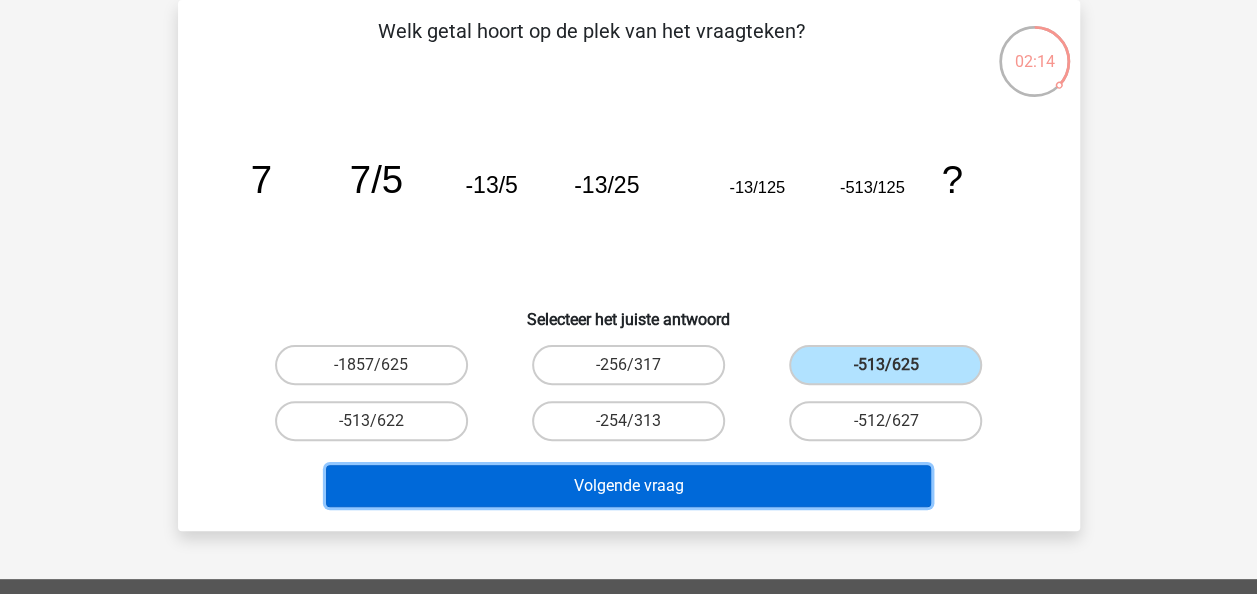 click on "Volgende vraag" at bounding box center (628, 486) 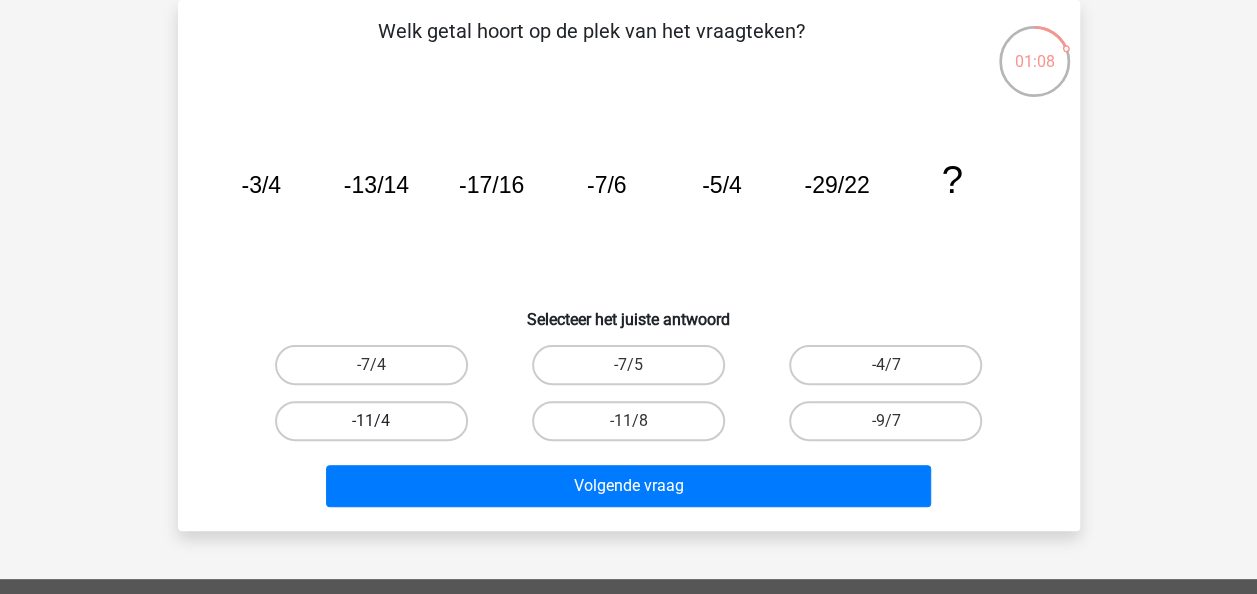 drag, startPoint x: 434, startPoint y: 414, endPoint x: 458, endPoint y: 406, distance: 25.298222 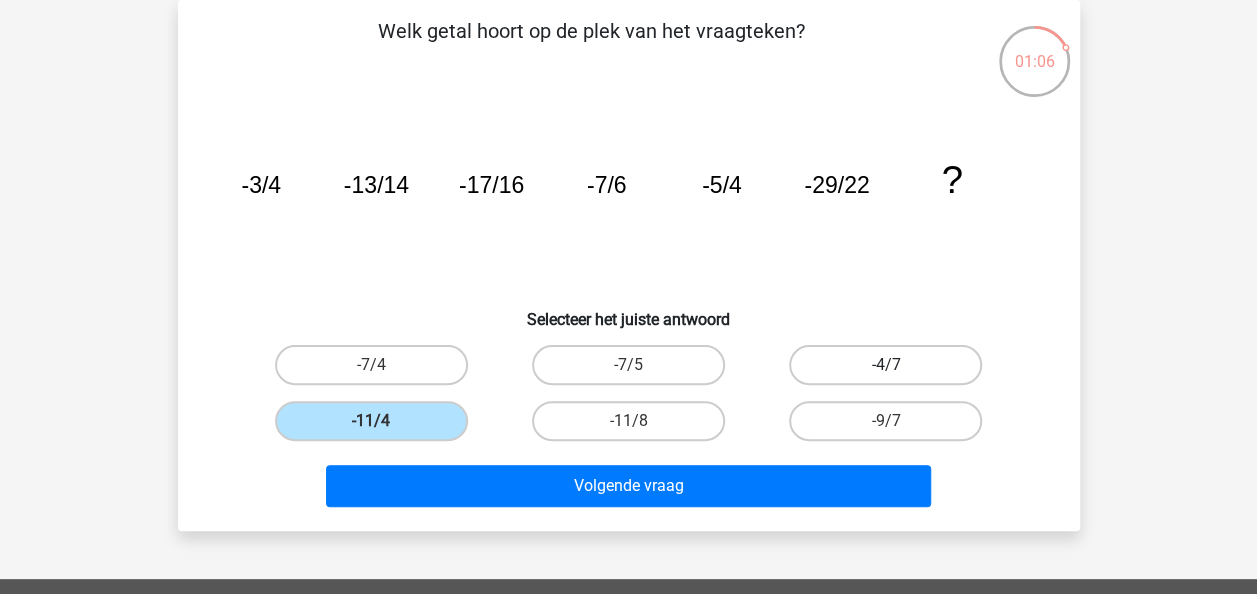 click on "-4/7" at bounding box center [885, 365] 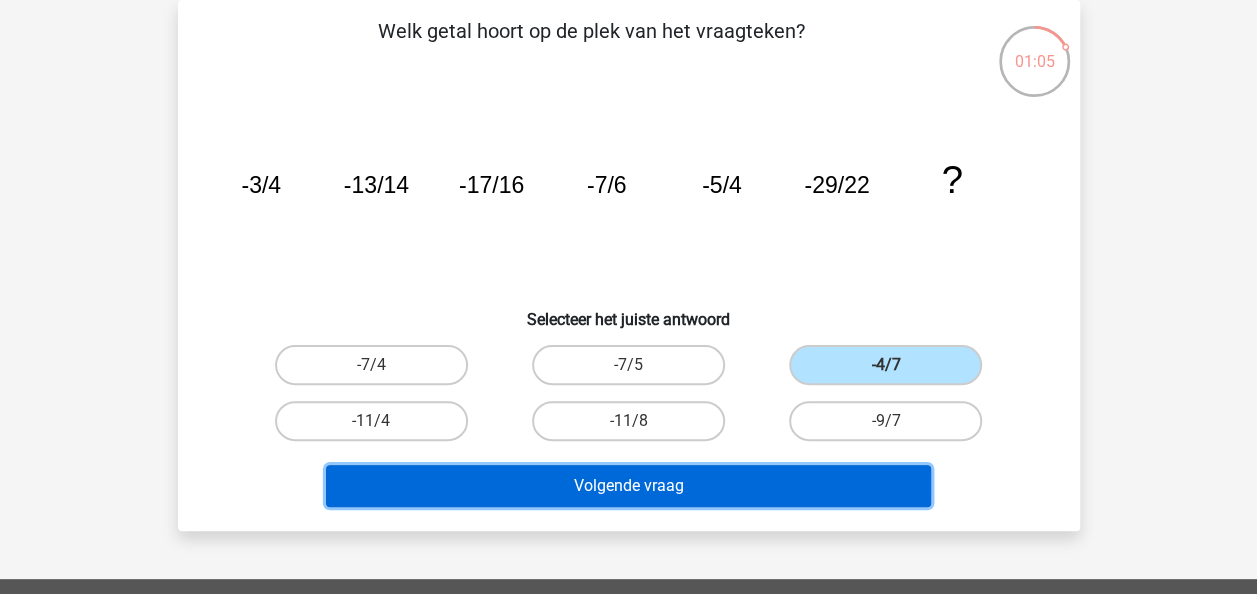 click on "Volgende vraag" at bounding box center [628, 486] 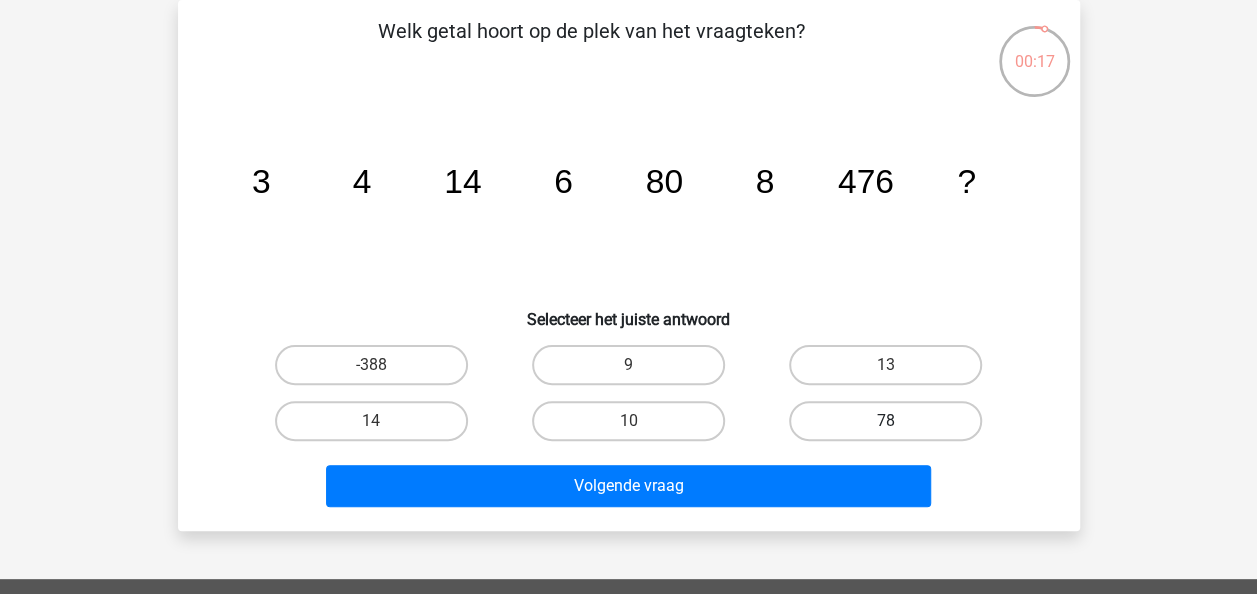 click on "78" at bounding box center (885, 421) 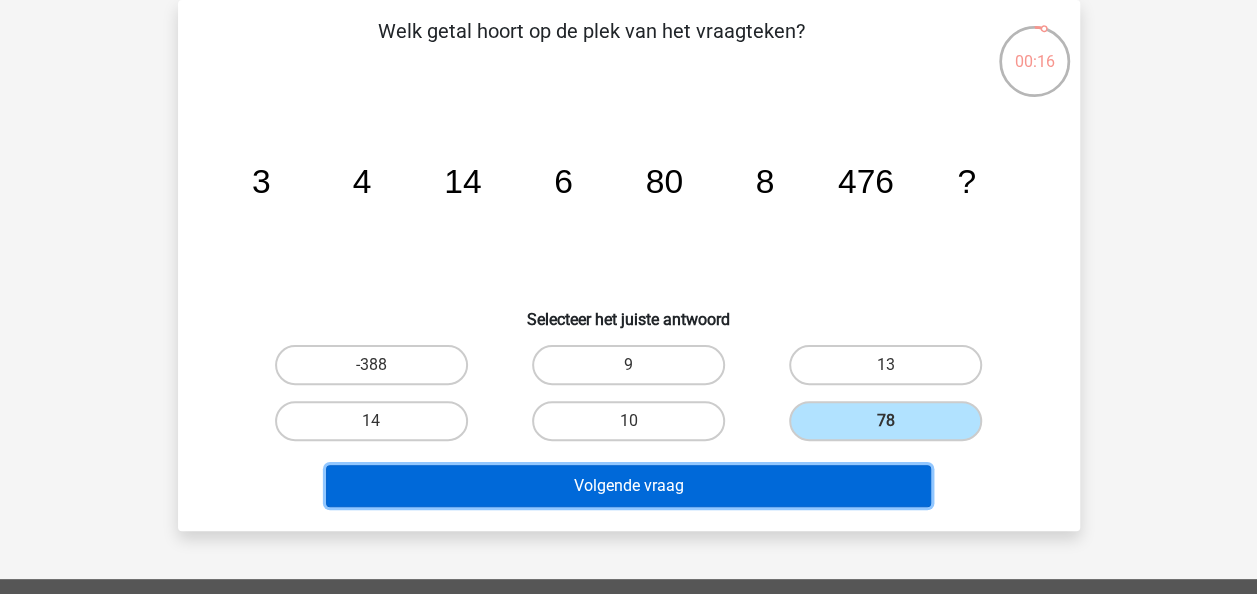 click on "Volgende vraag" at bounding box center [628, 486] 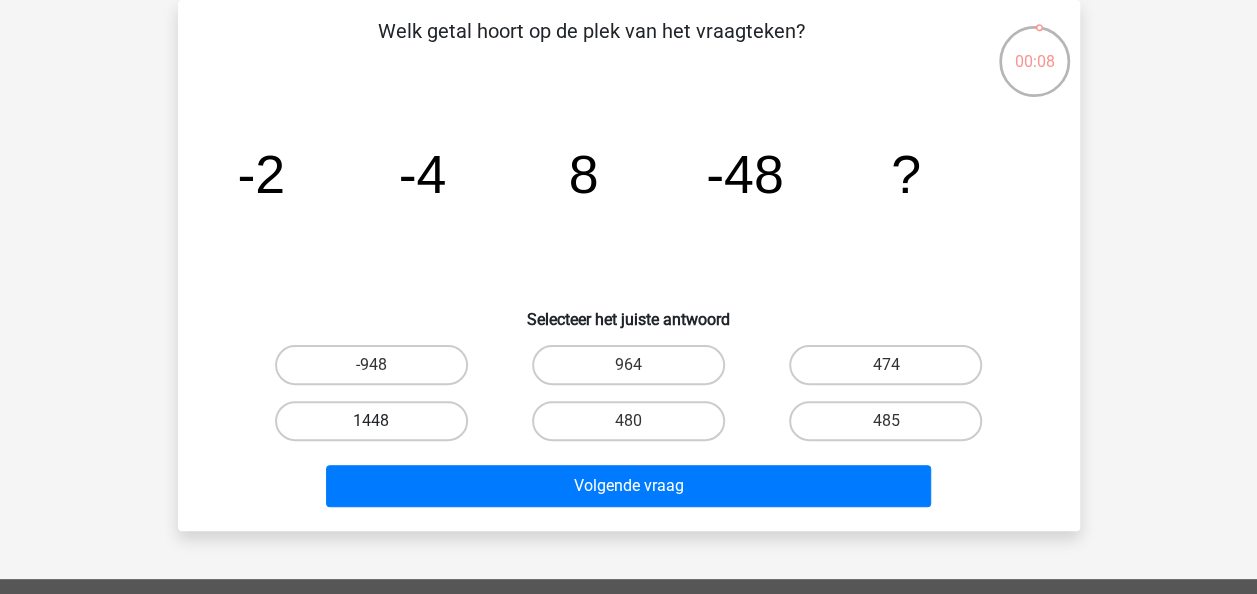click on "1448" at bounding box center (371, 421) 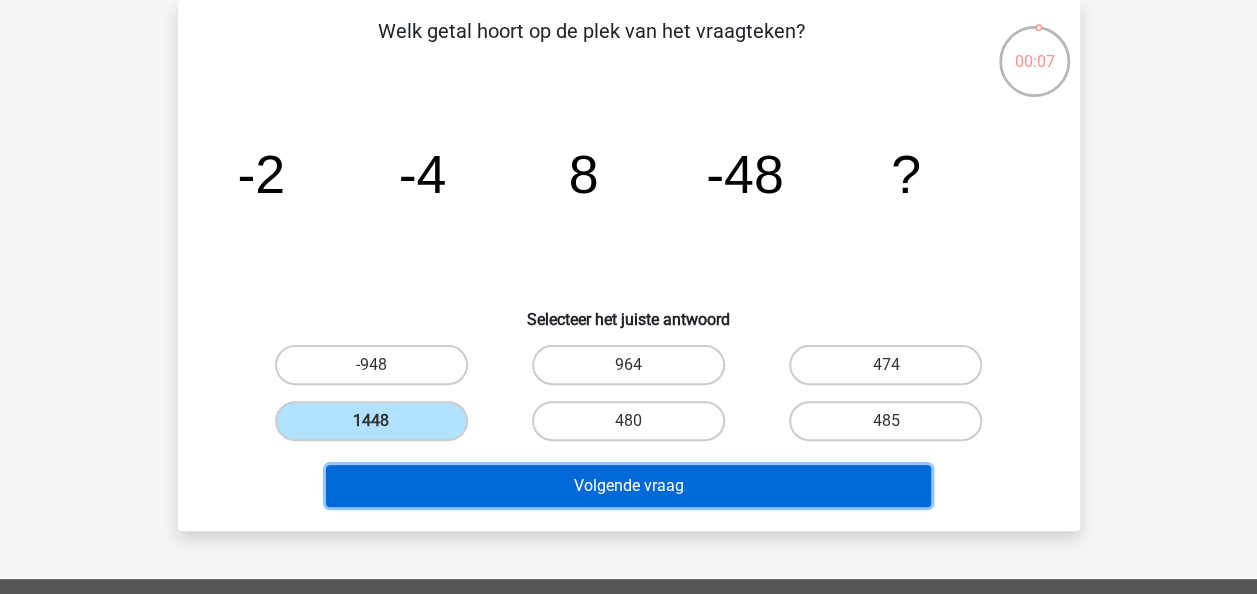 click on "Volgende vraag" at bounding box center (628, 486) 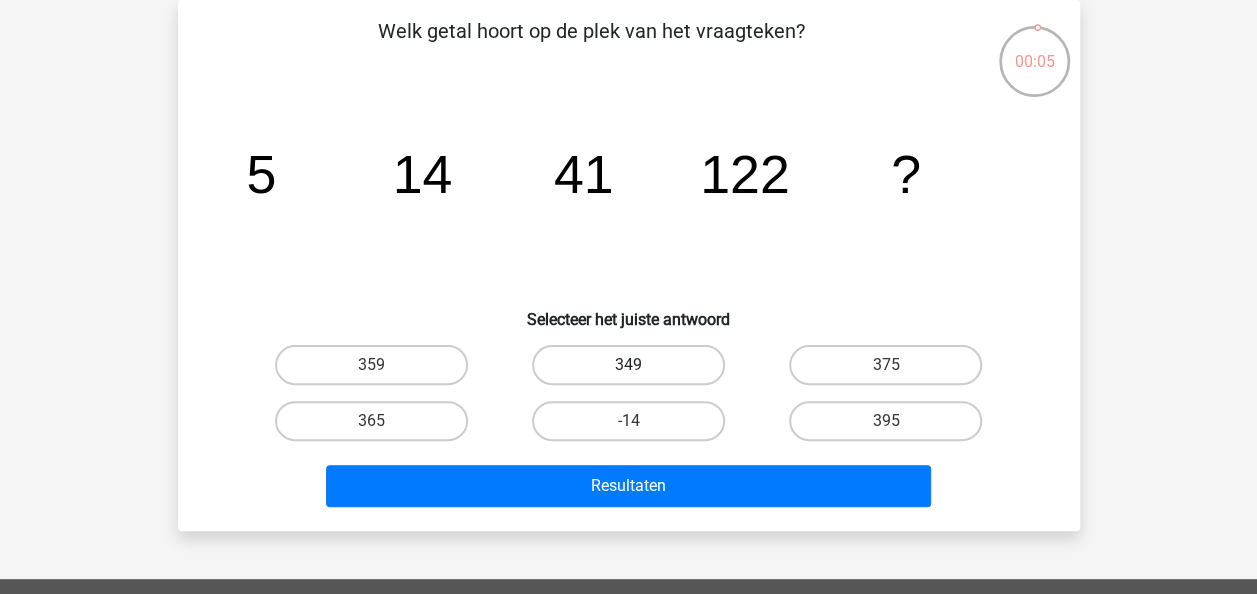 click on "349" at bounding box center [628, 365] 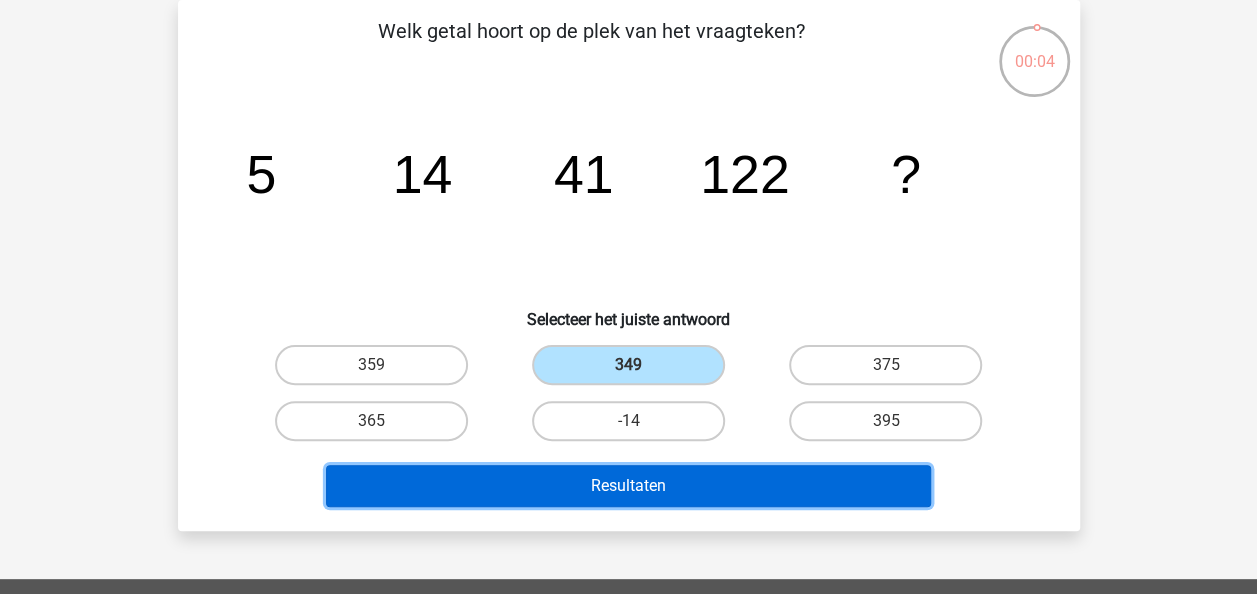 click on "Resultaten" at bounding box center (628, 486) 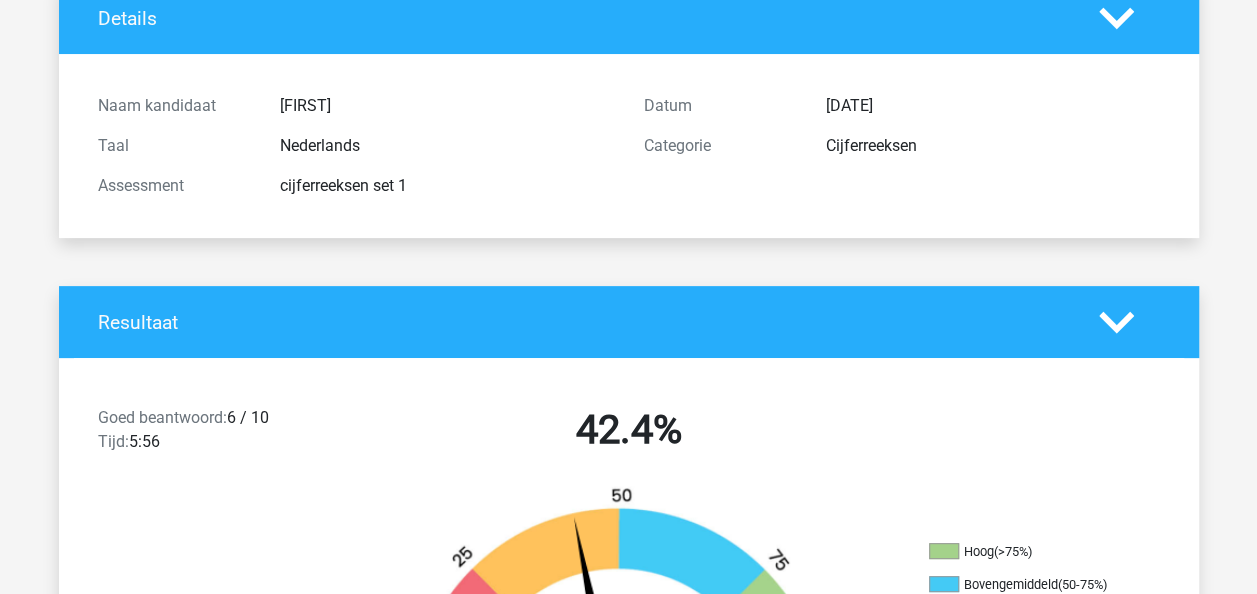 scroll, scrollTop: 0, scrollLeft: 0, axis: both 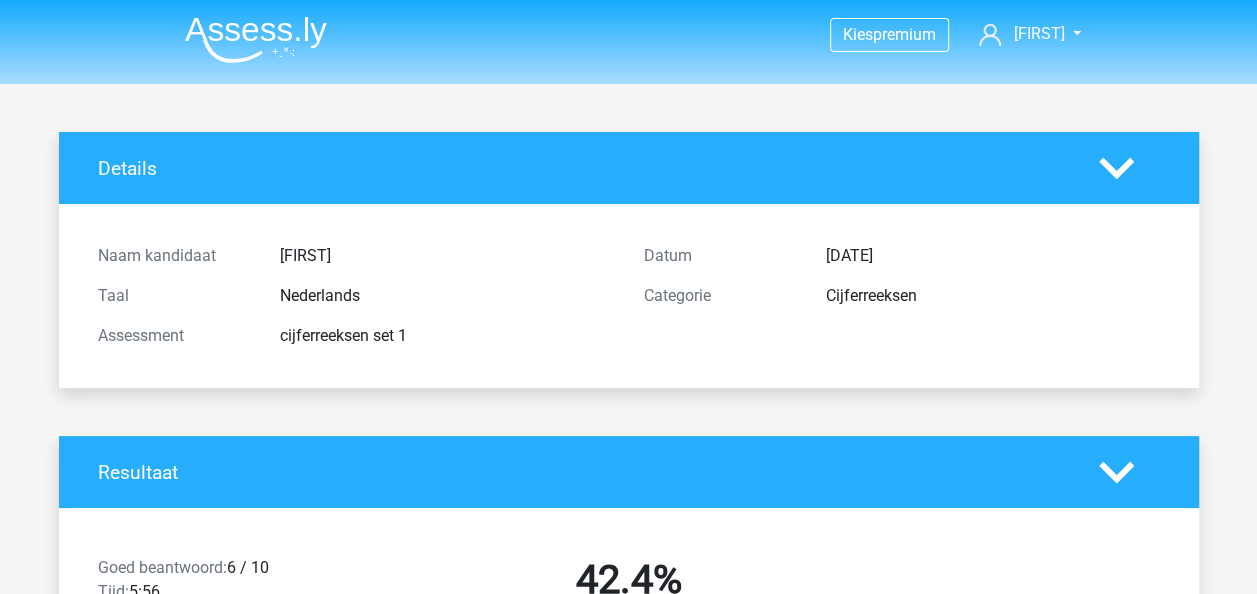 click at bounding box center (256, 39) 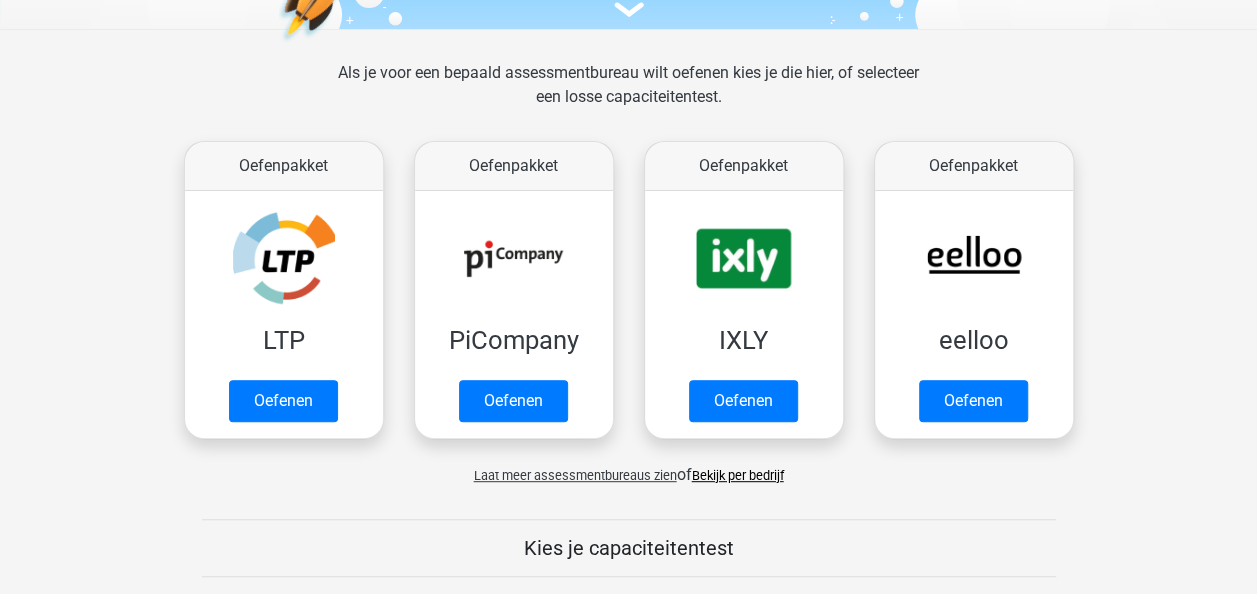 scroll, scrollTop: 259, scrollLeft: 0, axis: vertical 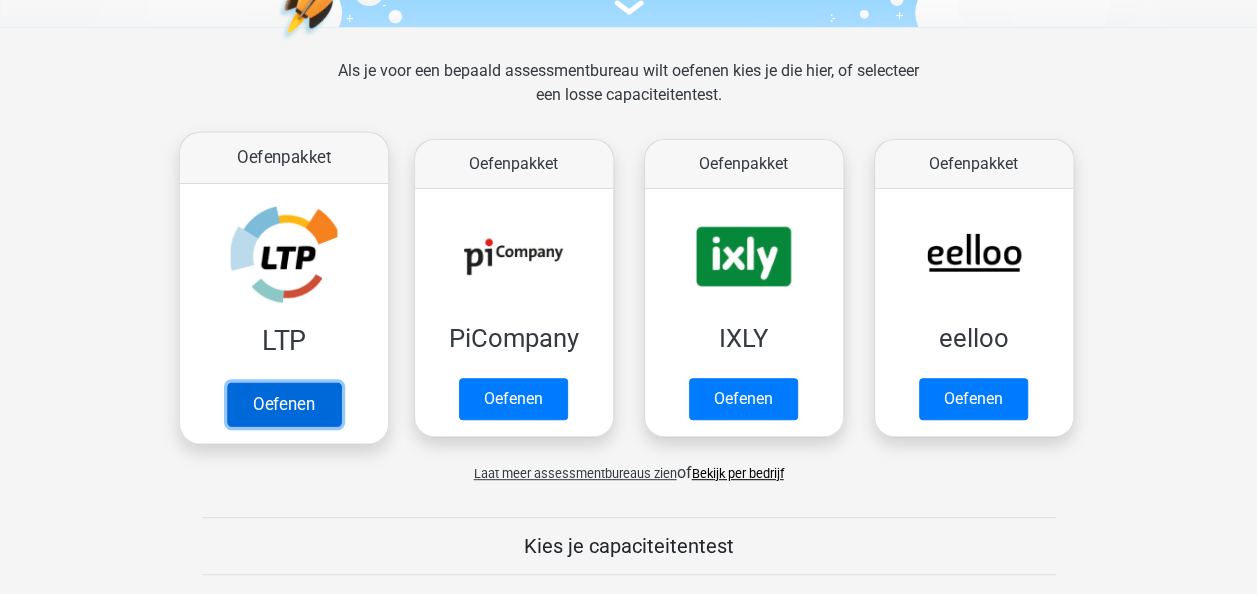 click on "Oefenen" at bounding box center [283, 404] 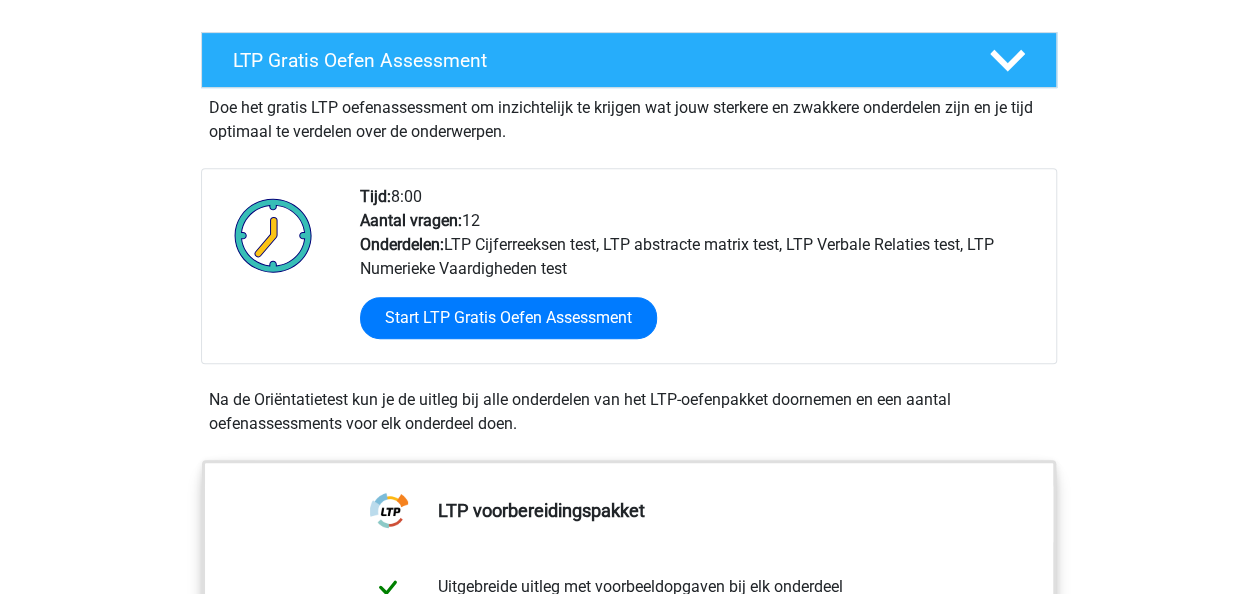 scroll, scrollTop: 356, scrollLeft: 0, axis: vertical 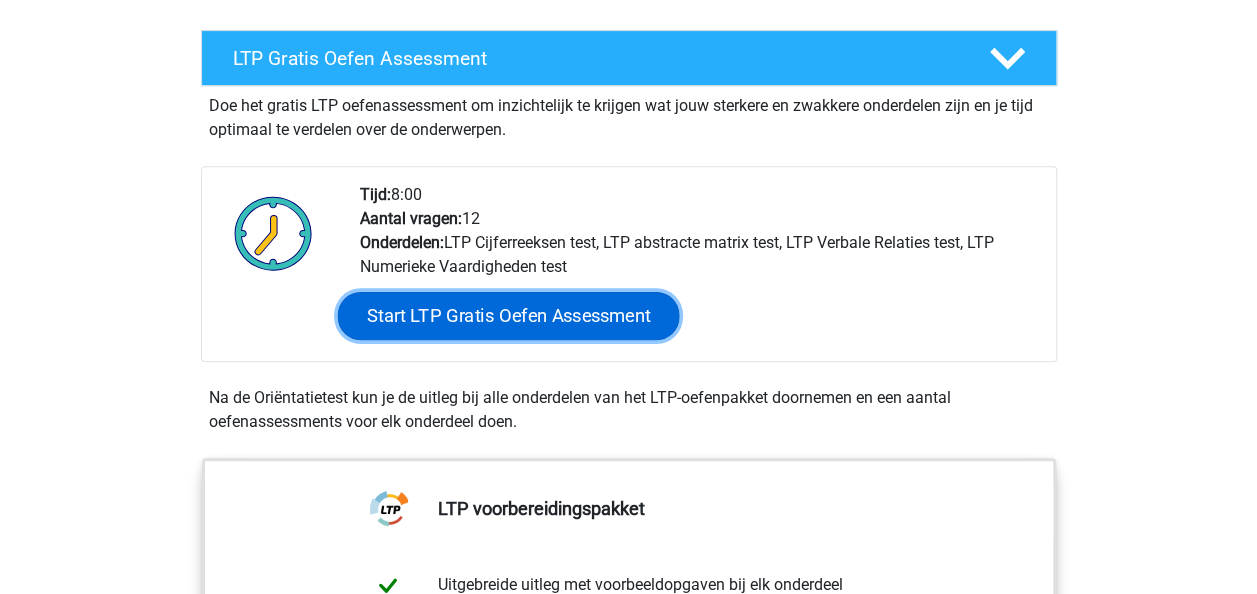 click on "Start LTP Gratis Oefen Assessment" at bounding box center [508, 316] 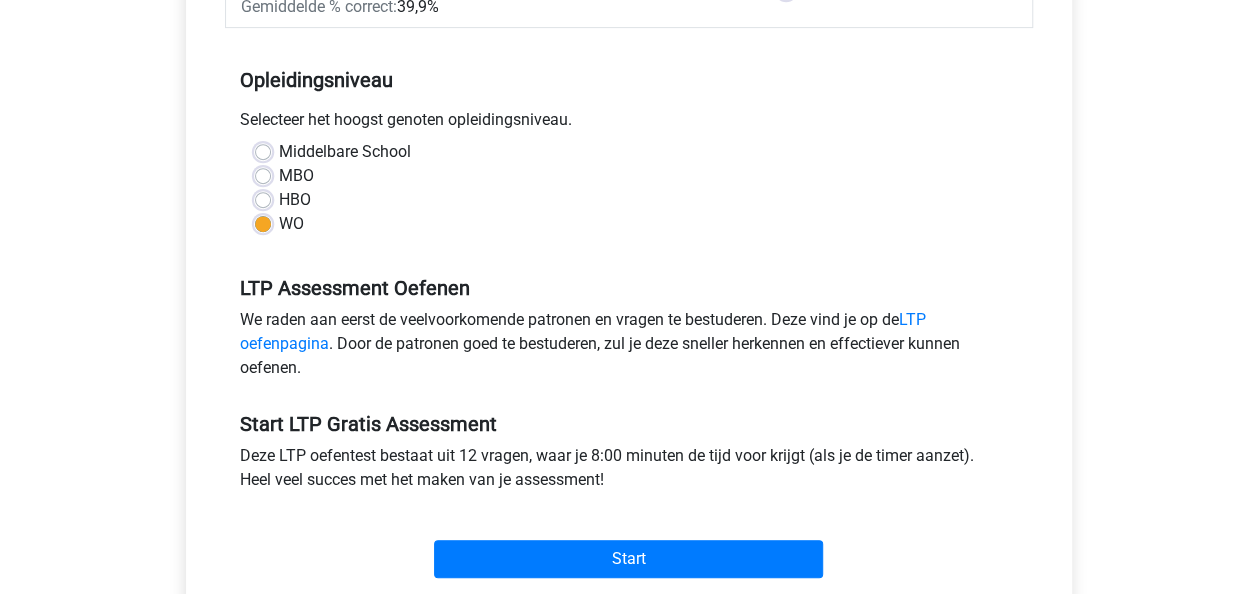 scroll, scrollTop: 523, scrollLeft: 0, axis: vertical 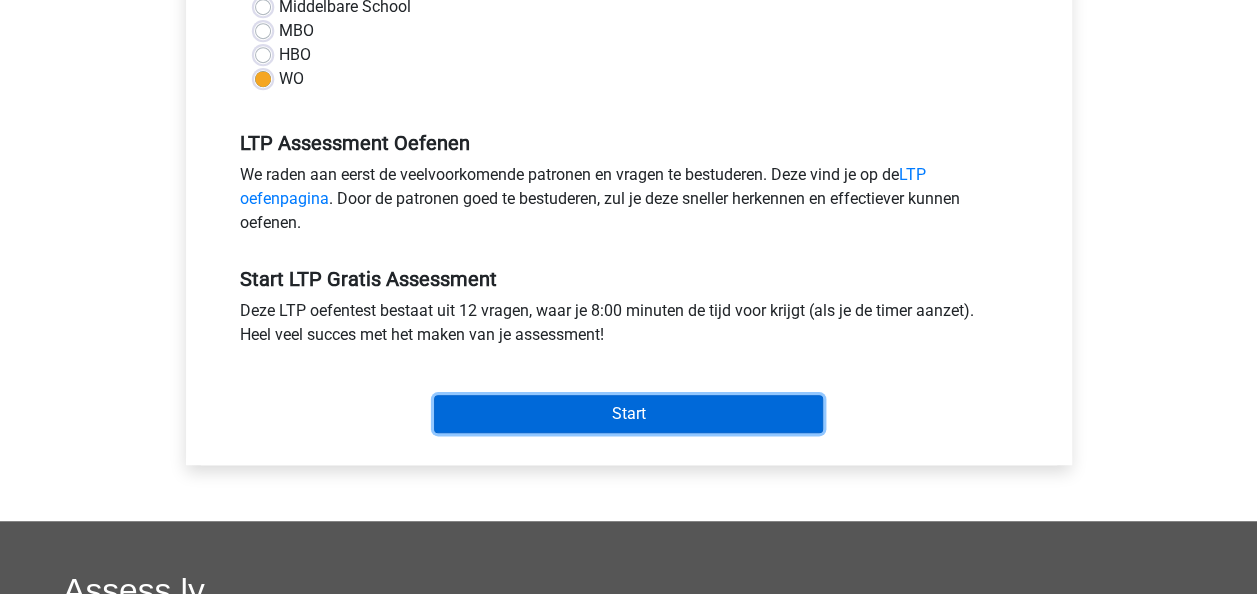 click on "Start" at bounding box center [628, 414] 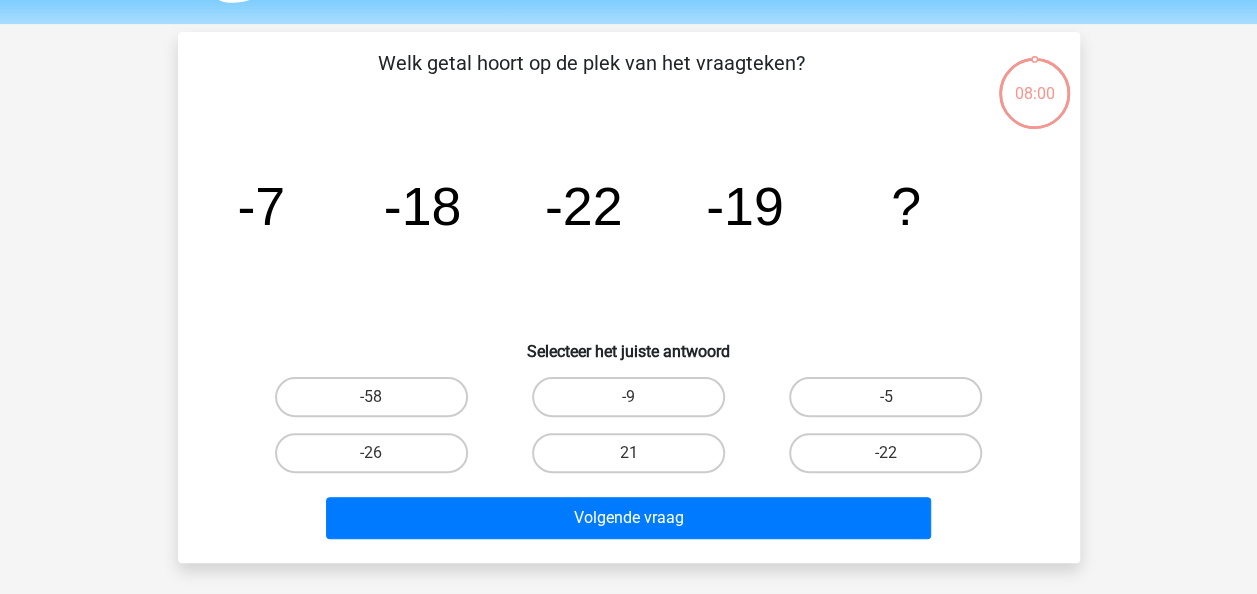 scroll, scrollTop: 62, scrollLeft: 0, axis: vertical 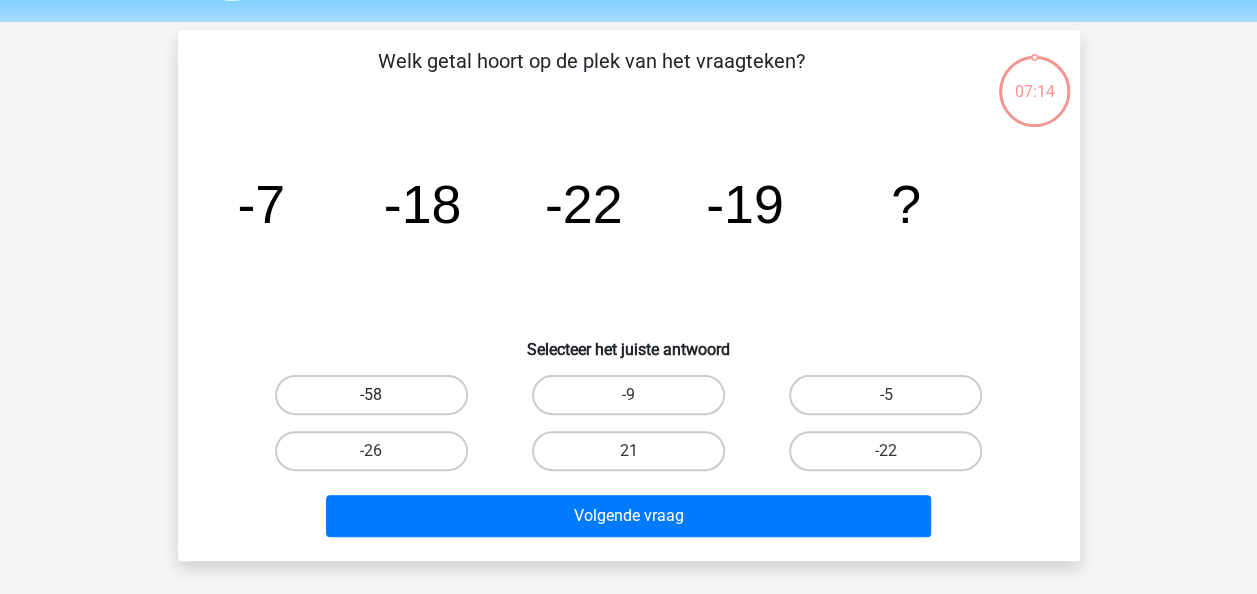 click on "-58" at bounding box center (371, 395) 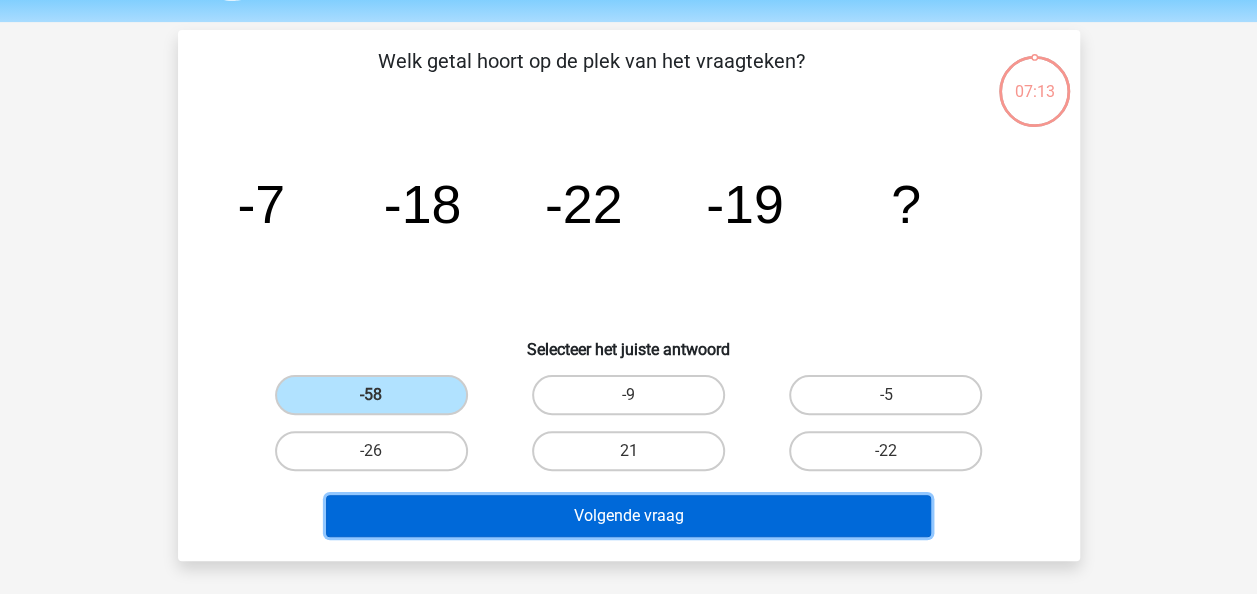 click on "Volgende vraag" at bounding box center [628, 516] 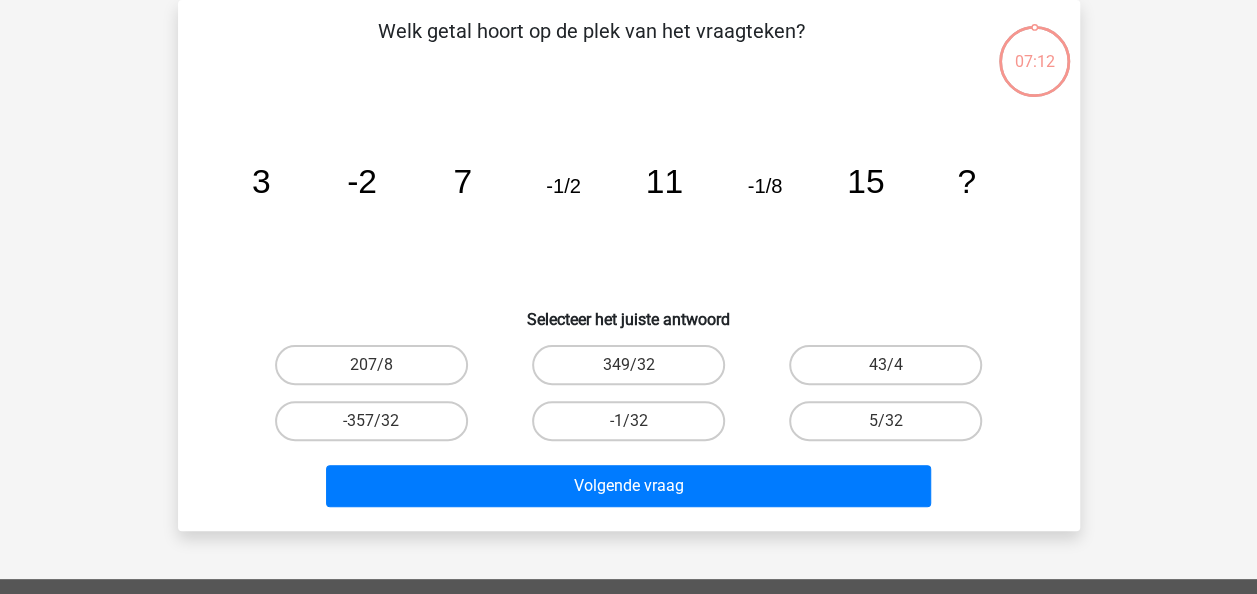 scroll, scrollTop: 0, scrollLeft: 0, axis: both 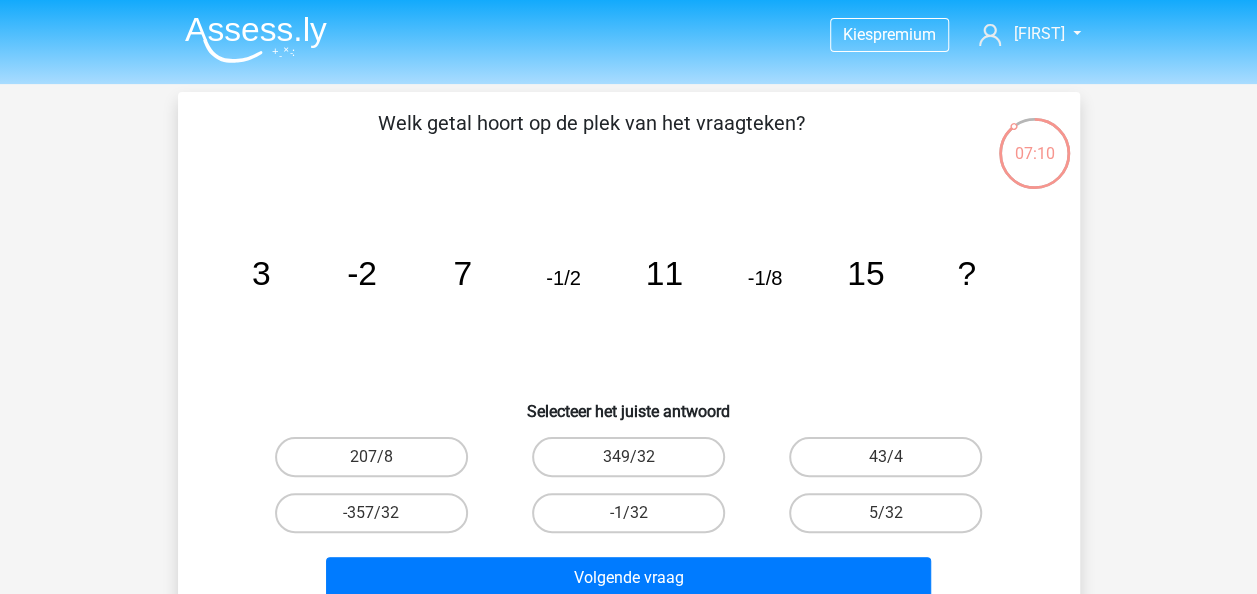 click at bounding box center [256, 39] 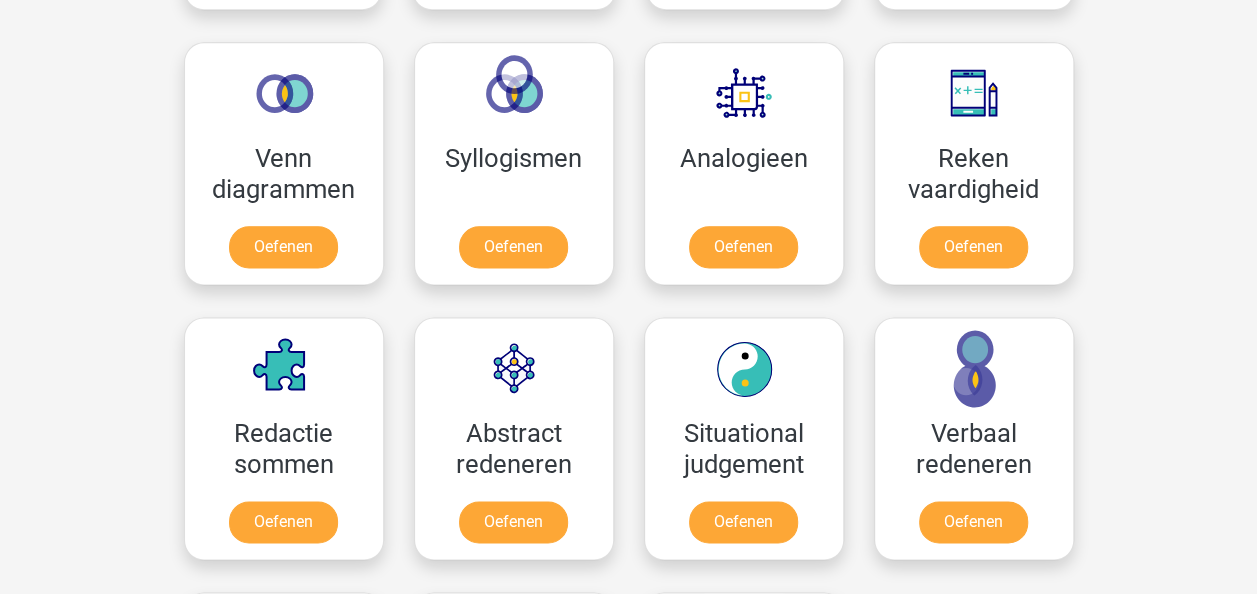 scroll, scrollTop: 1172, scrollLeft: 0, axis: vertical 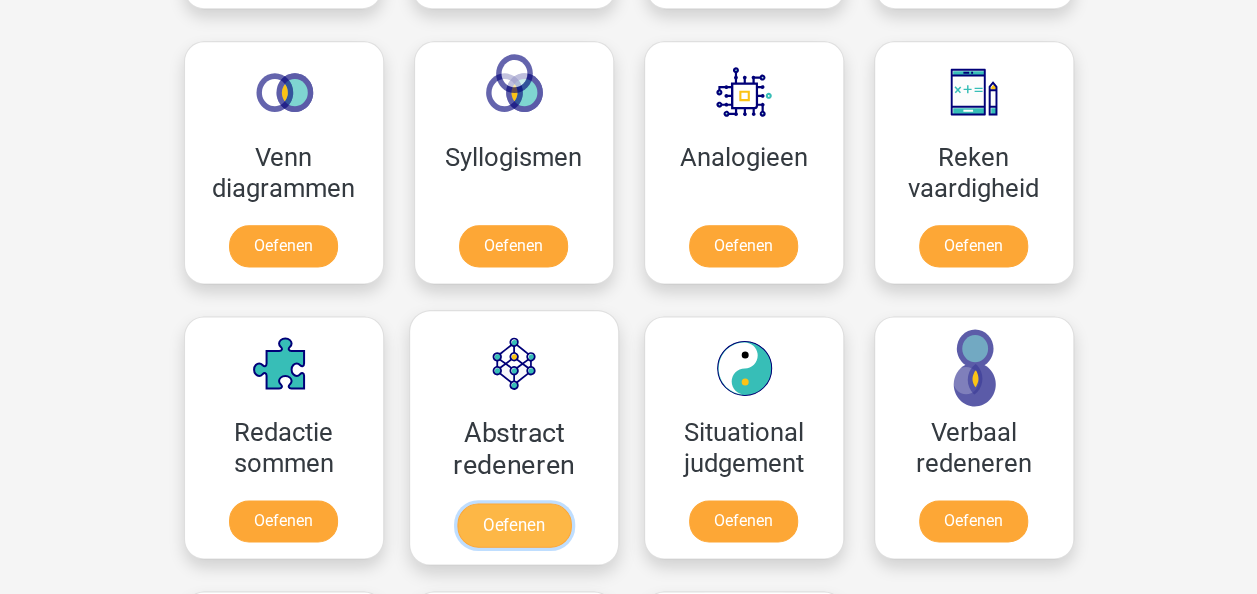 click on "Oefenen" at bounding box center [513, 525] 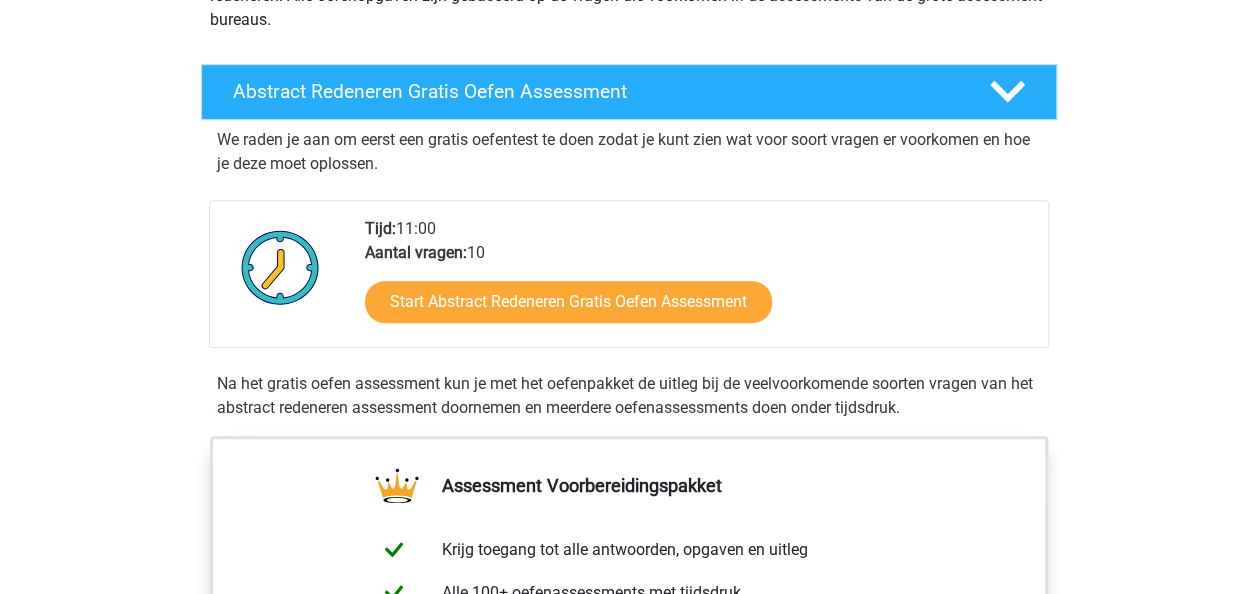scroll, scrollTop: 306, scrollLeft: 0, axis: vertical 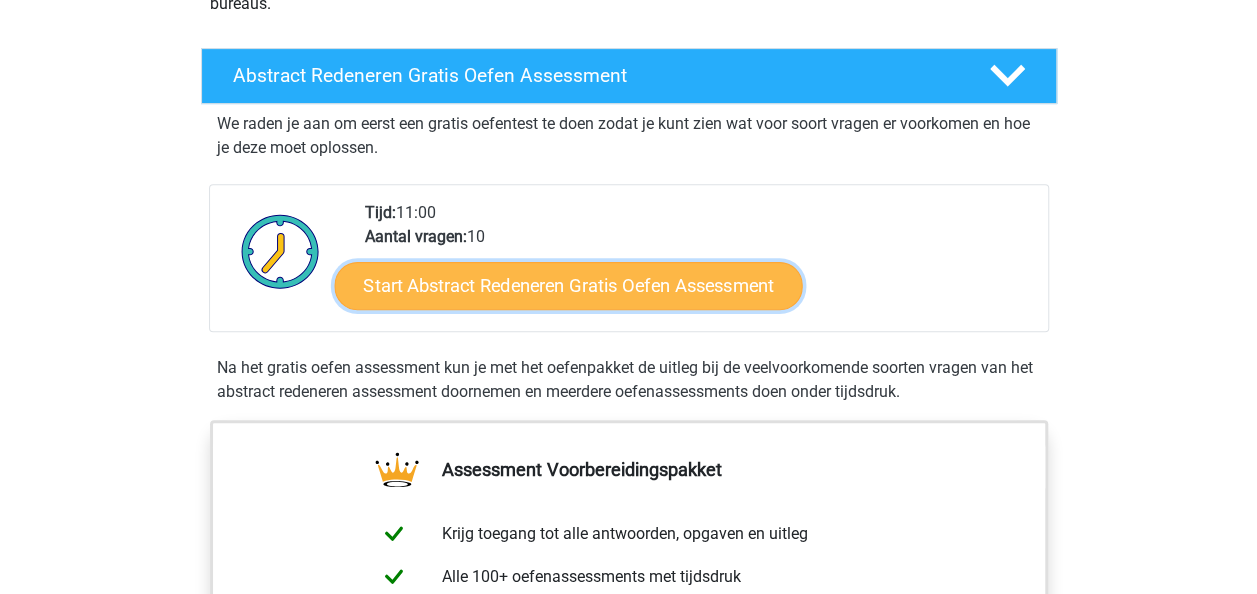click on "Start Abstract Redeneren
Gratis Oefen Assessment" at bounding box center [568, 285] 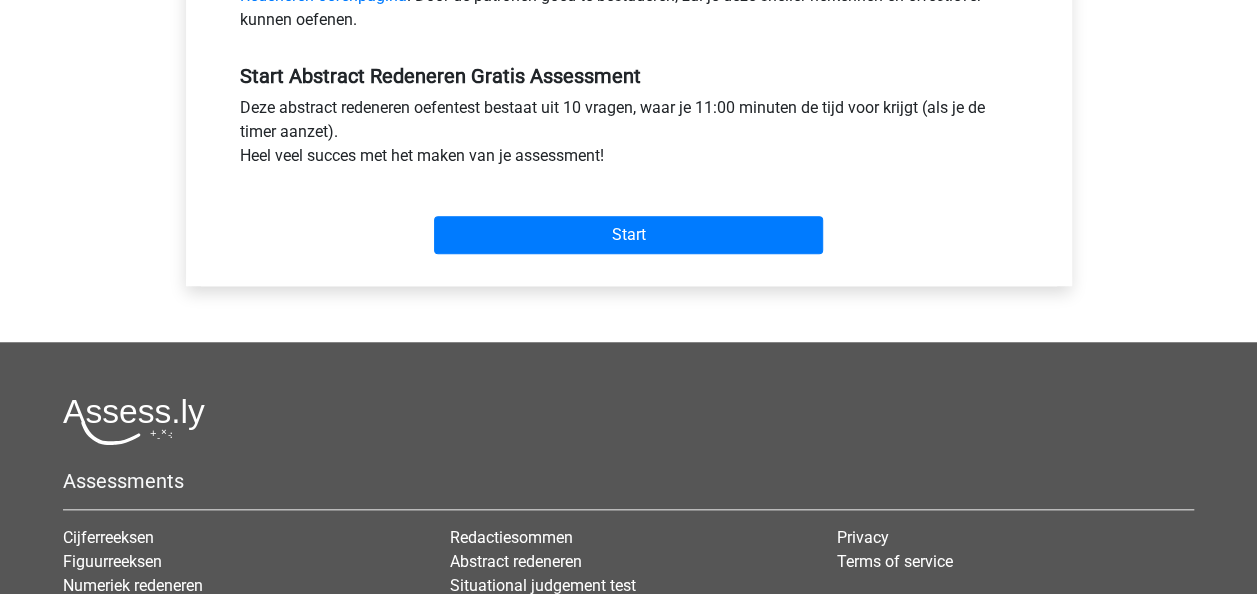scroll, scrollTop: 711, scrollLeft: 0, axis: vertical 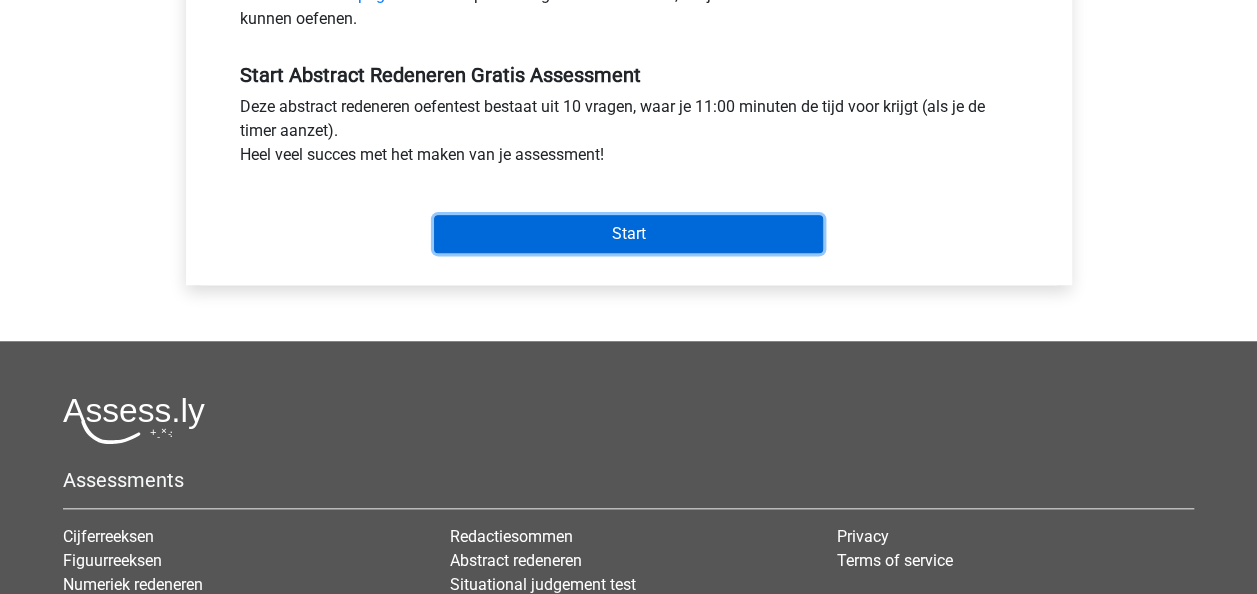 click on "Start" at bounding box center [628, 234] 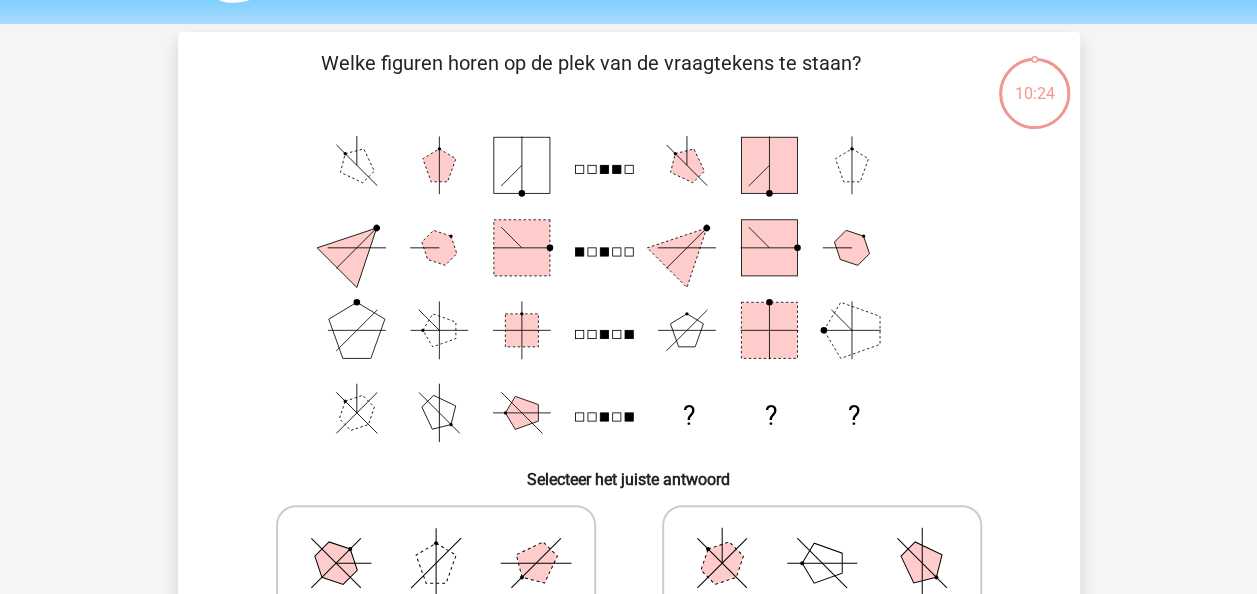 scroll, scrollTop: 0, scrollLeft: 0, axis: both 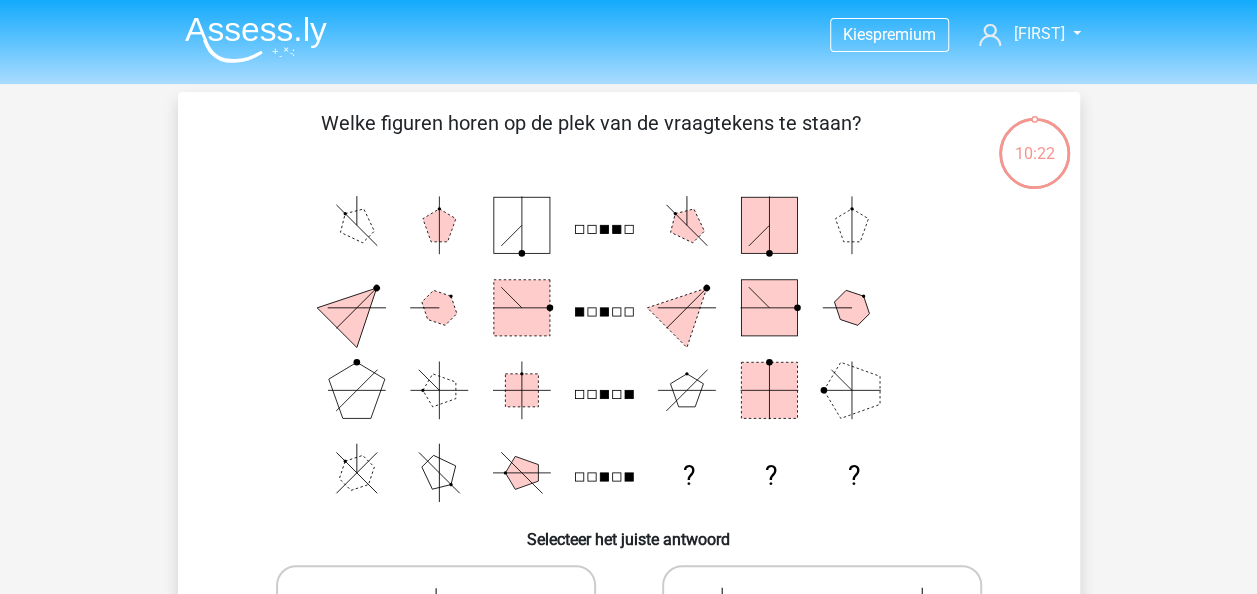 click at bounding box center [256, 39] 